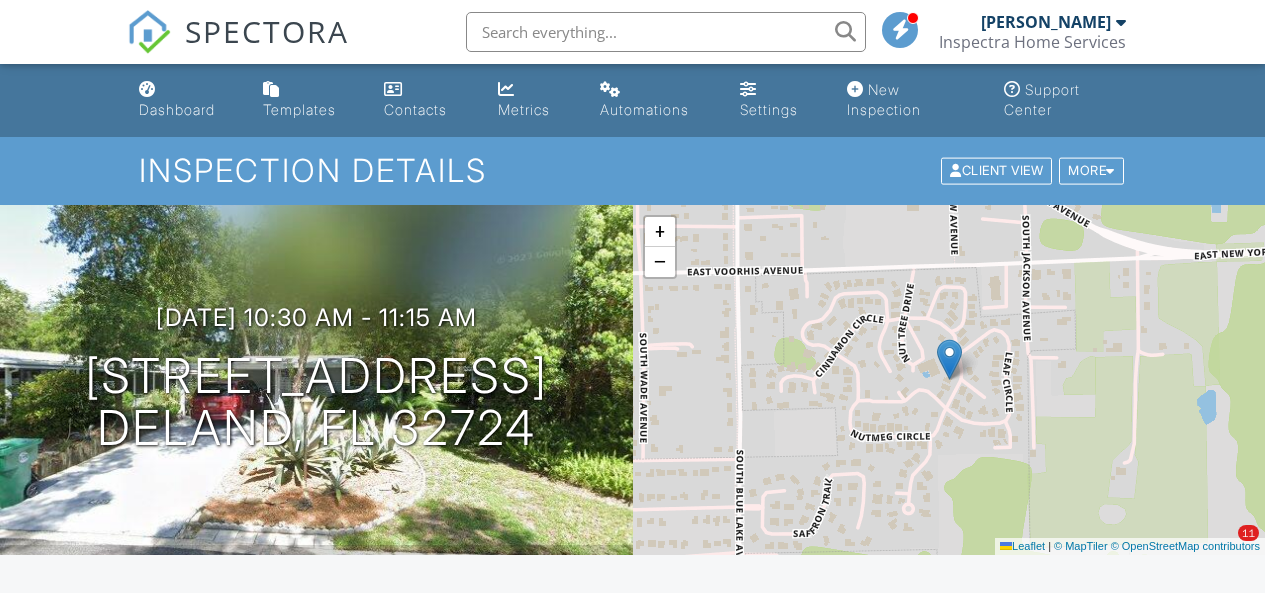 scroll, scrollTop: 400, scrollLeft: 0, axis: vertical 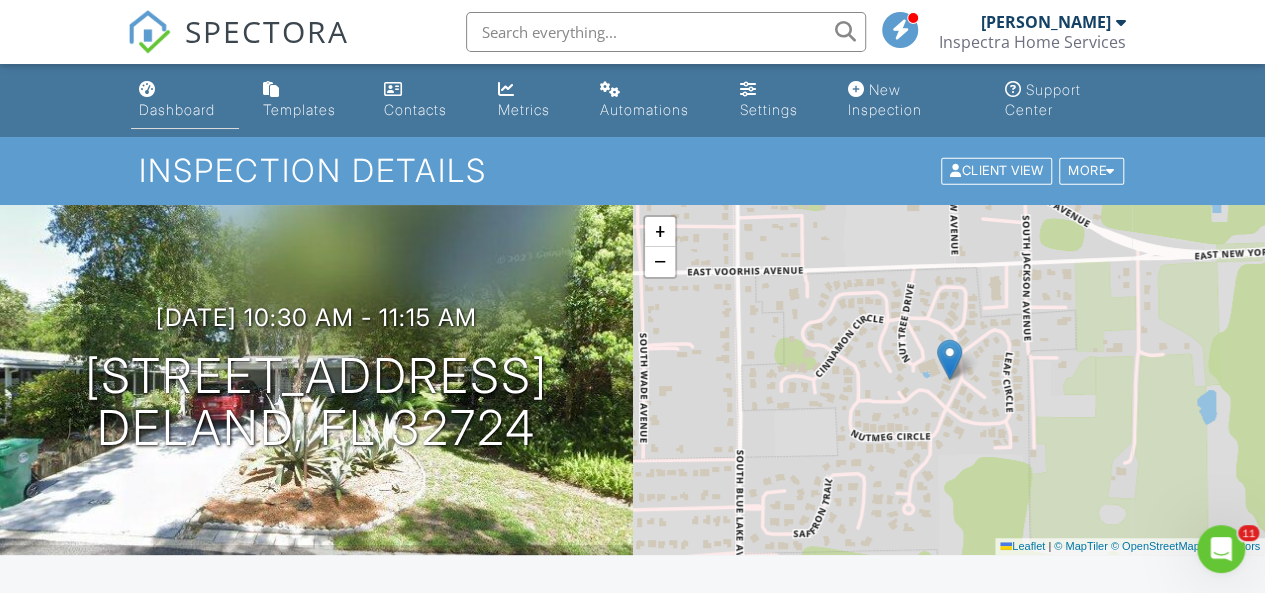 click on "Dashboard" at bounding box center (185, 100) 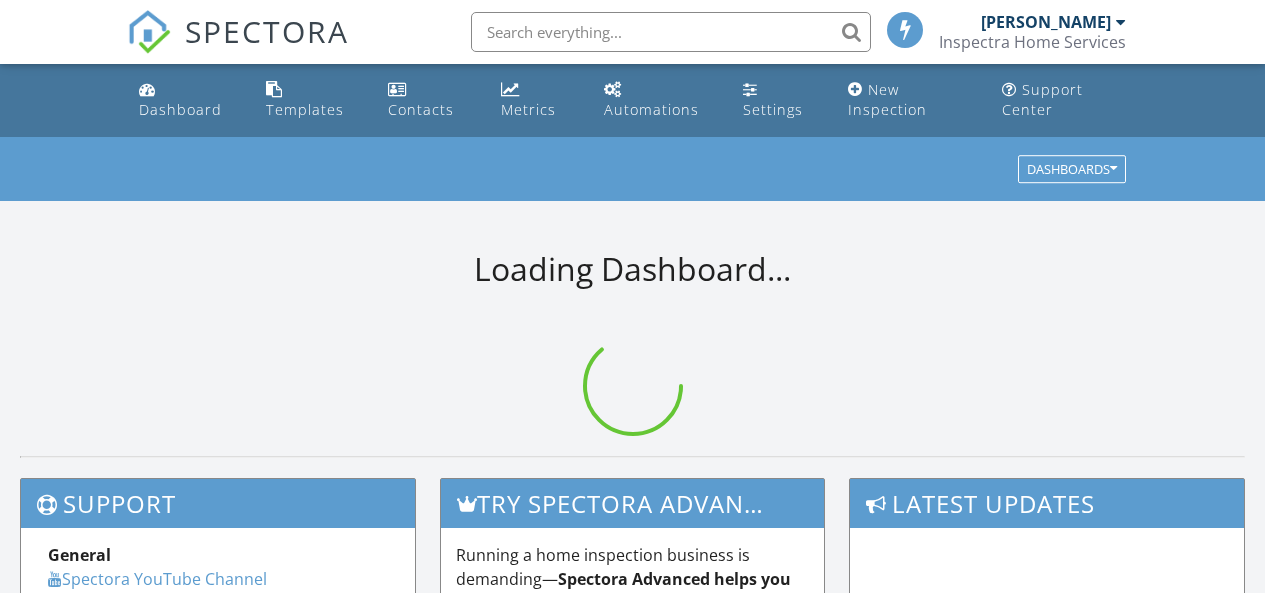 scroll, scrollTop: 0, scrollLeft: 0, axis: both 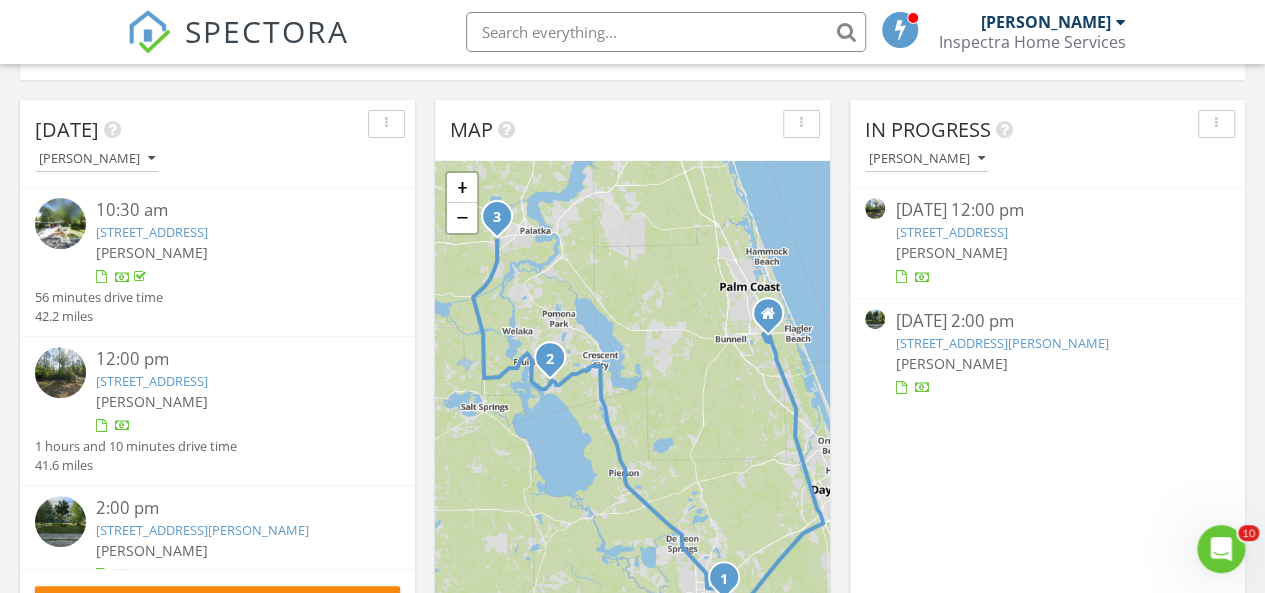 click on "[STREET_ADDRESS]" at bounding box center (951, 232) 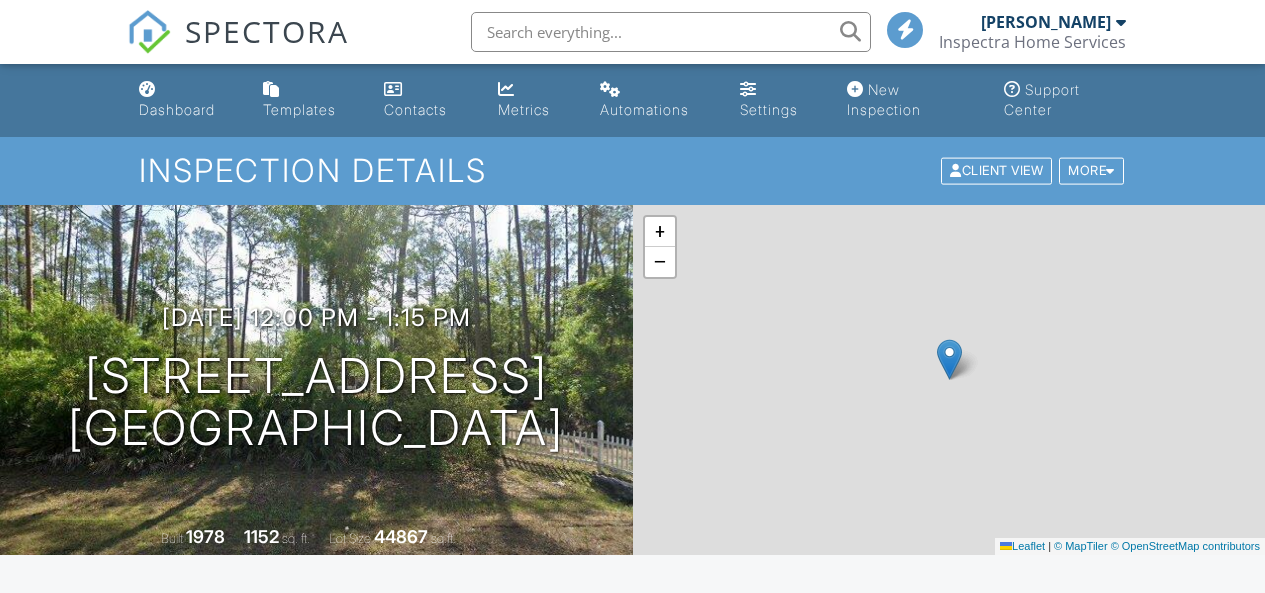 scroll, scrollTop: 0, scrollLeft: 0, axis: both 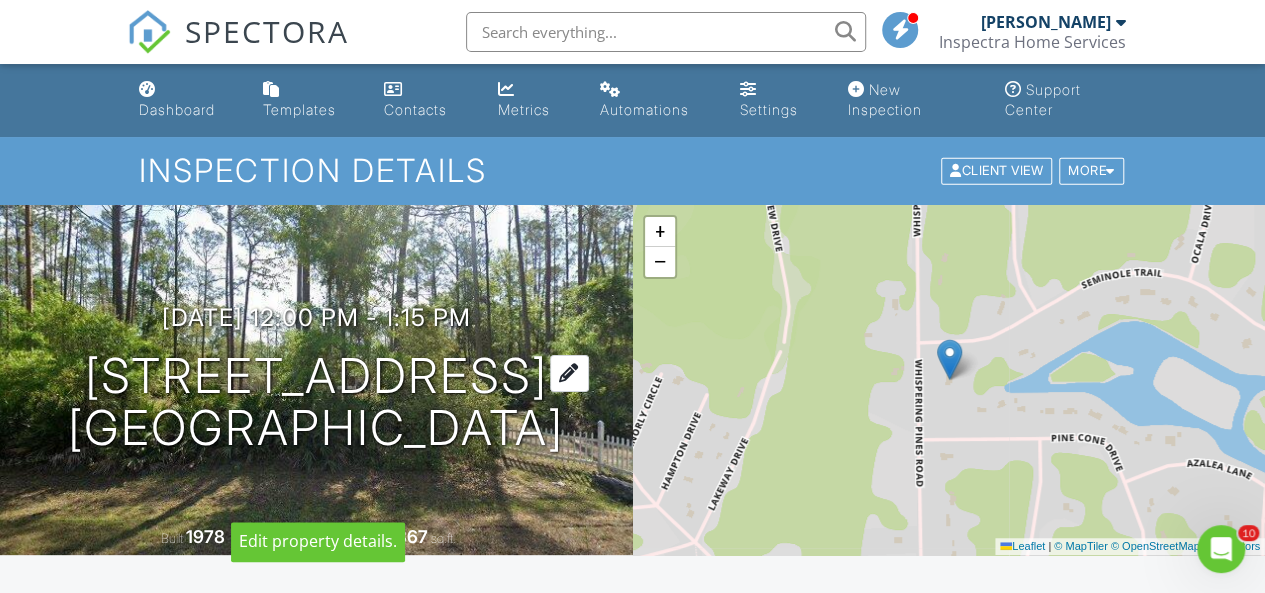 click on "132 Whispering Pines Rd
Georgetown, FL 32139" at bounding box center (316, 403) 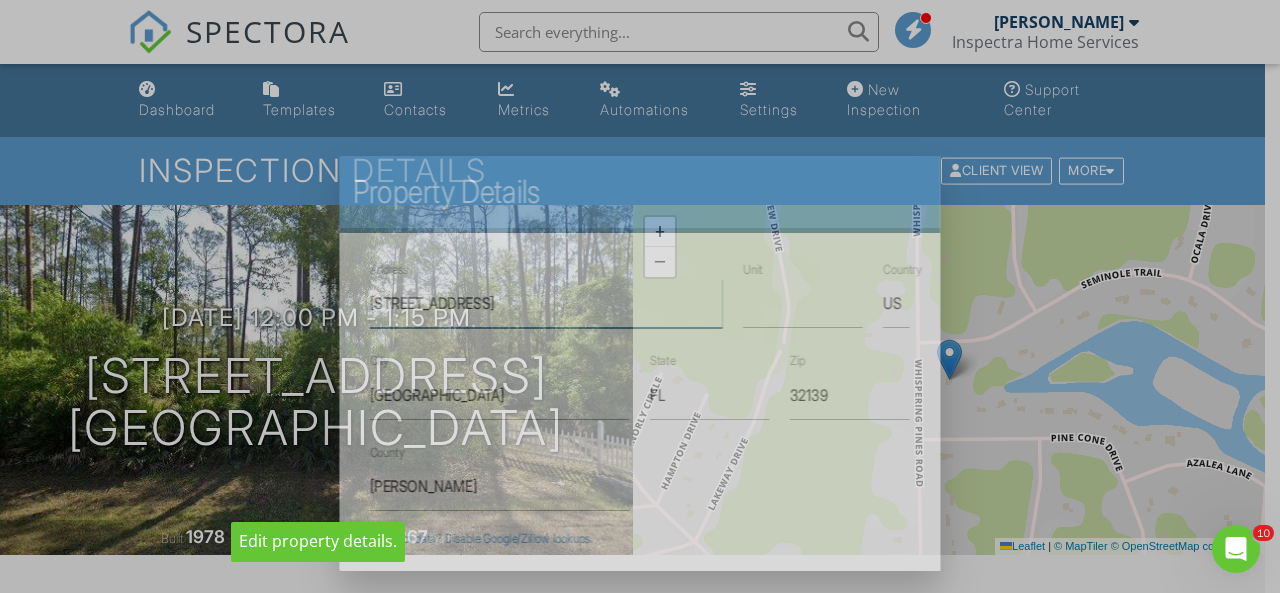 type on "132 Whispering Pines Rd" 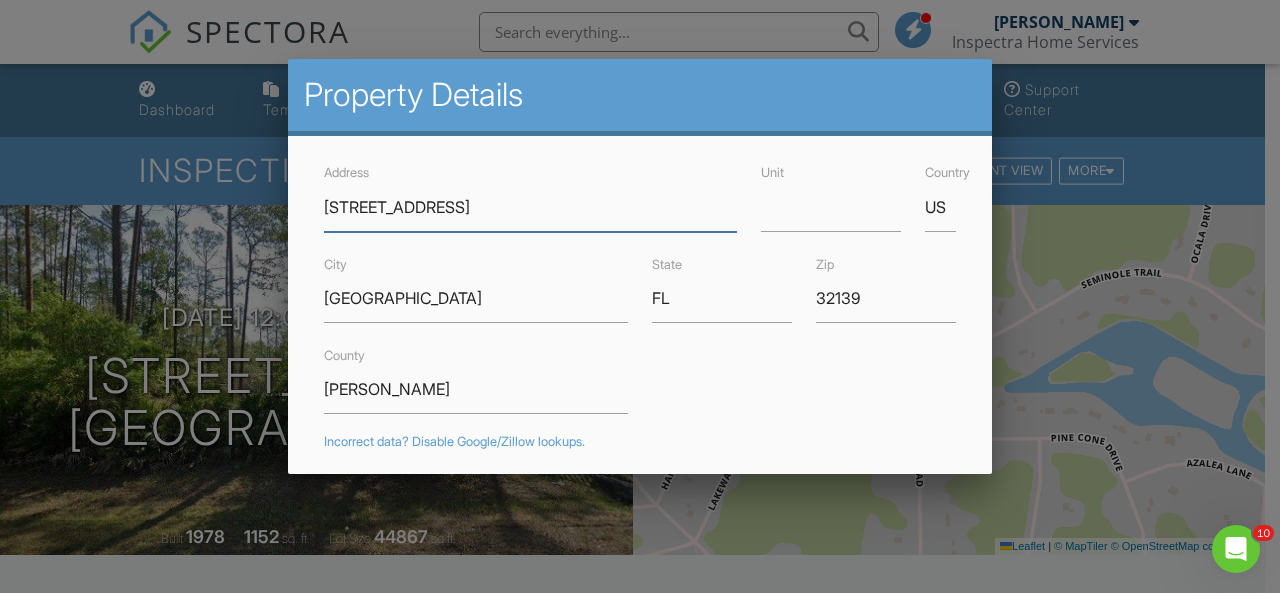 click on "132 Whispering Pines Rd" at bounding box center (530, 207) 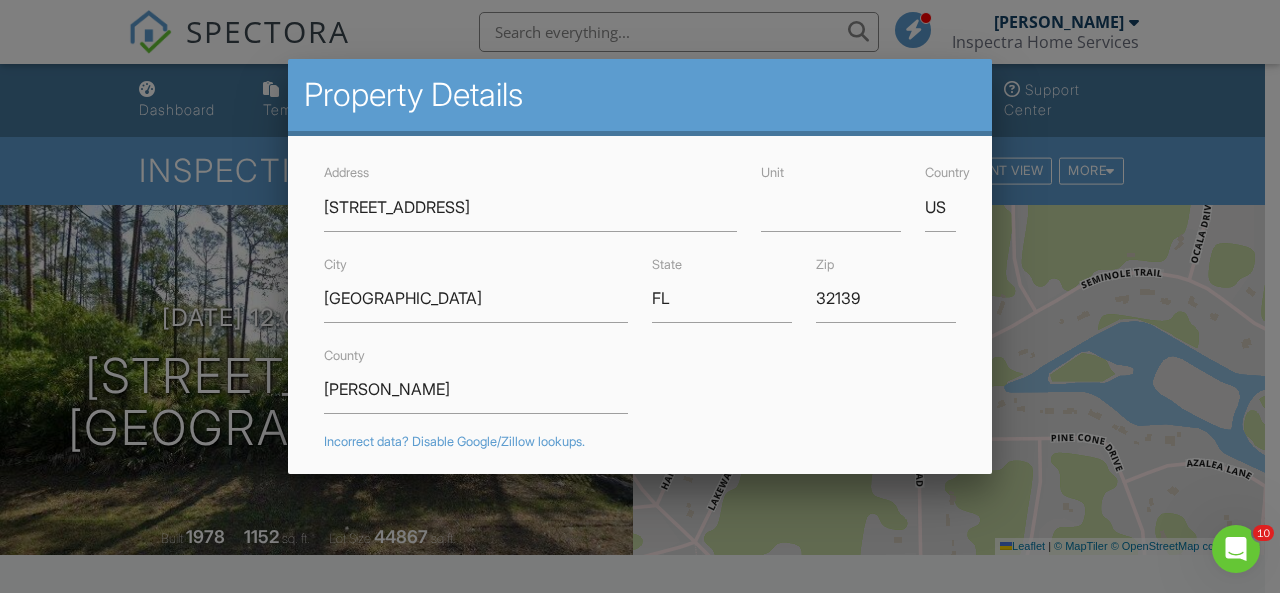 drag, startPoint x: 1102, startPoint y: 312, endPoint x: 1091, endPoint y: 317, distance: 12.083046 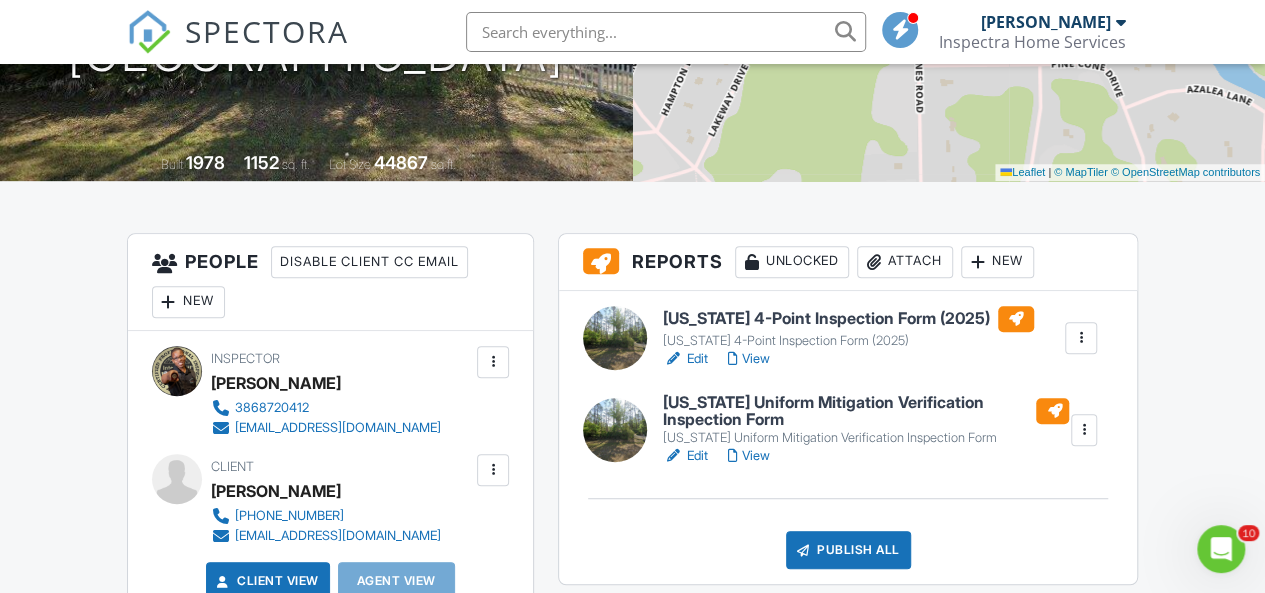 scroll, scrollTop: 400, scrollLeft: 0, axis: vertical 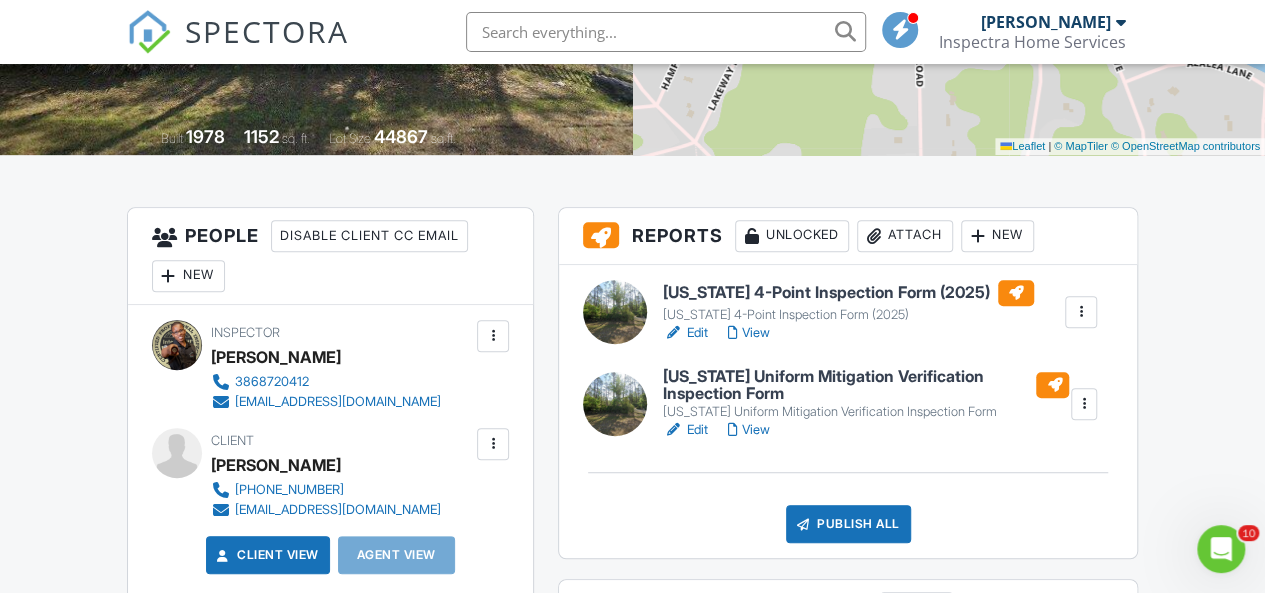 click on "Edit" at bounding box center [685, 333] 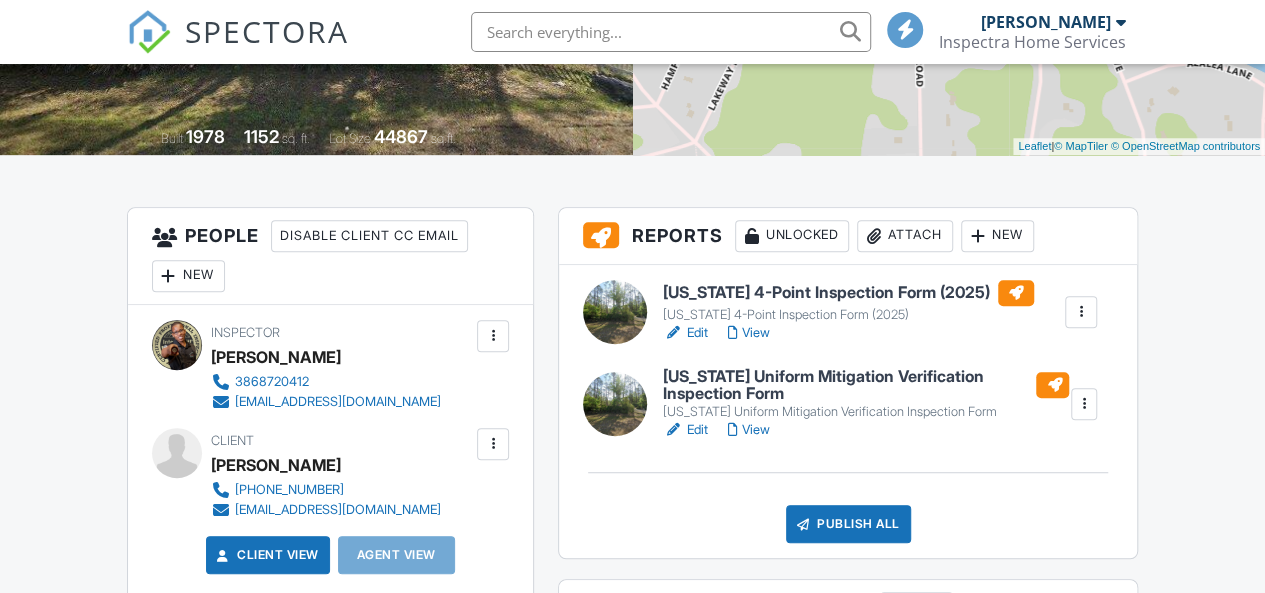 scroll, scrollTop: 500, scrollLeft: 0, axis: vertical 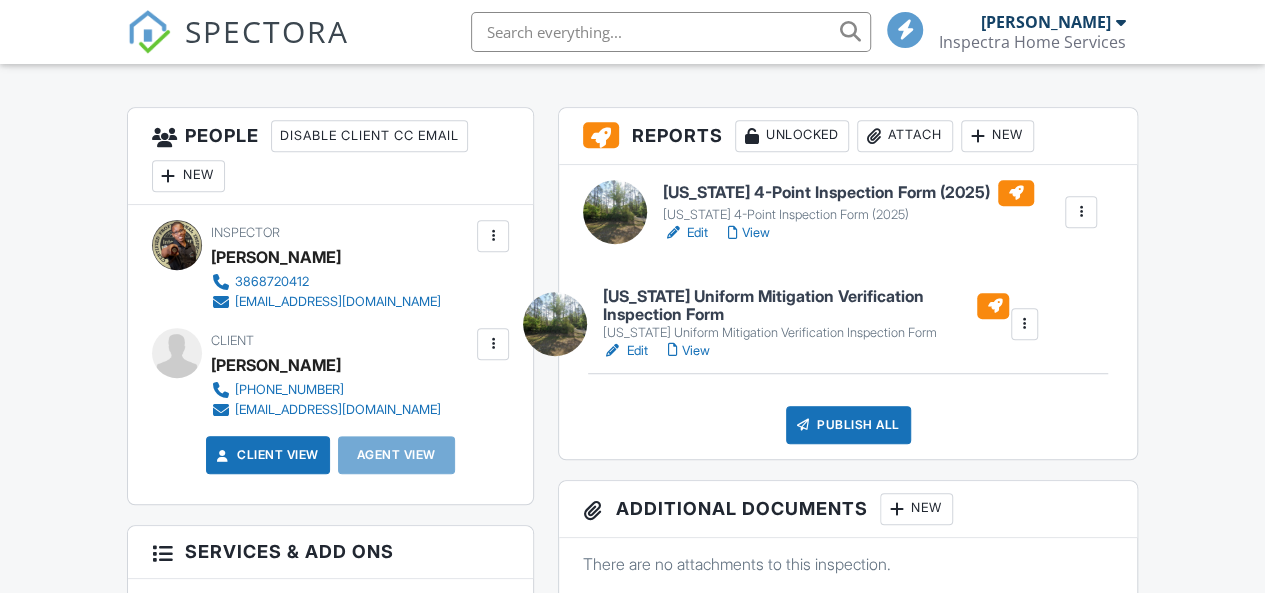 drag, startPoint x: 760, startPoint y: 331, endPoint x: 687, endPoint y: 351, distance: 75.690155 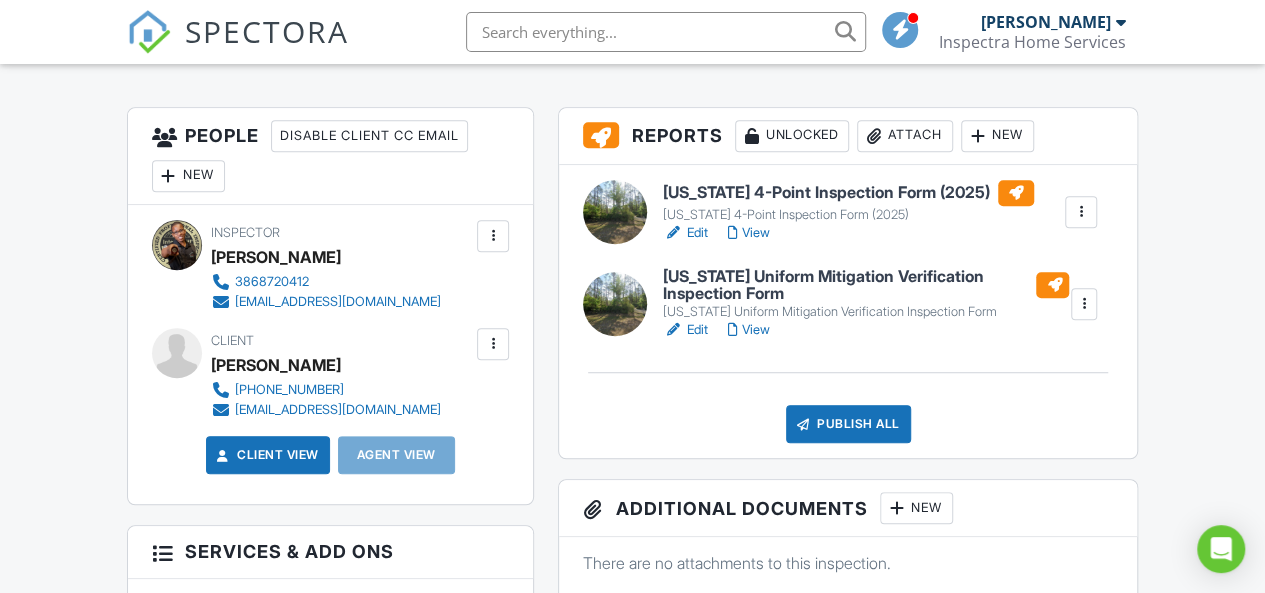 click on "Edit" at bounding box center [685, 330] 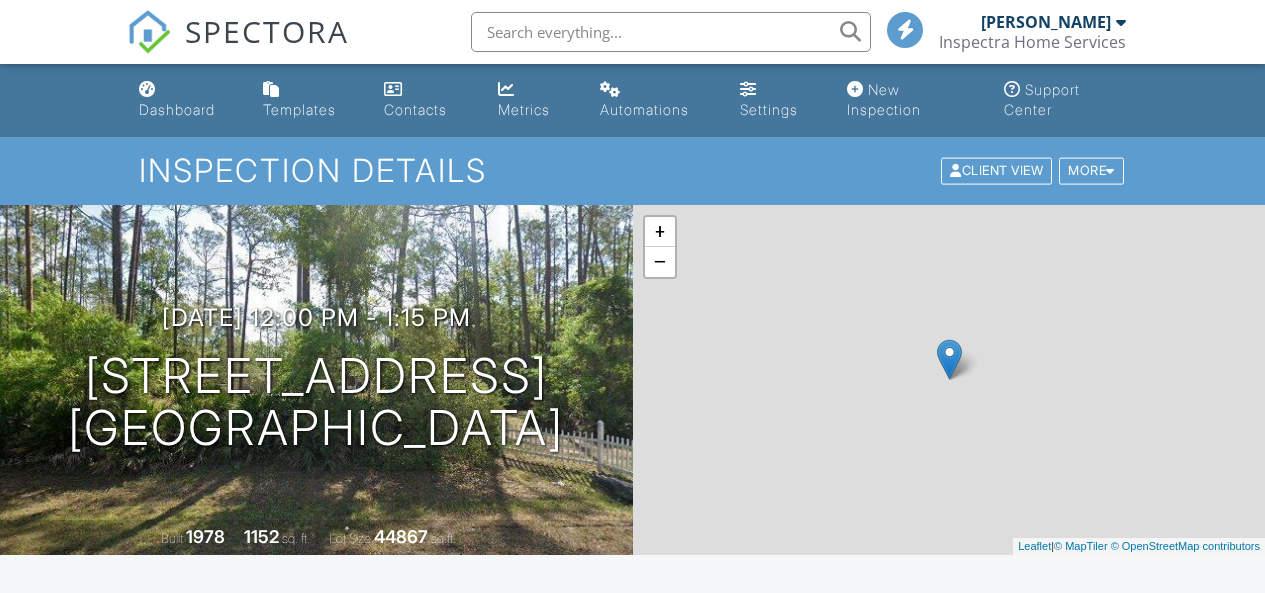 scroll, scrollTop: 0, scrollLeft: 0, axis: both 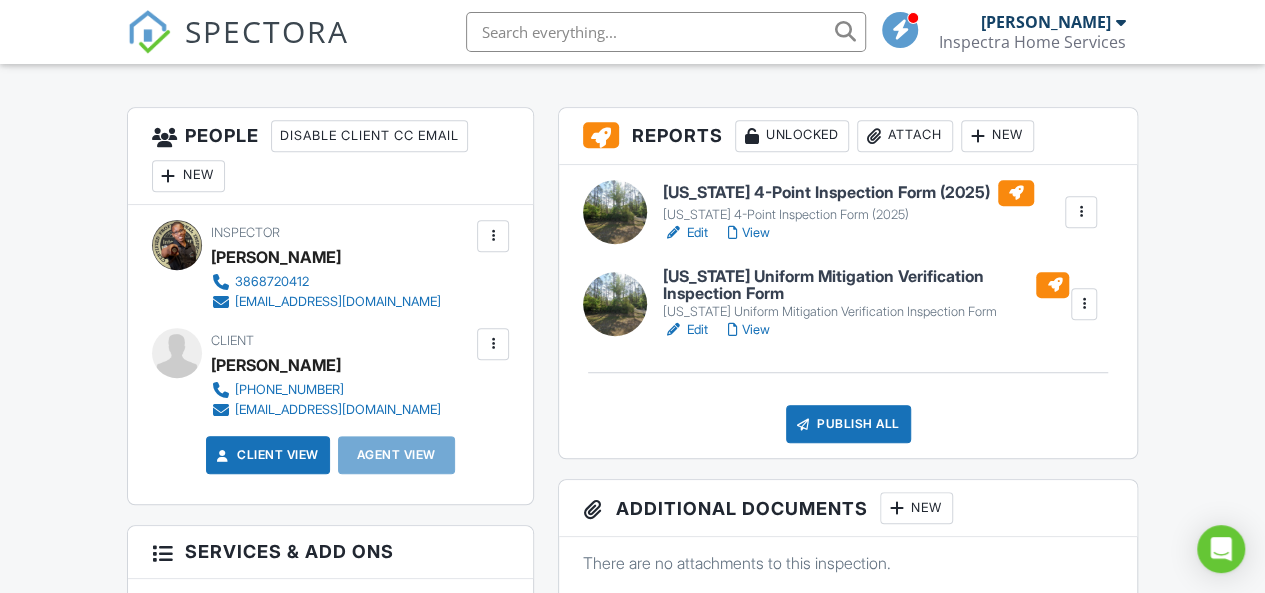 click on "View" at bounding box center [749, 330] 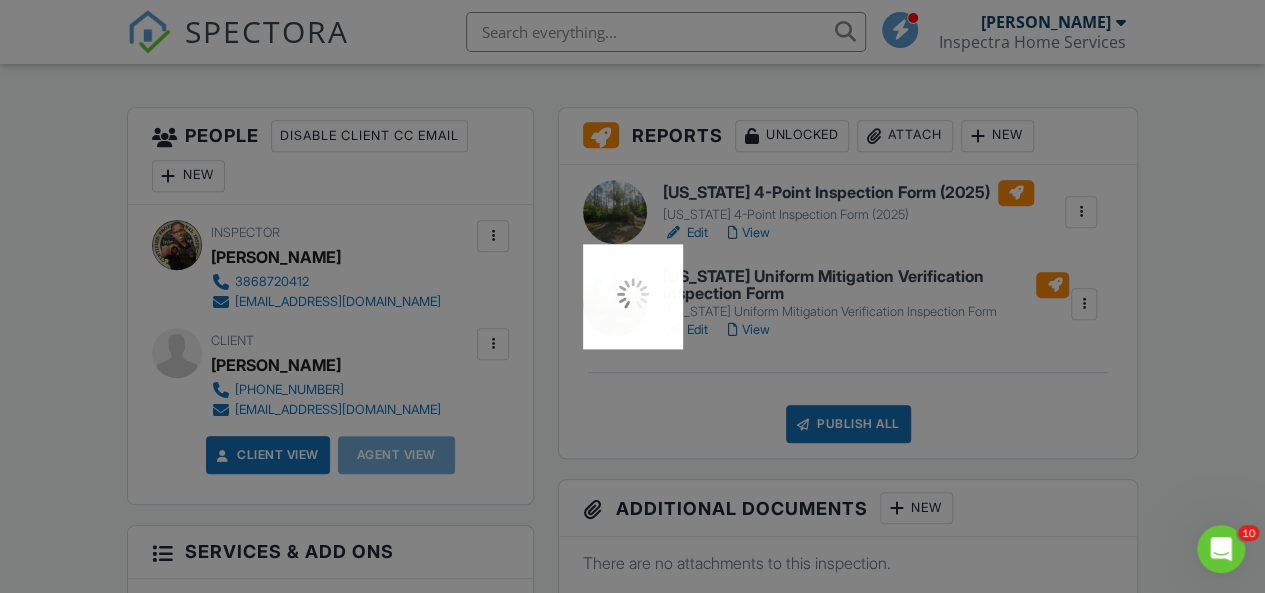 scroll, scrollTop: 0, scrollLeft: 0, axis: both 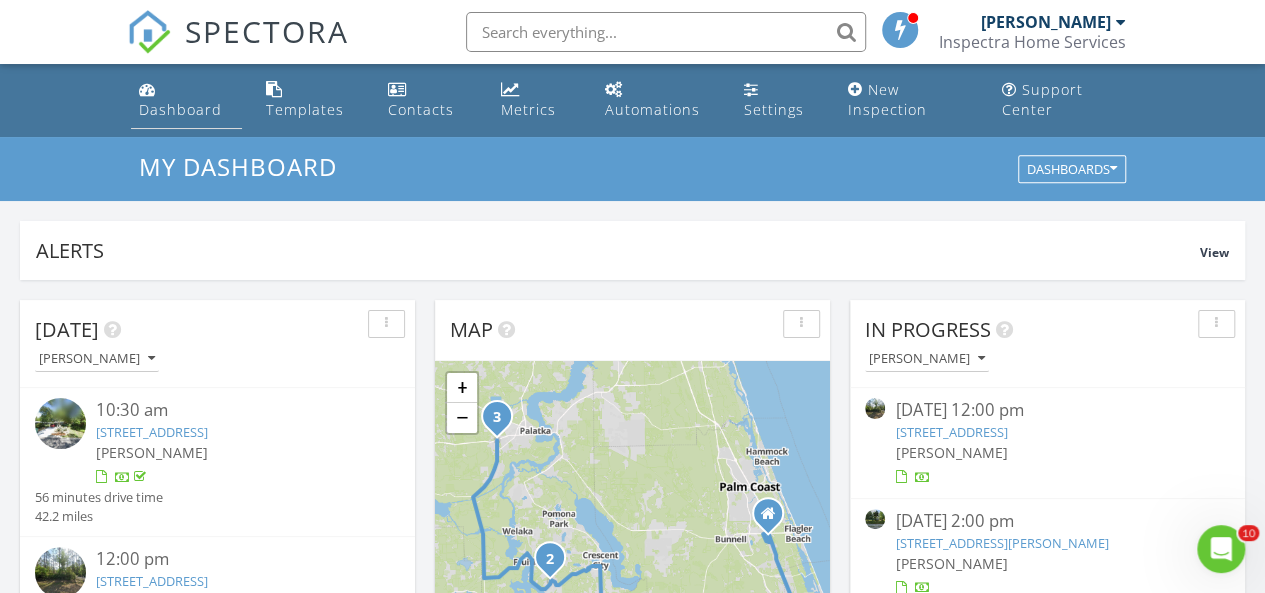 click on "Dashboard" at bounding box center (180, 109) 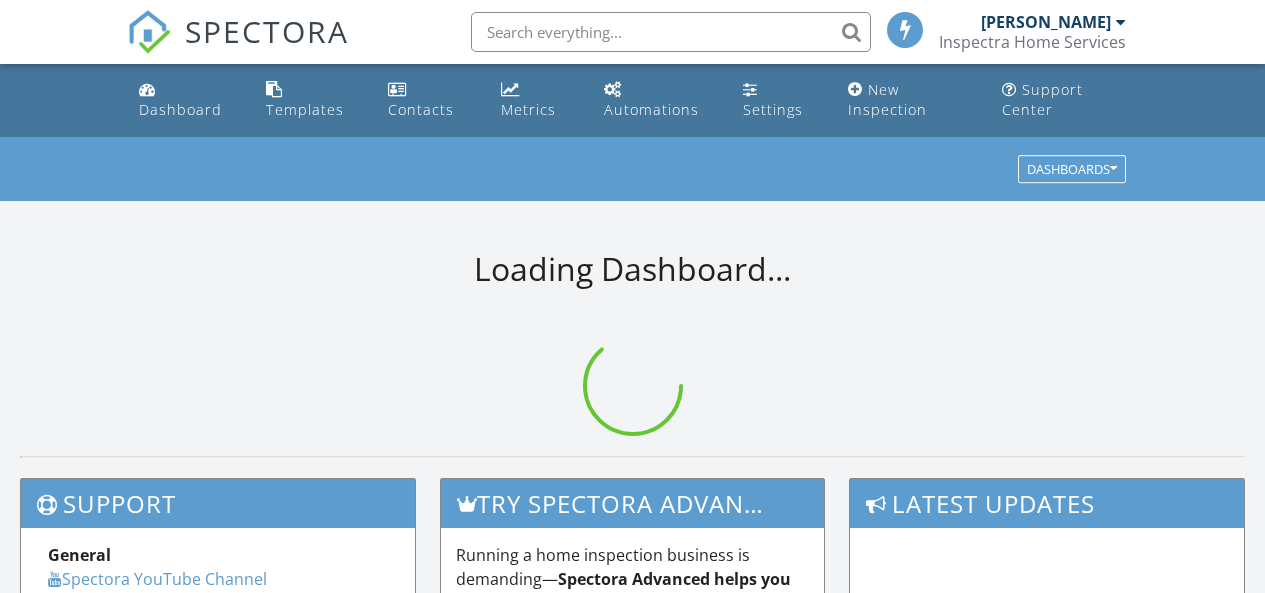 scroll, scrollTop: 0, scrollLeft: 0, axis: both 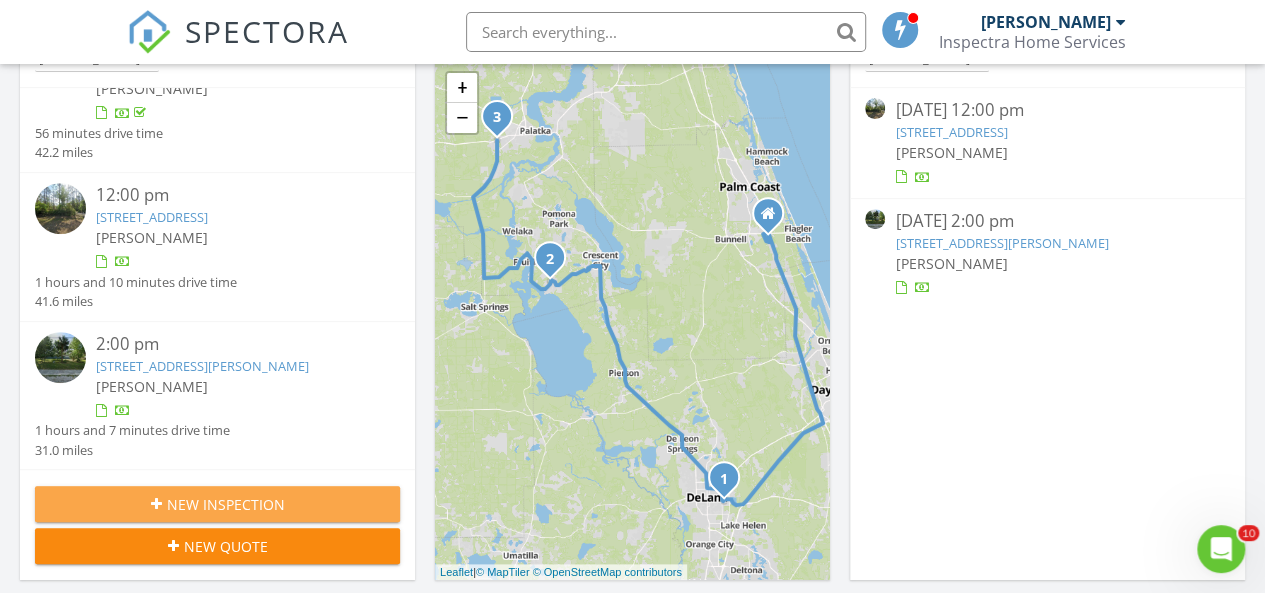 click on "New Inspection" at bounding box center [217, 504] 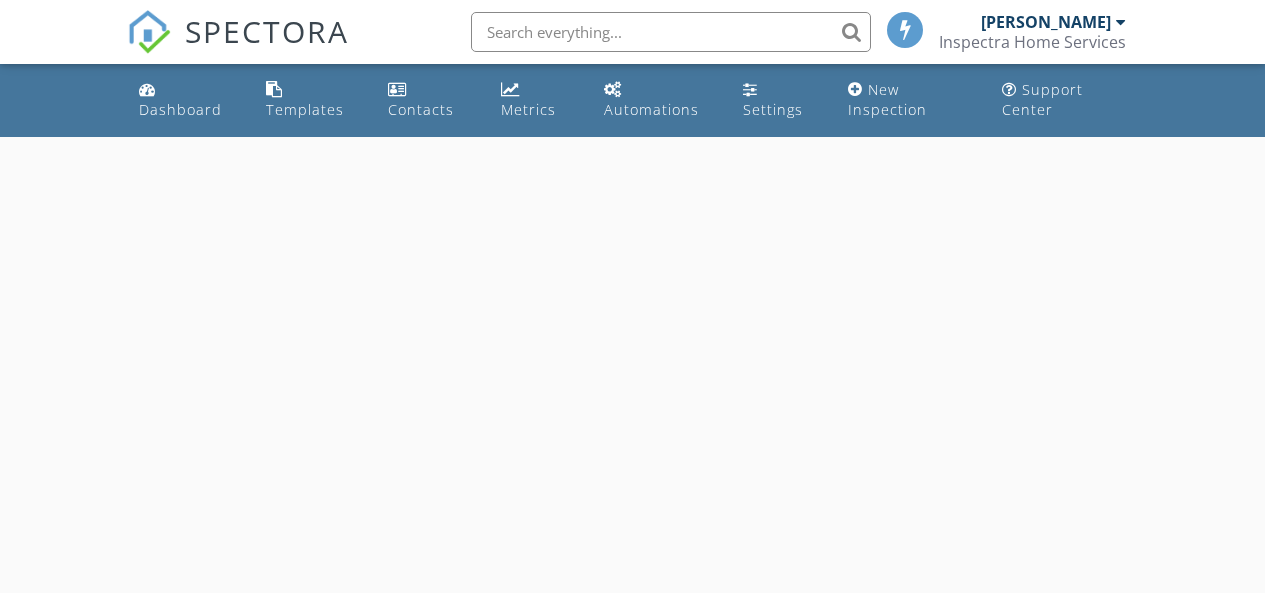 scroll, scrollTop: 0, scrollLeft: 0, axis: both 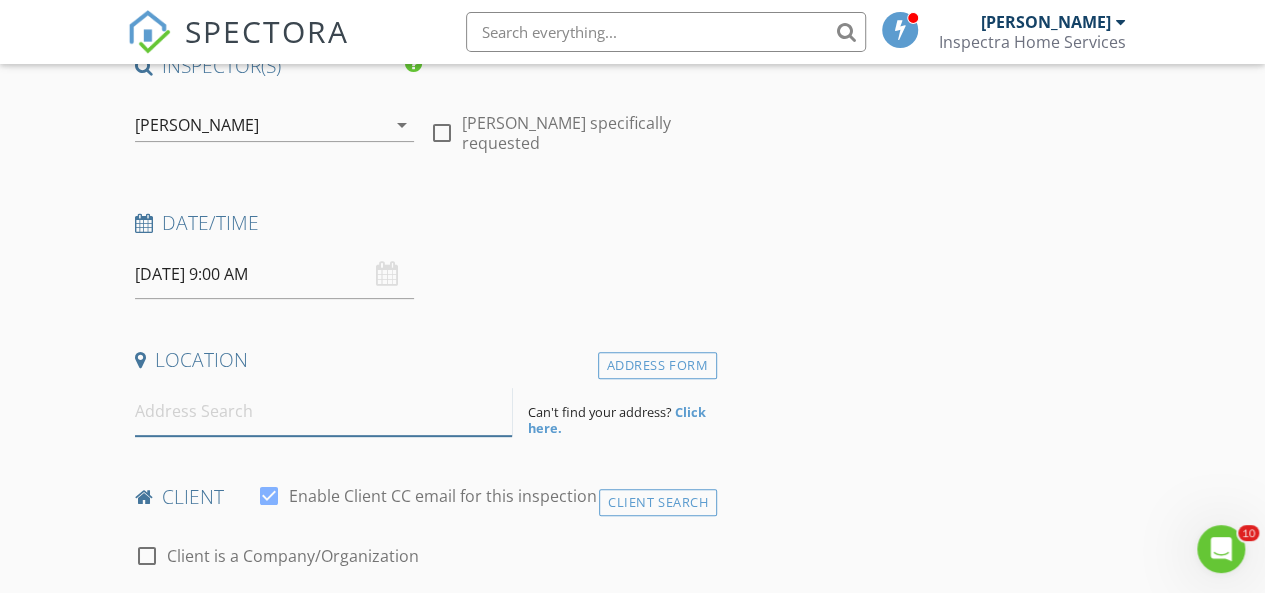 click at bounding box center [324, 411] 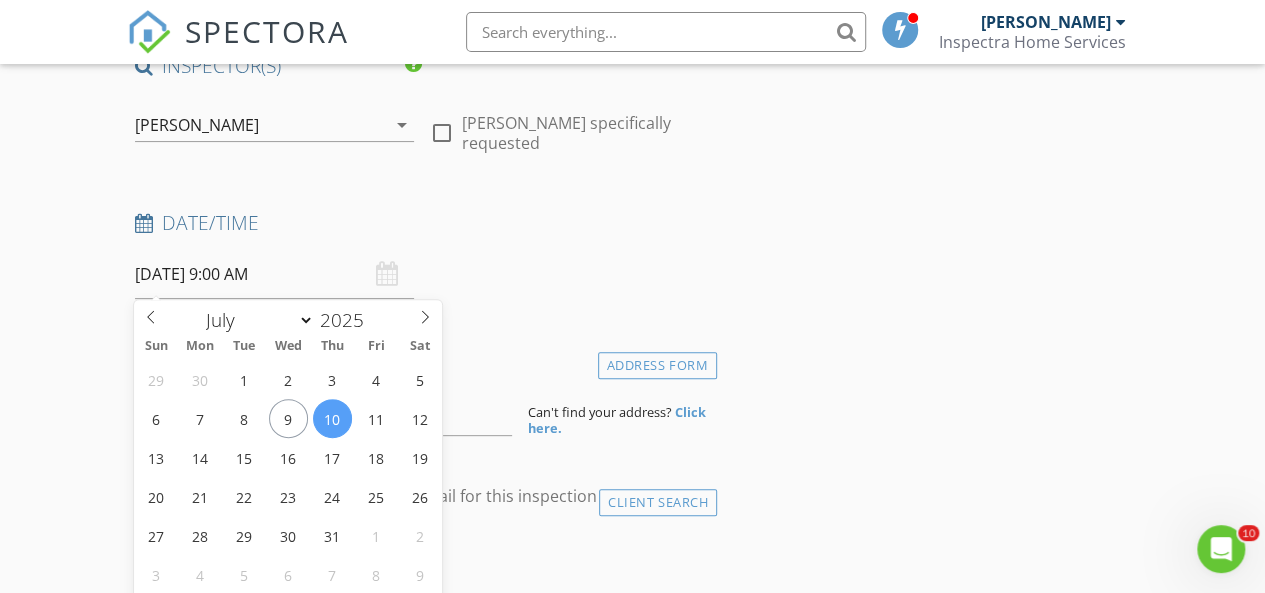 click on "07/10/2025 9:00 AM" at bounding box center [274, 274] 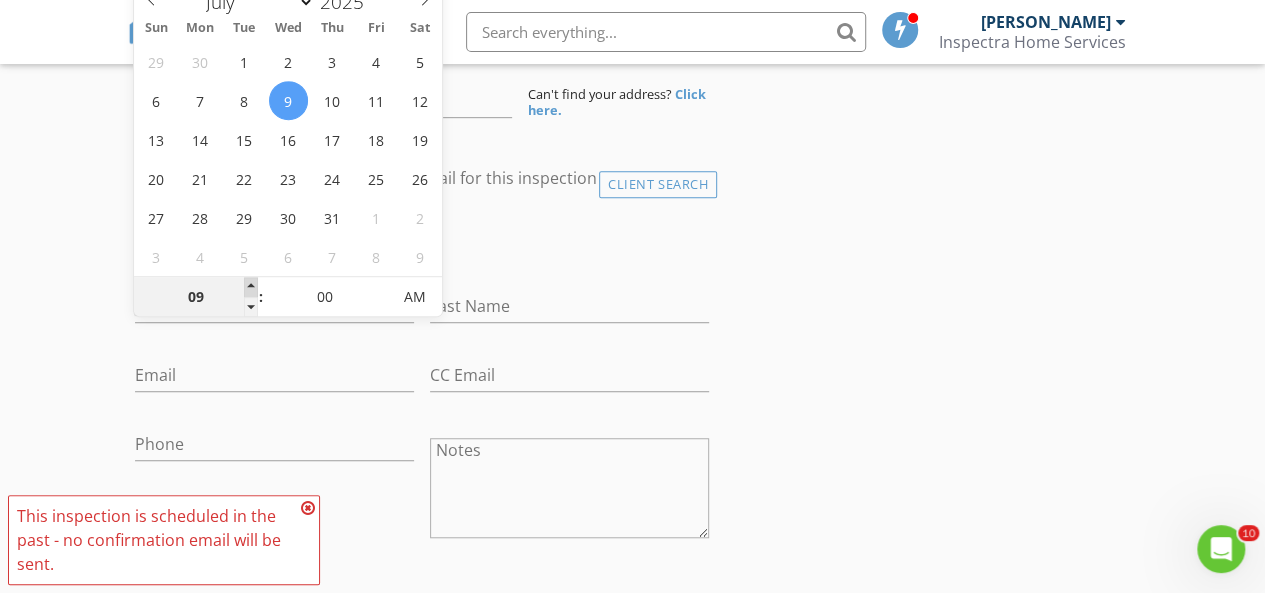 type on "10" 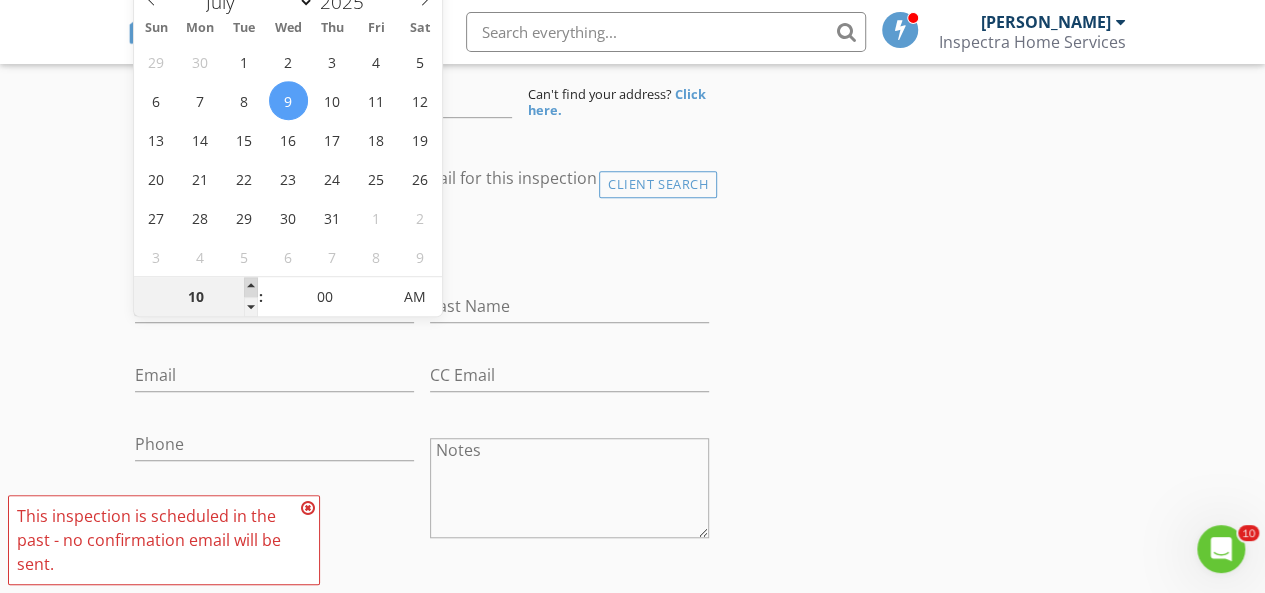 click at bounding box center (251, 287) 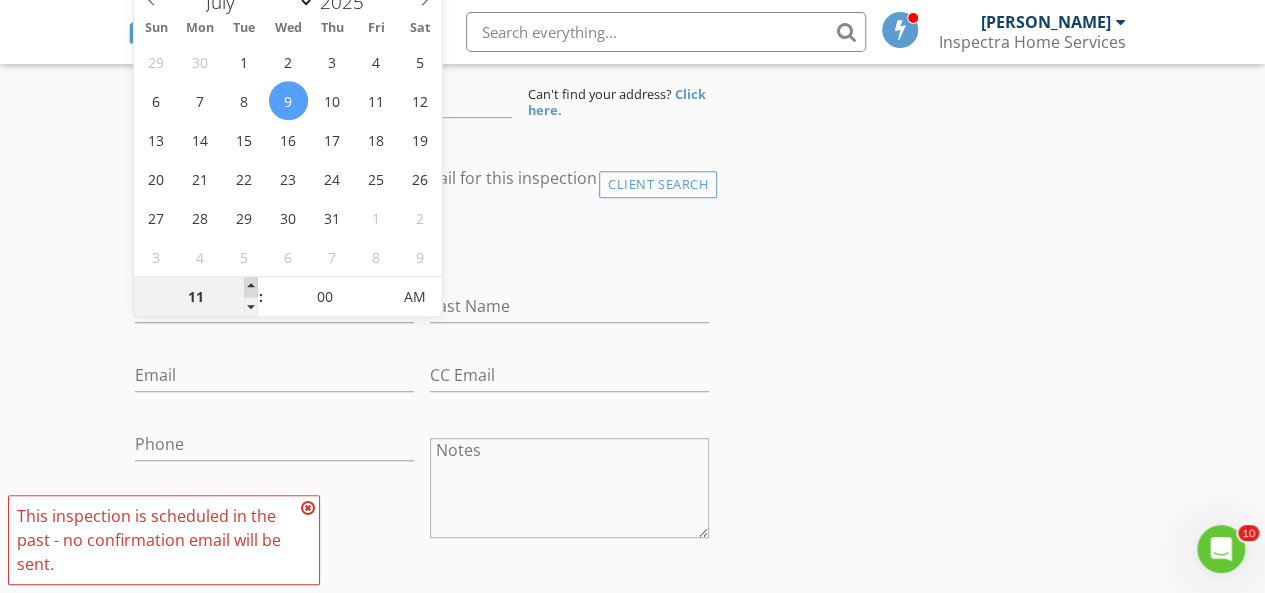 click at bounding box center [251, 287] 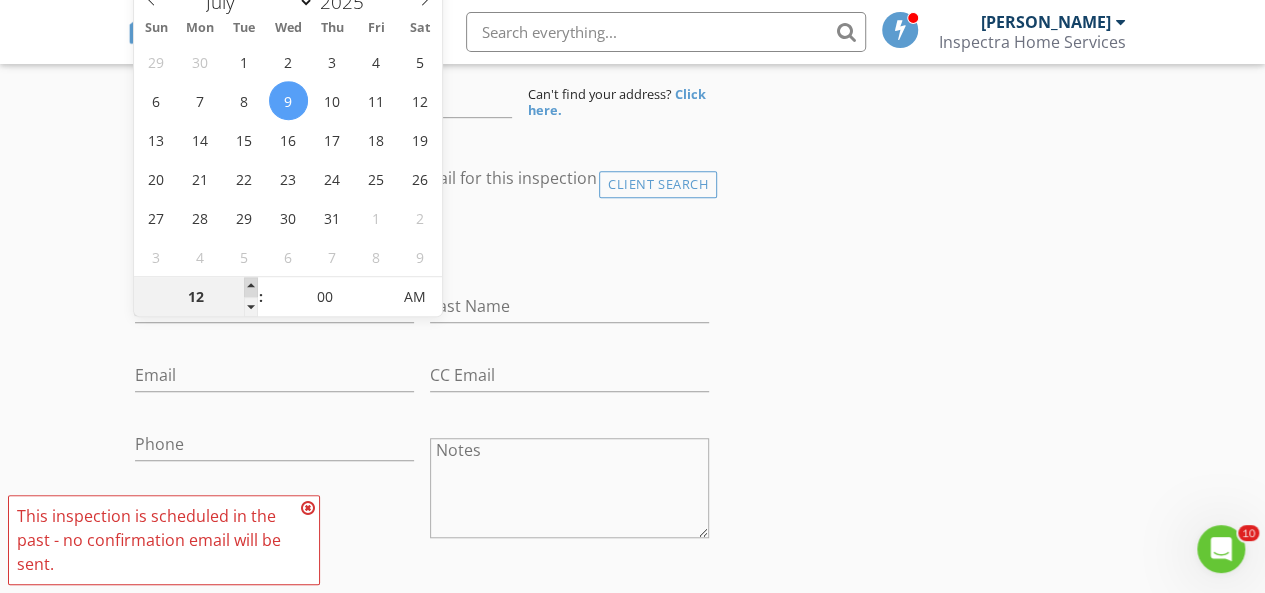 click at bounding box center [251, 287] 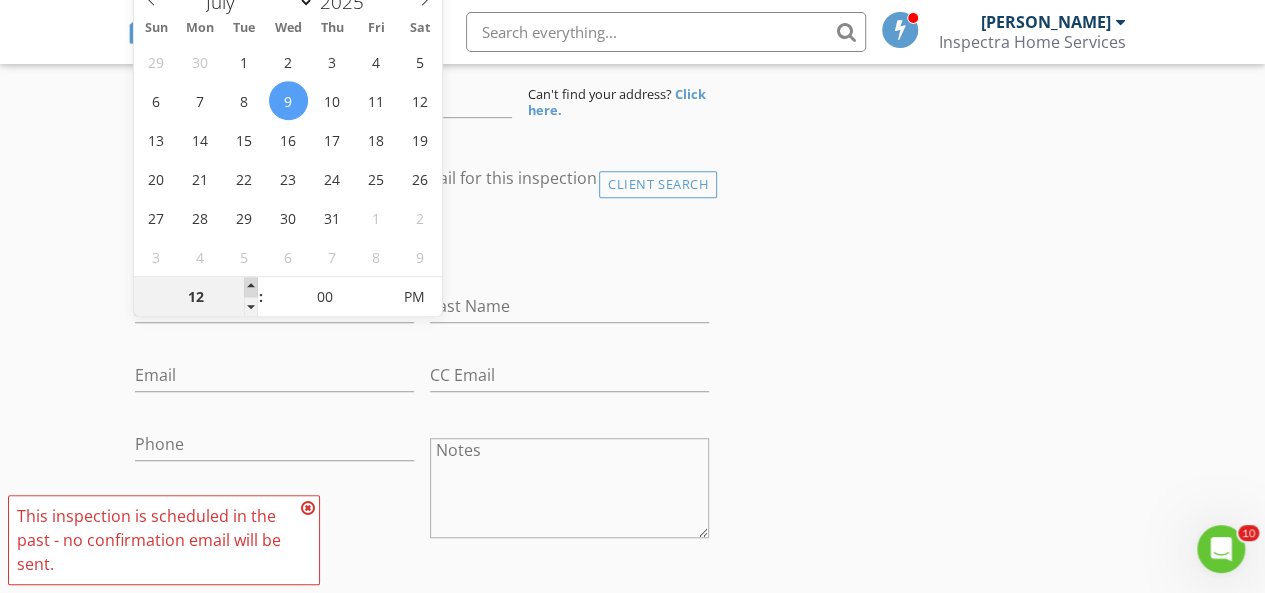 type on "01" 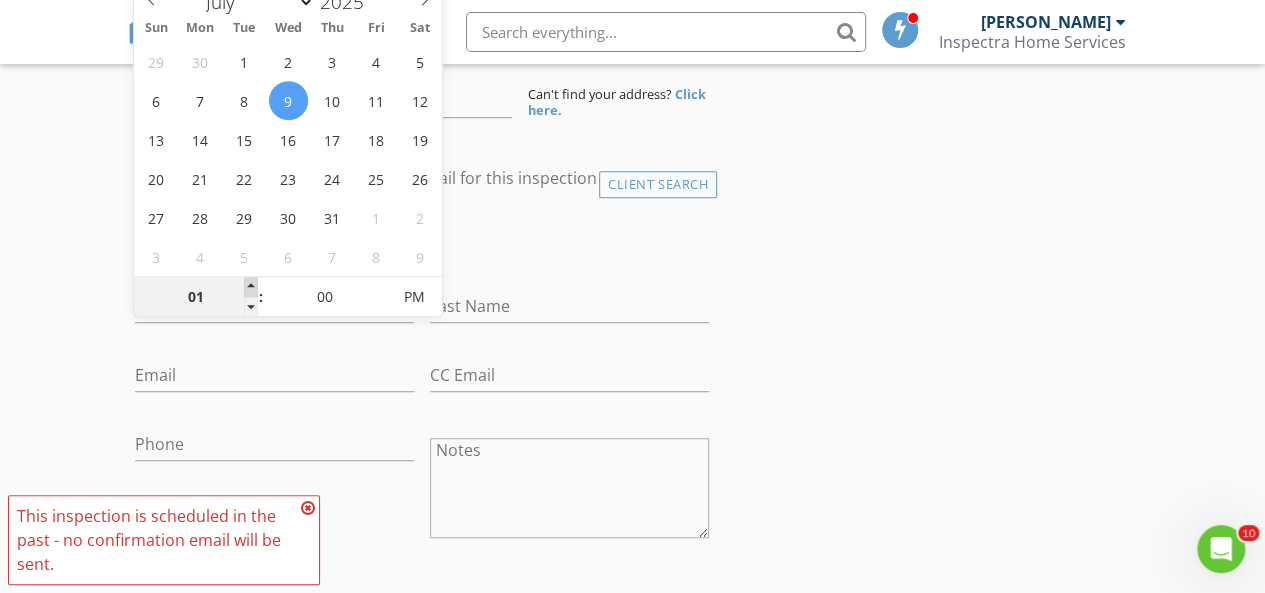 click at bounding box center (251, 287) 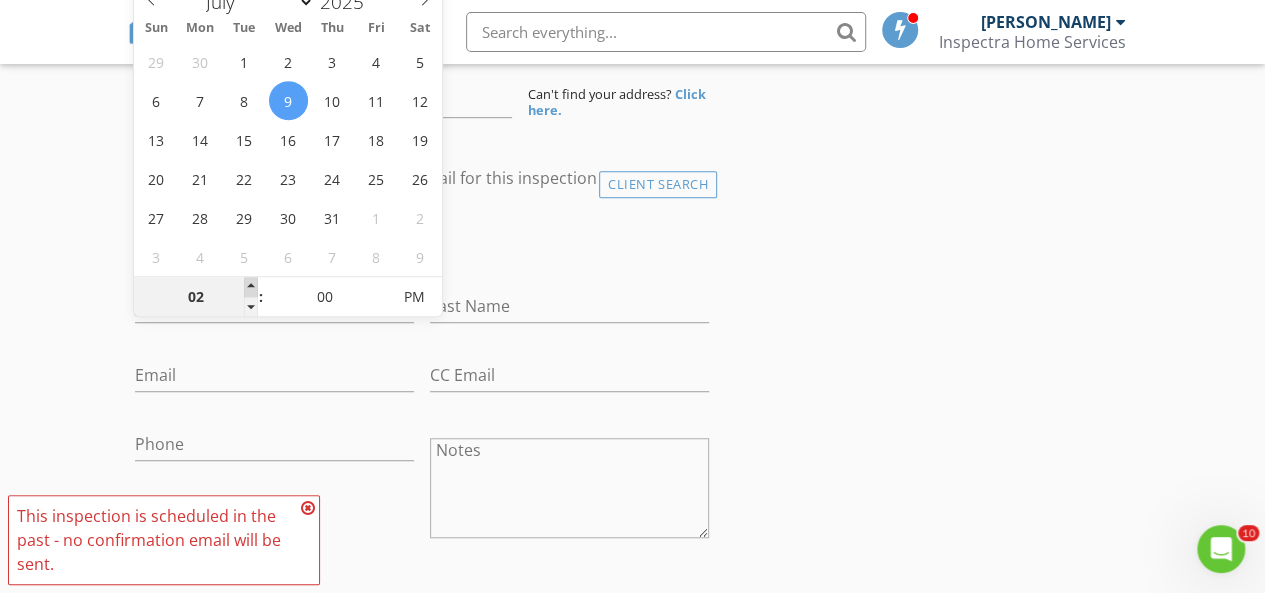 click at bounding box center (251, 287) 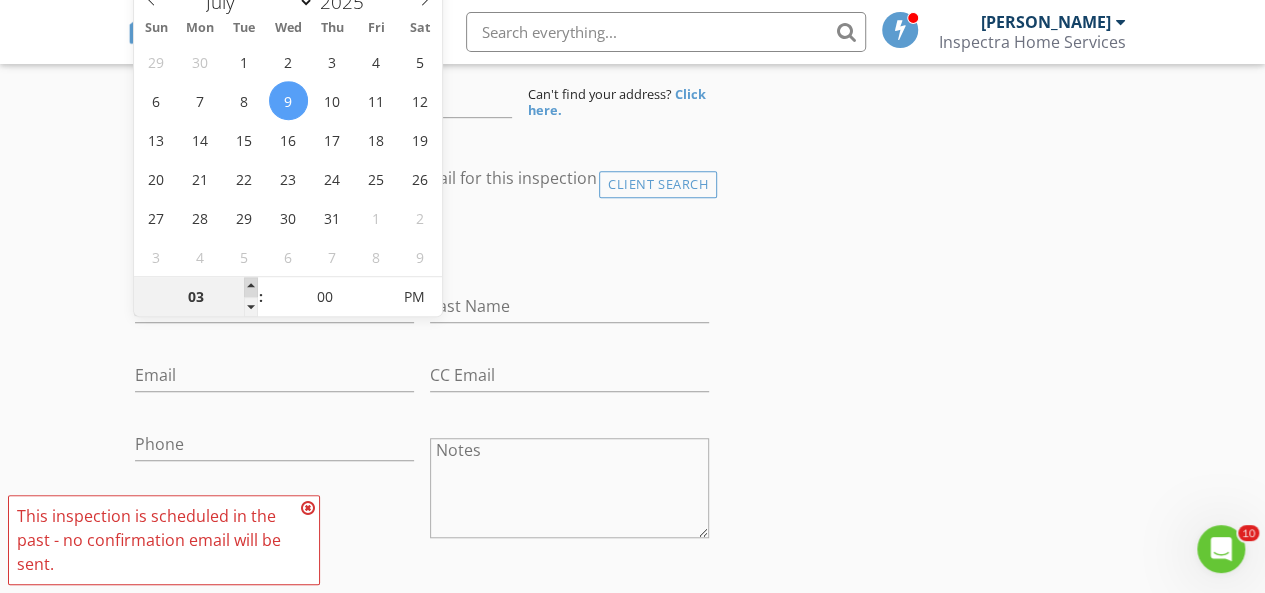 click at bounding box center [251, 287] 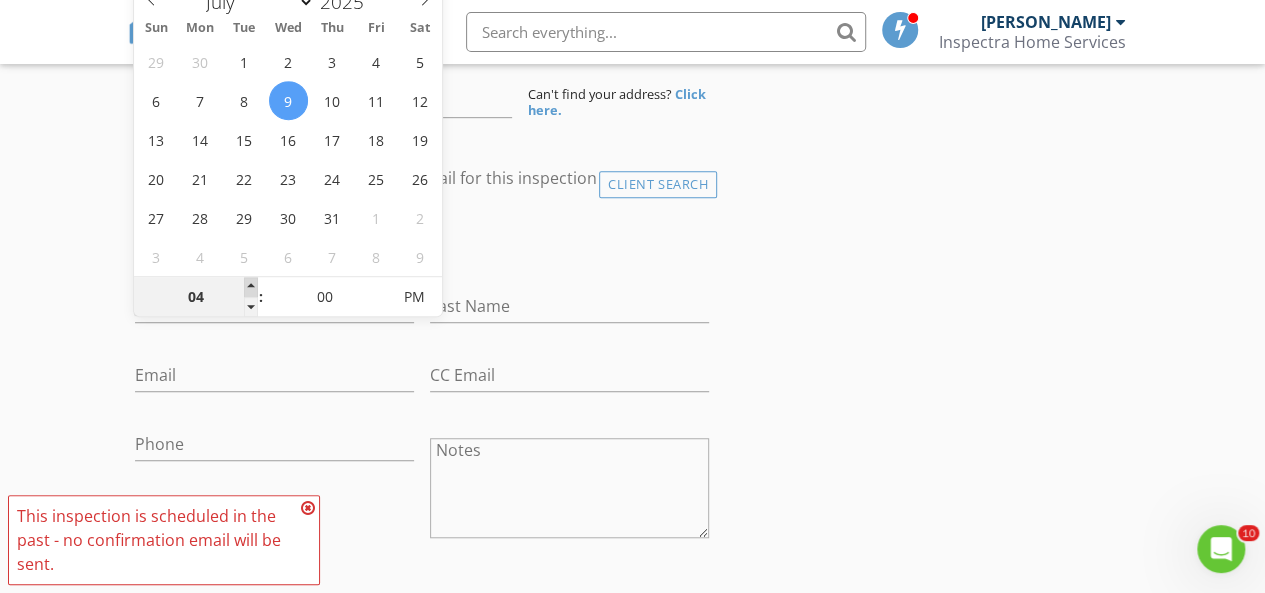 type on "[DATE] 4:00 PM" 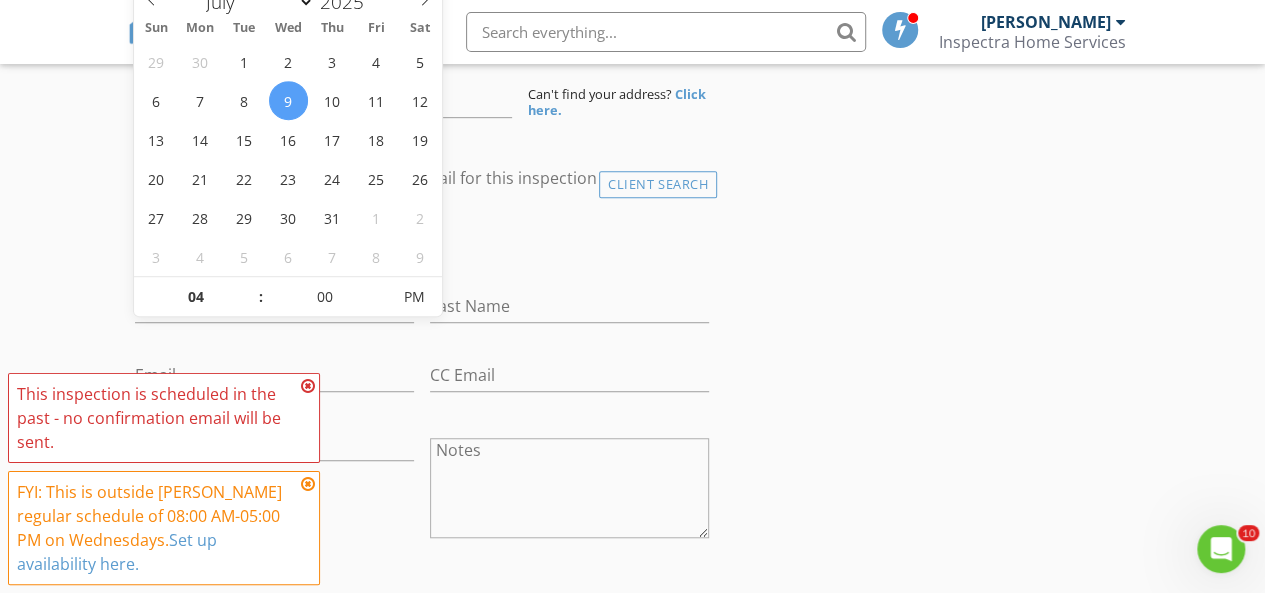 click at bounding box center (308, 386) 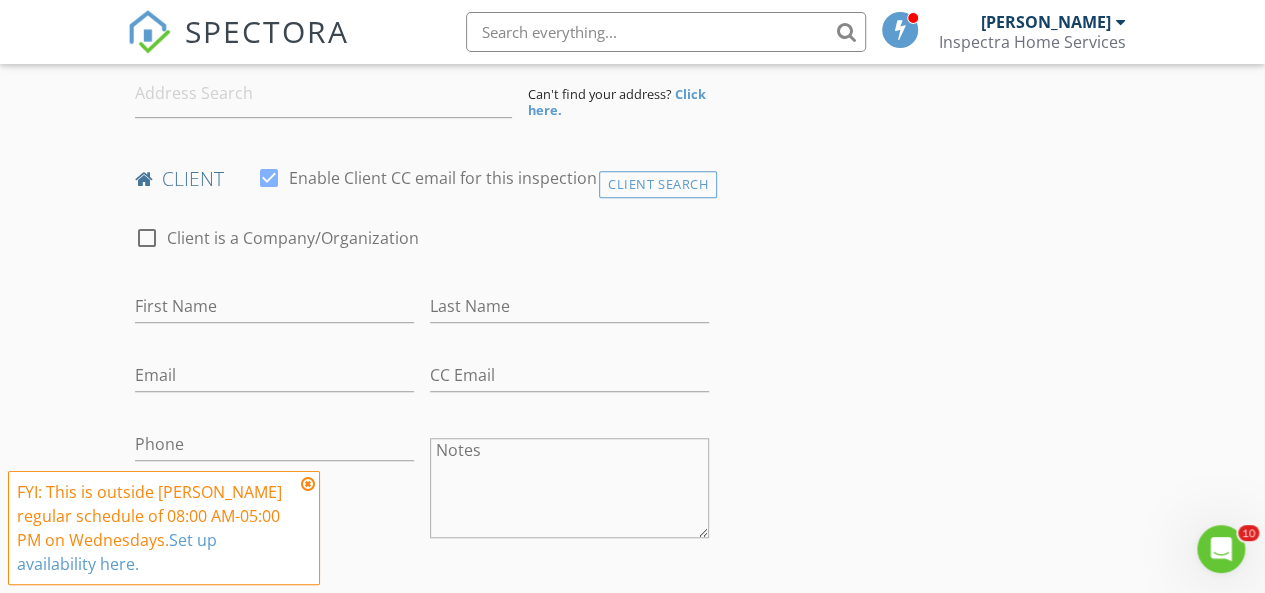 click at bounding box center [308, 484] 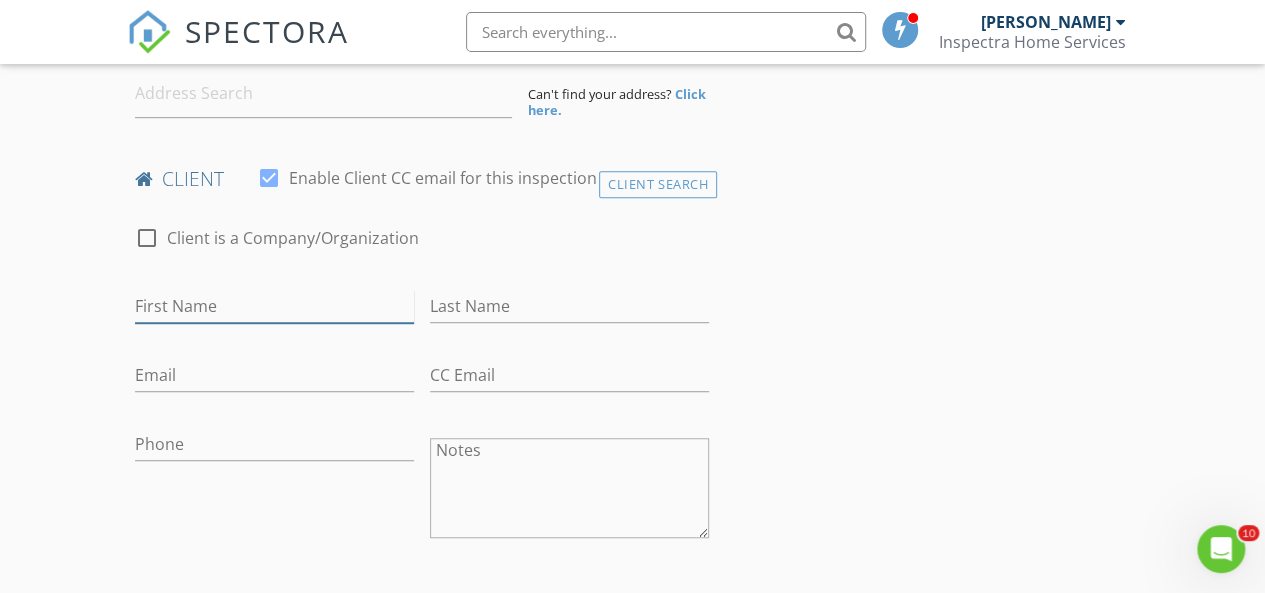 click on "First Name" at bounding box center (274, 306) 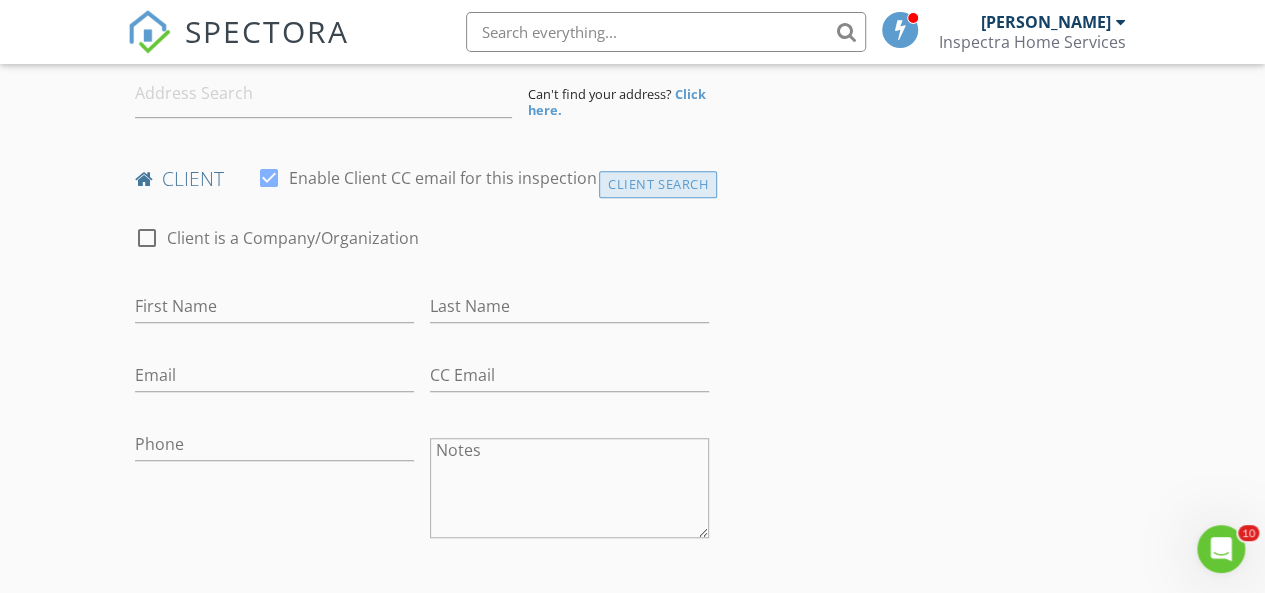 click on "Client Search" at bounding box center (658, 184) 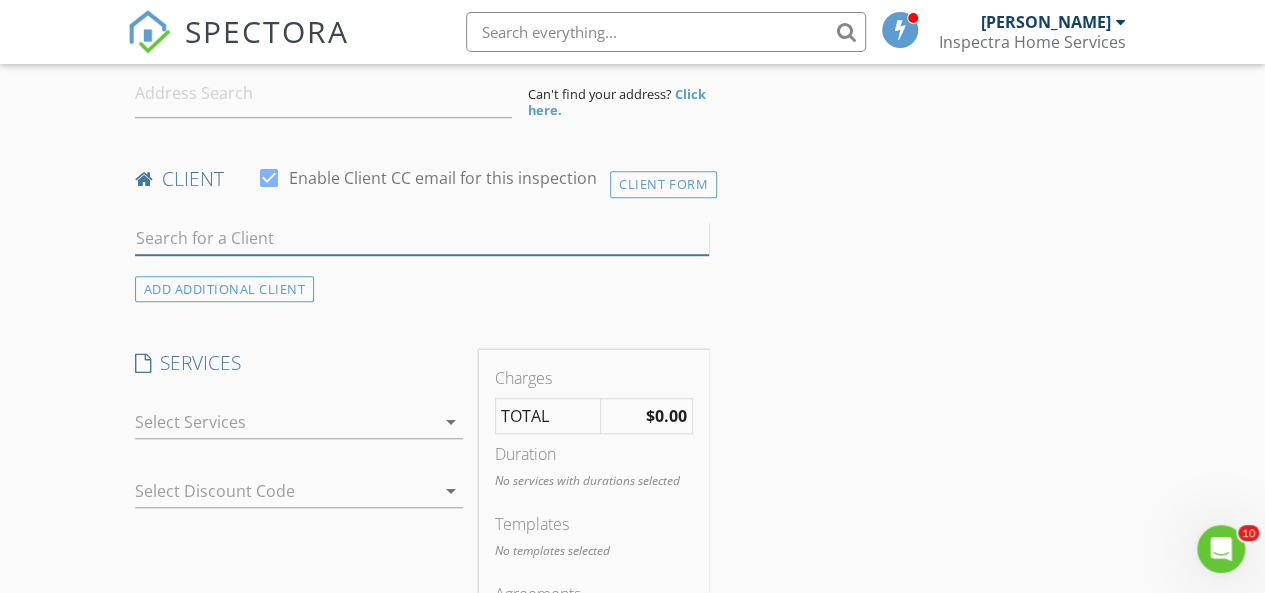 drag, startPoint x: 196, startPoint y: 234, endPoint x: 225, endPoint y: 243, distance: 30.364452 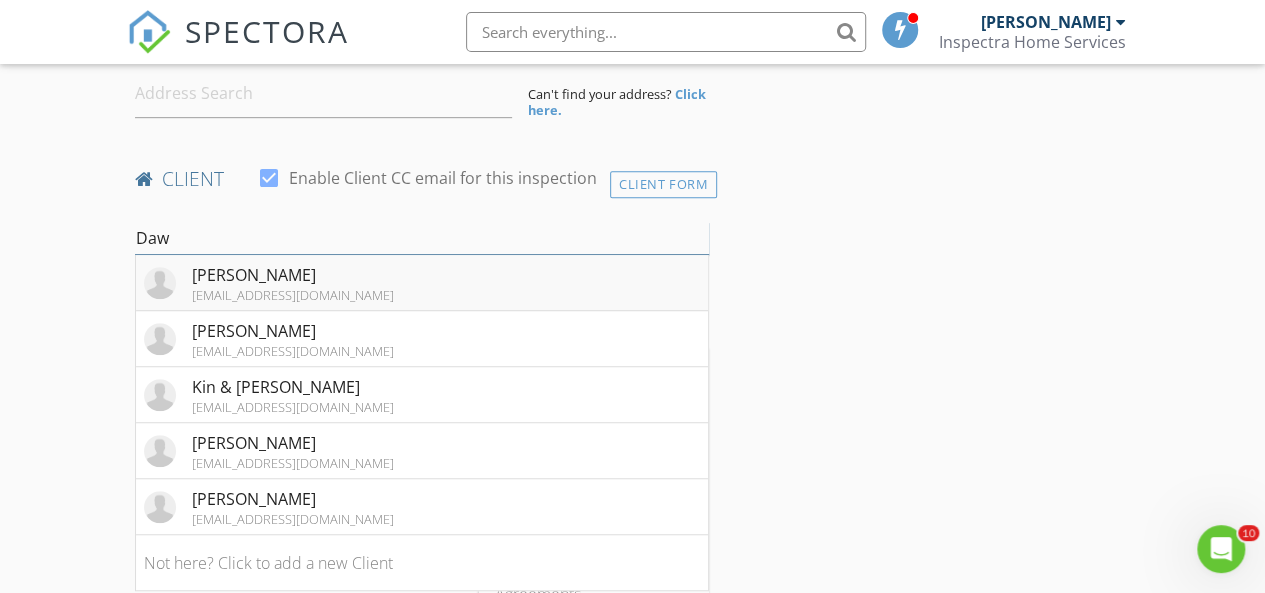 type on "Daw" 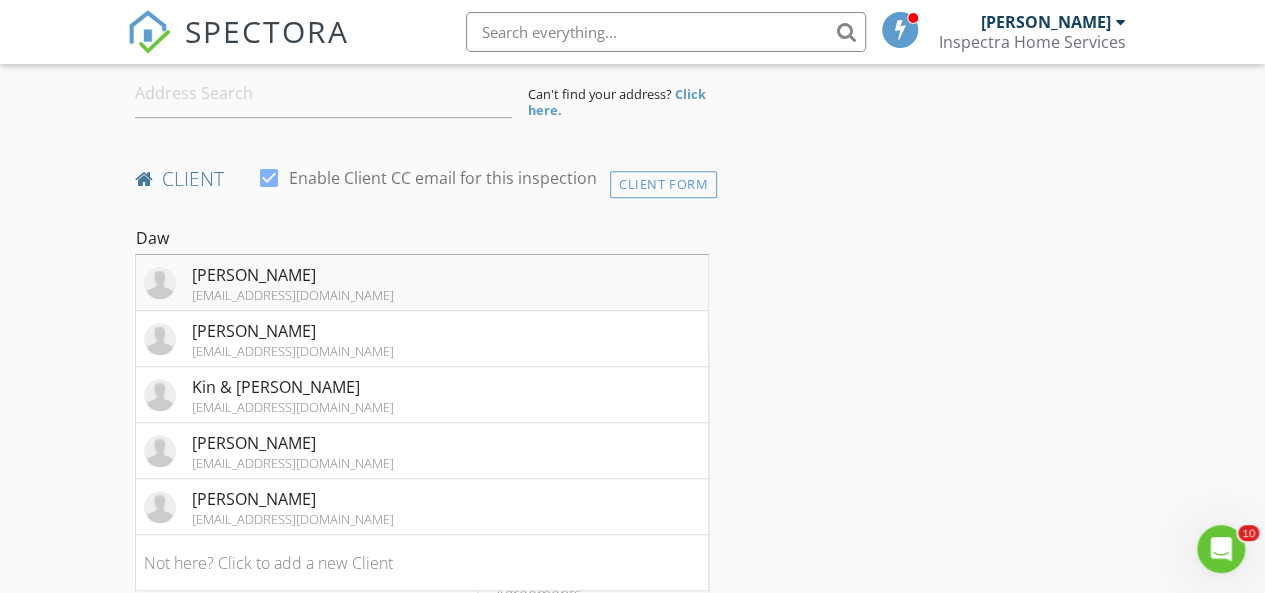 click on "Dawn Palmieri
theanalogduck@gmail.com" at bounding box center (422, 283) 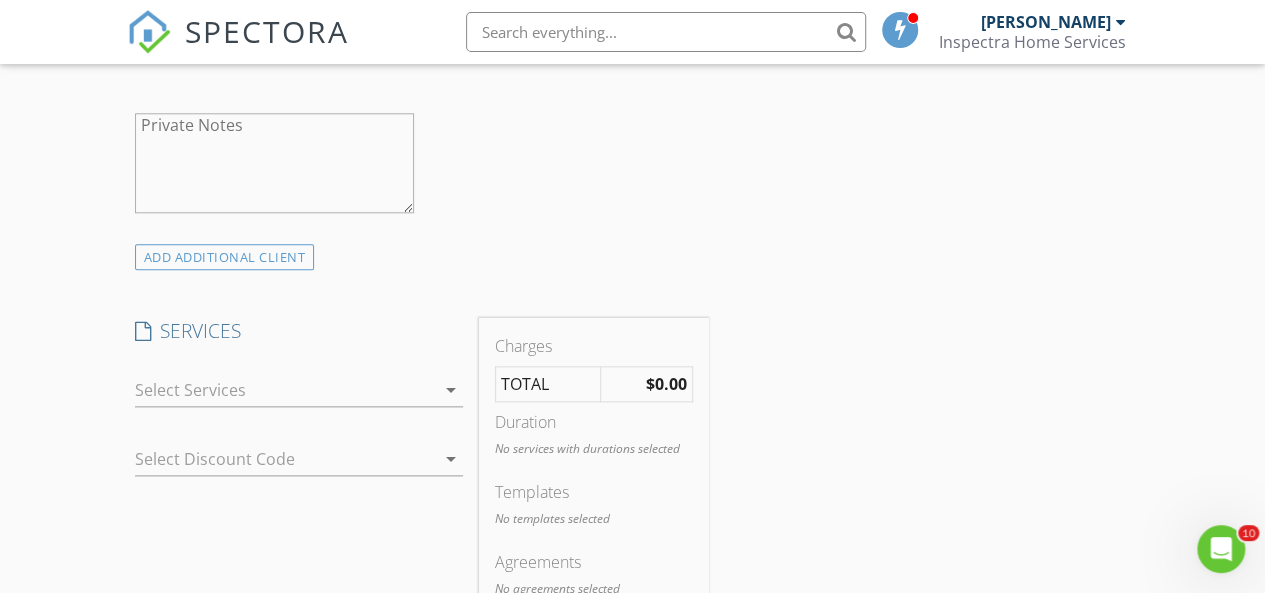 scroll, scrollTop: 1018, scrollLeft: 0, axis: vertical 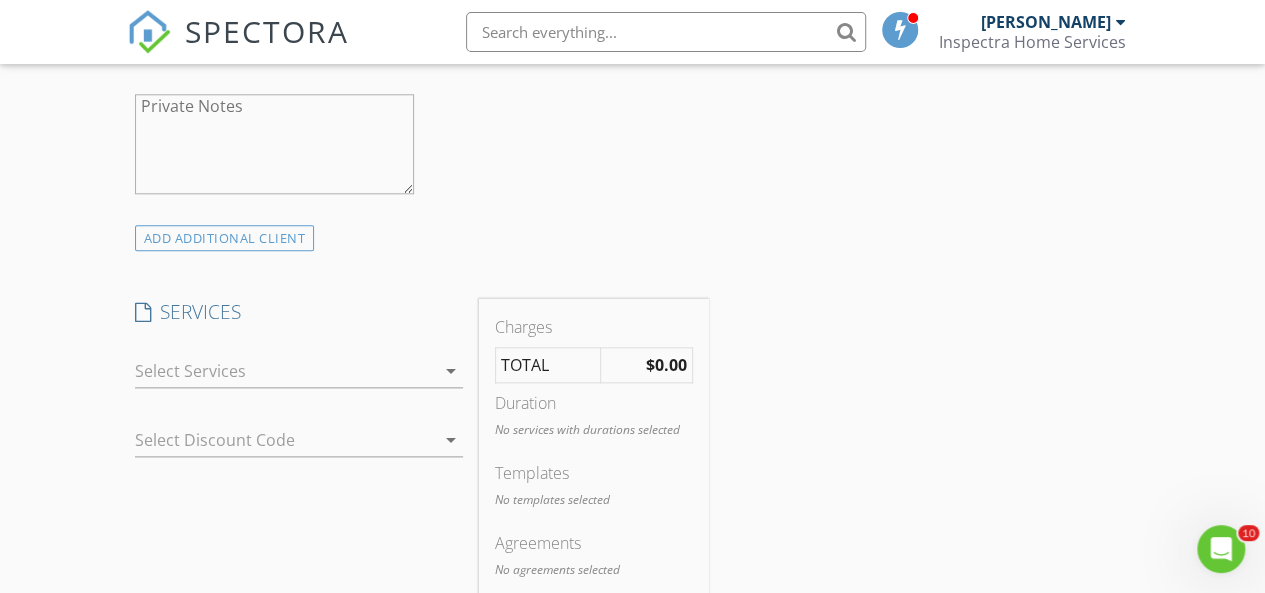 click at bounding box center [285, 371] 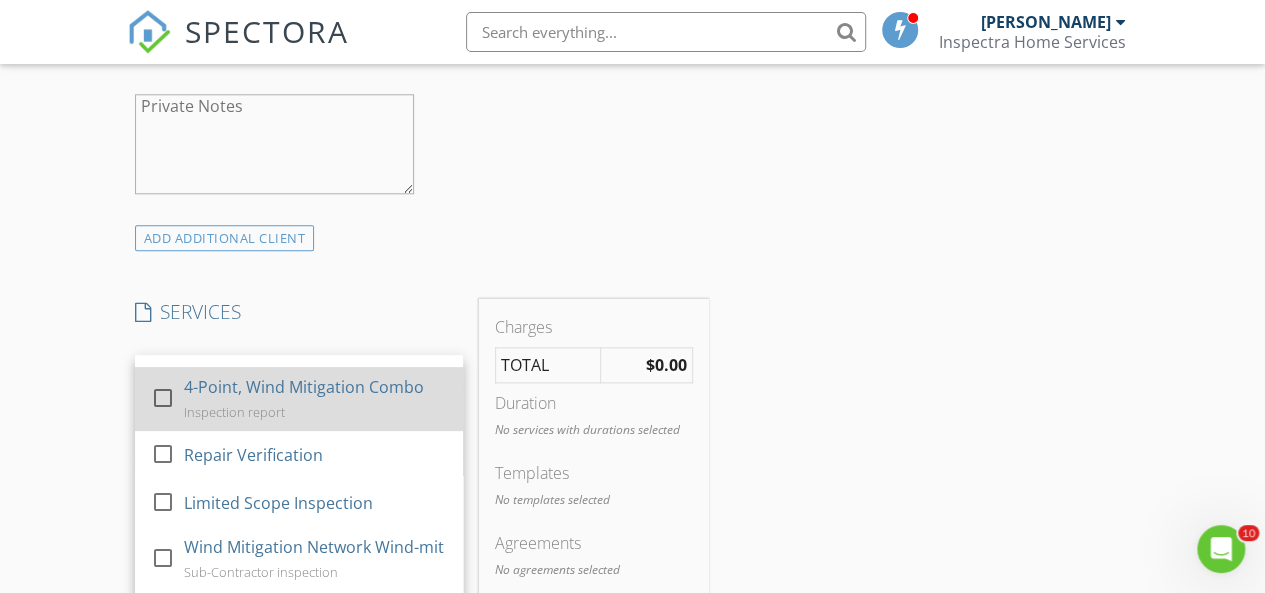scroll, scrollTop: 444, scrollLeft: 0, axis: vertical 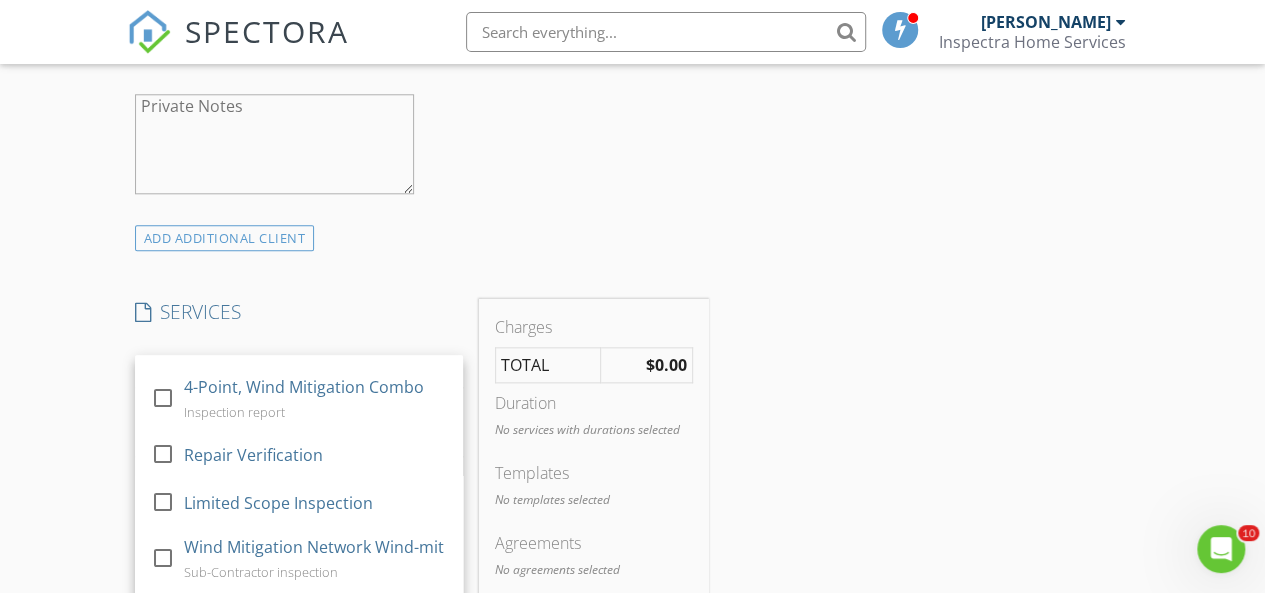 click on "New Inspection
Click here to use the New Order Form
INSPECTOR(S)
check_box   Frank Laguerre   PRIMARY   Frank Laguerre arrow_drop_down   check_box_outline_blank Frank Laguerre specifically requested
Date/Time
07/09/2025 4:00 PM
Location
Address Form       Can't find your address?   Click here.
client
check_box Enable Client CC email for this inspection   Client Search     check_box_outline_blank Client is a Company/Organization     First Name Dawn   Last Name Palmieri   Email theanalogduck@gmail.com   CC Email   Phone 704-280-6319           Notes   Private Notes
ADD ADDITIONAL client
SERVICES
check_box_outline_blank   Home Inspection   check_box_outline_blank   Pre-Listing Inspection   Informational check_box_outline_blank   4-point Inspection" at bounding box center (632, 635) 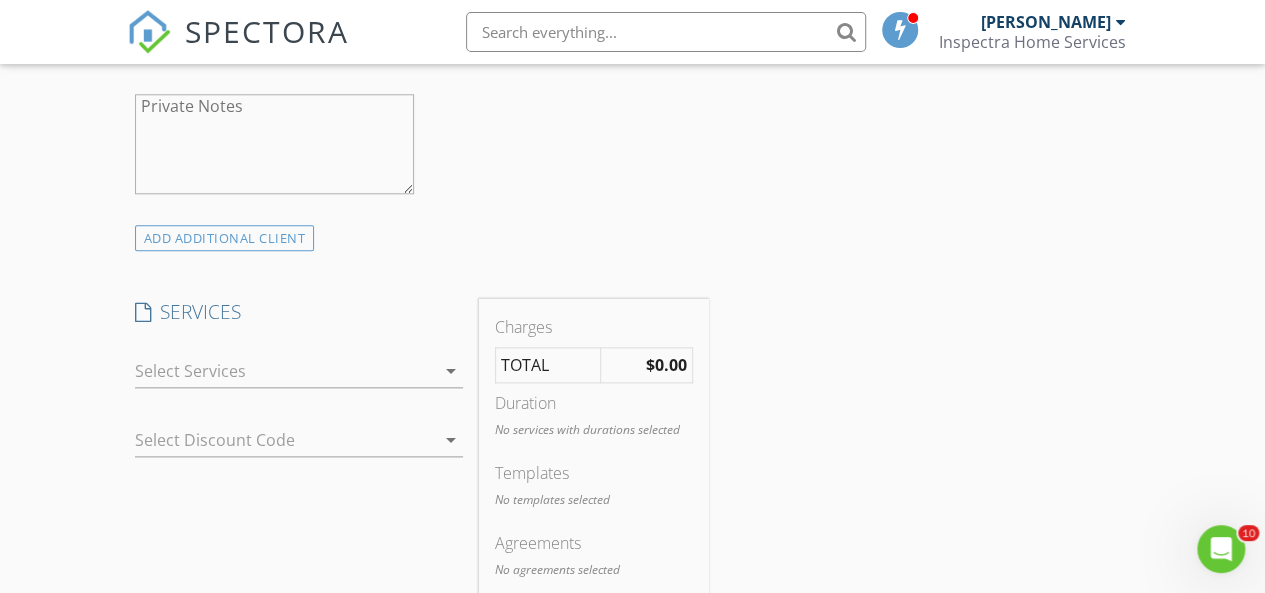 scroll, scrollTop: 1118, scrollLeft: 0, axis: vertical 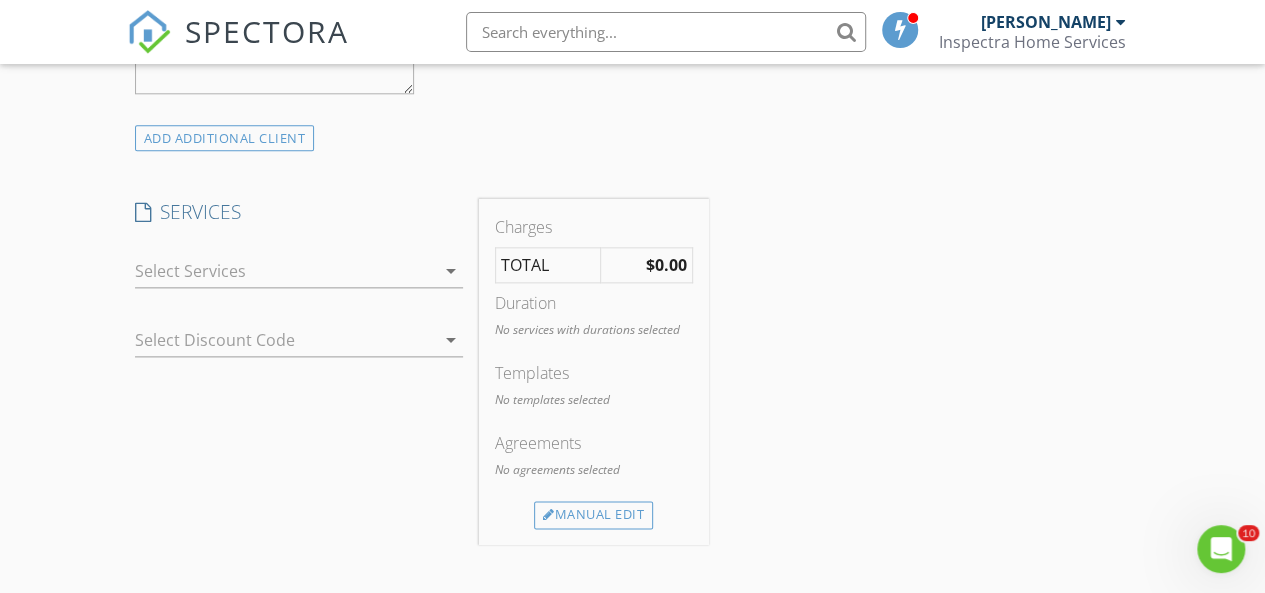 click at bounding box center (285, 271) 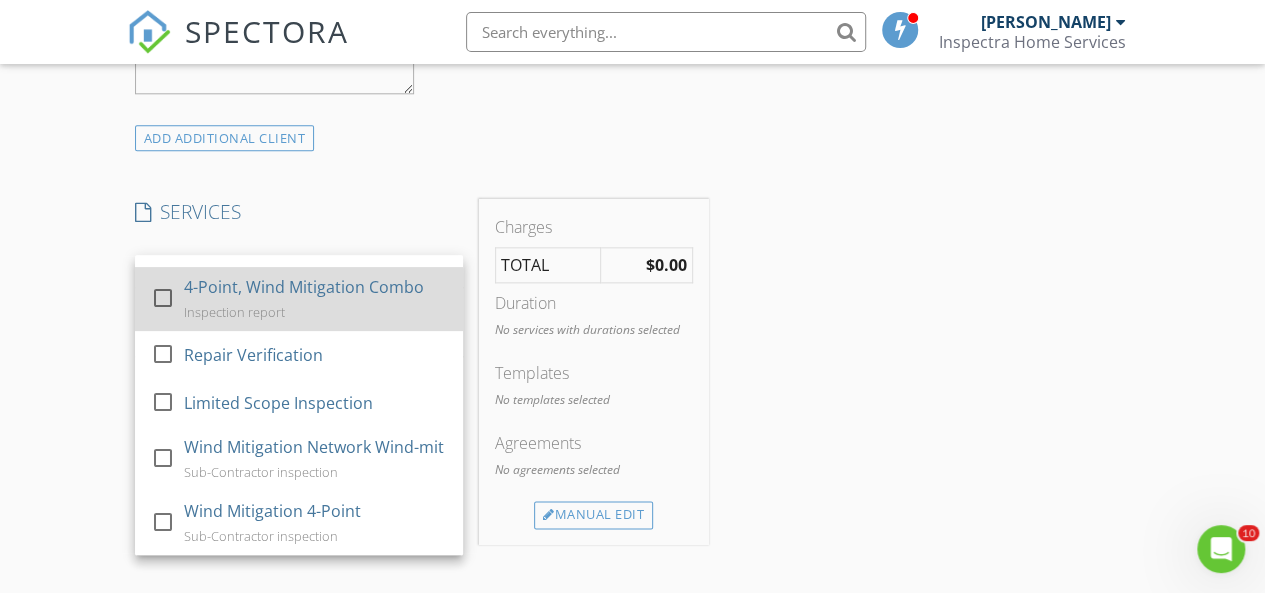 scroll, scrollTop: 1218, scrollLeft: 0, axis: vertical 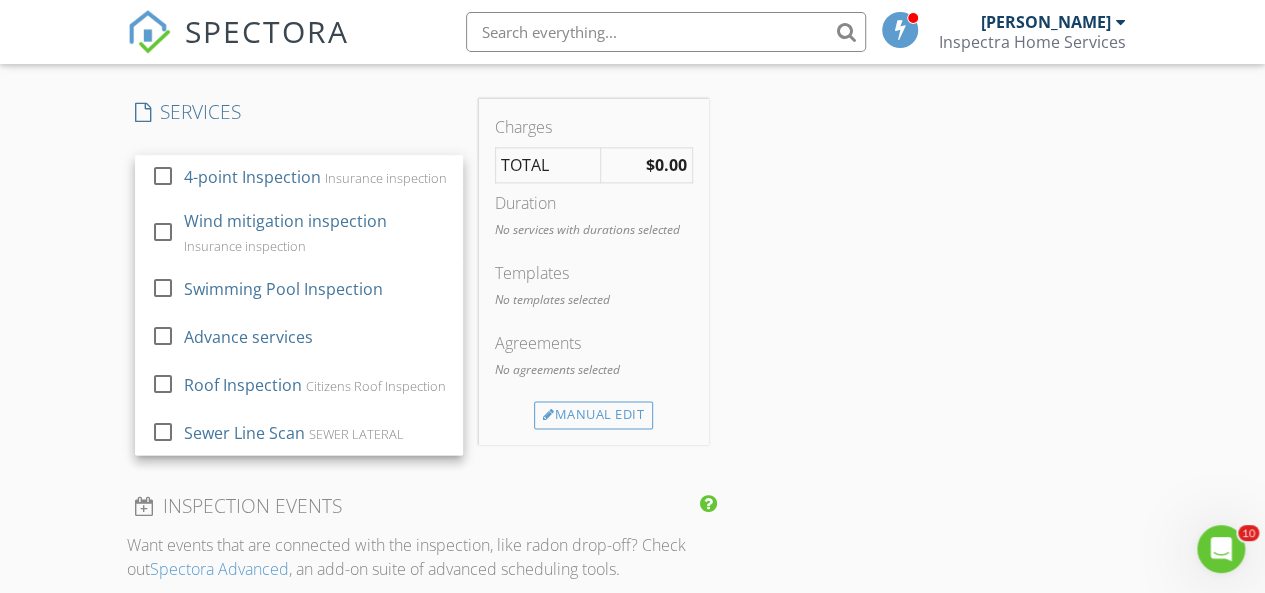 click on "New Inspection
Click here to use the New Order Form
INSPECTOR(S)
check_box   Frank Laguerre   PRIMARY   Frank Laguerre arrow_drop_down   check_box_outline_blank Frank Laguerre specifically requested
Date/Time
07/09/2025 4:00 PM
Location
Address Form       Can't find your address?   Click here.
client
check_box Enable Client CC email for this inspection   Client Search     check_box_outline_blank Client is a Company/Organization     First Name Dawn   Last Name Palmieri   Email theanalogduck@gmail.com   CC Email   Phone 704-280-6319           Notes   Private Notes
ADD ADDITIONAL client
SERVICES
check_box_outline_blank   Home Inspection   check_box_outline_blank   Pre-Listing Inspection   Informational check_box_outline_blank   4-point Inspection" at bounding box center [632, 435] 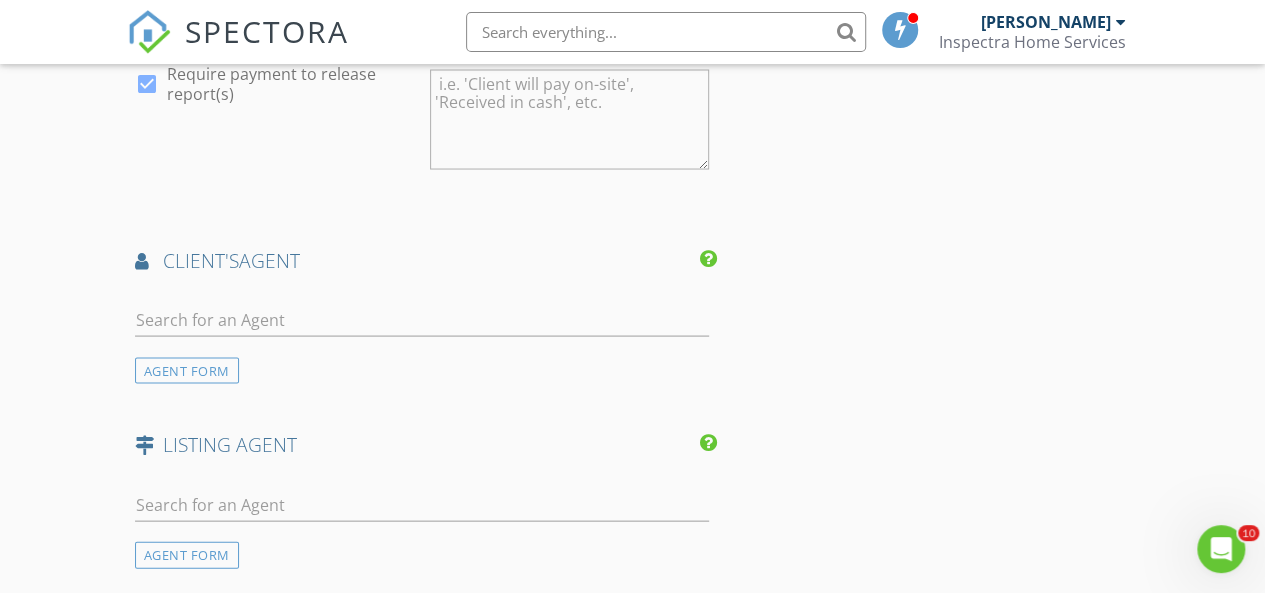 scroll, scrollTop: 1718, scrollLeft: 0, axis: vertical 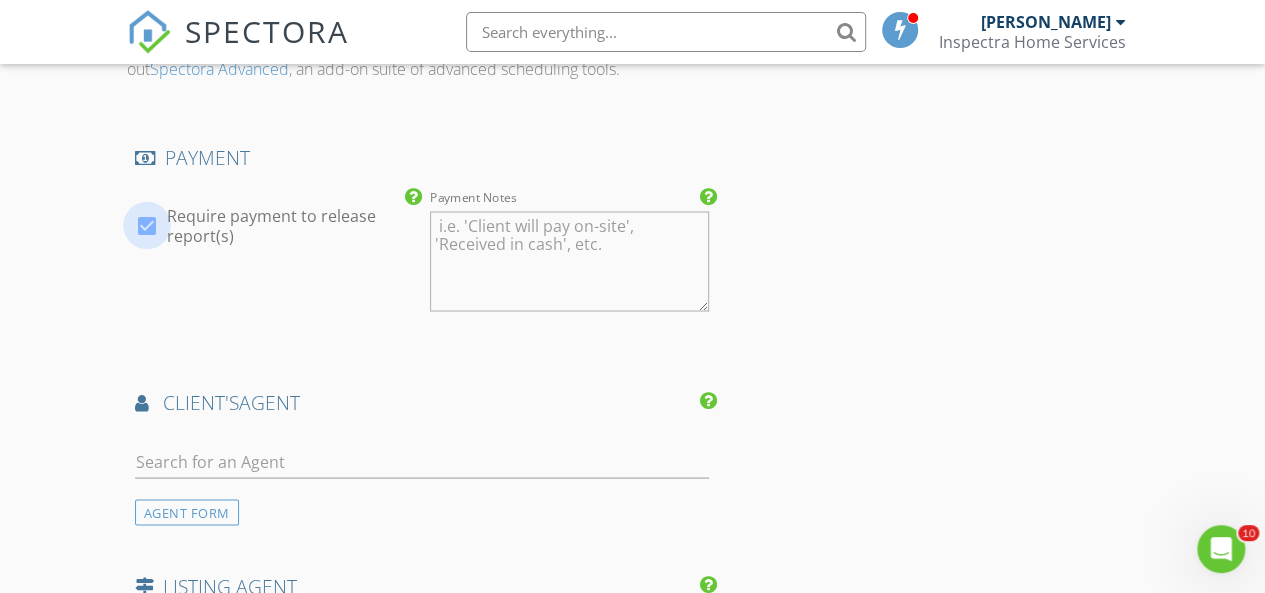 click at bounding box center [147, 225] 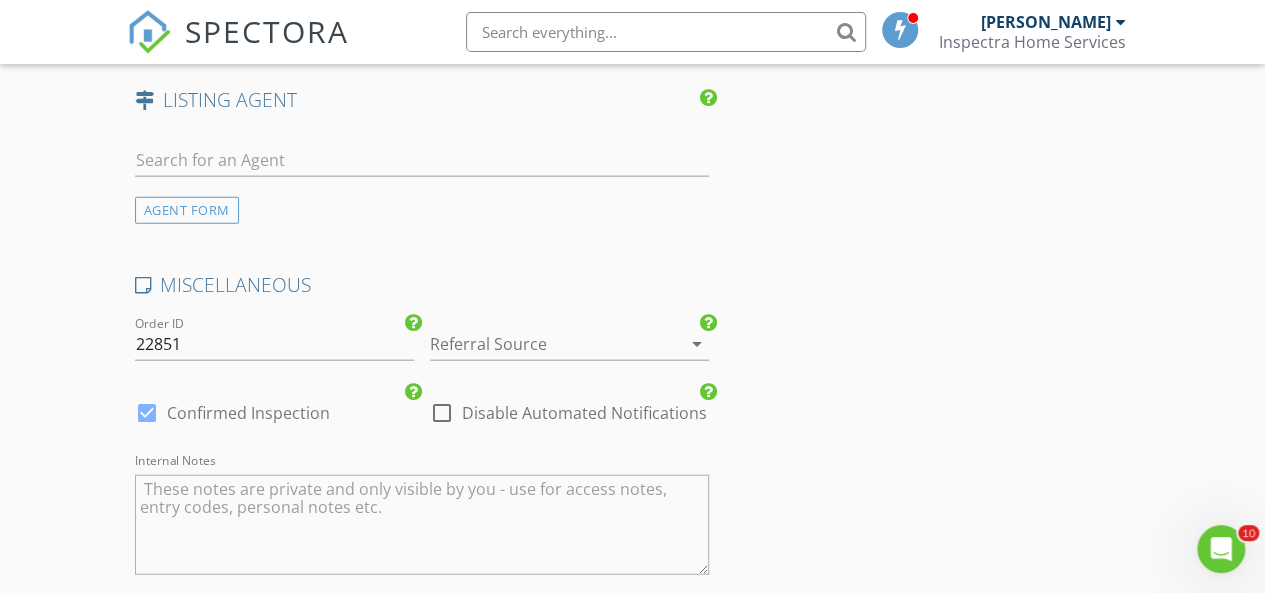 scroll, scrollTop: 2218, scrollLeft: 0, axis: vertical 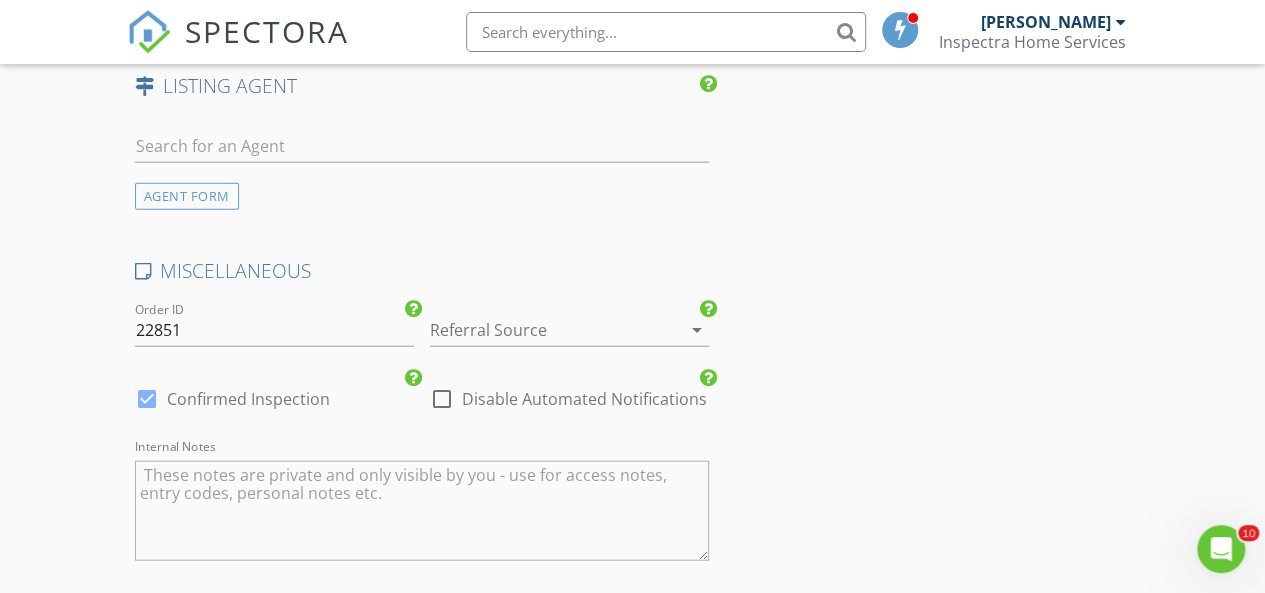 click at bounding box center (442, 399) 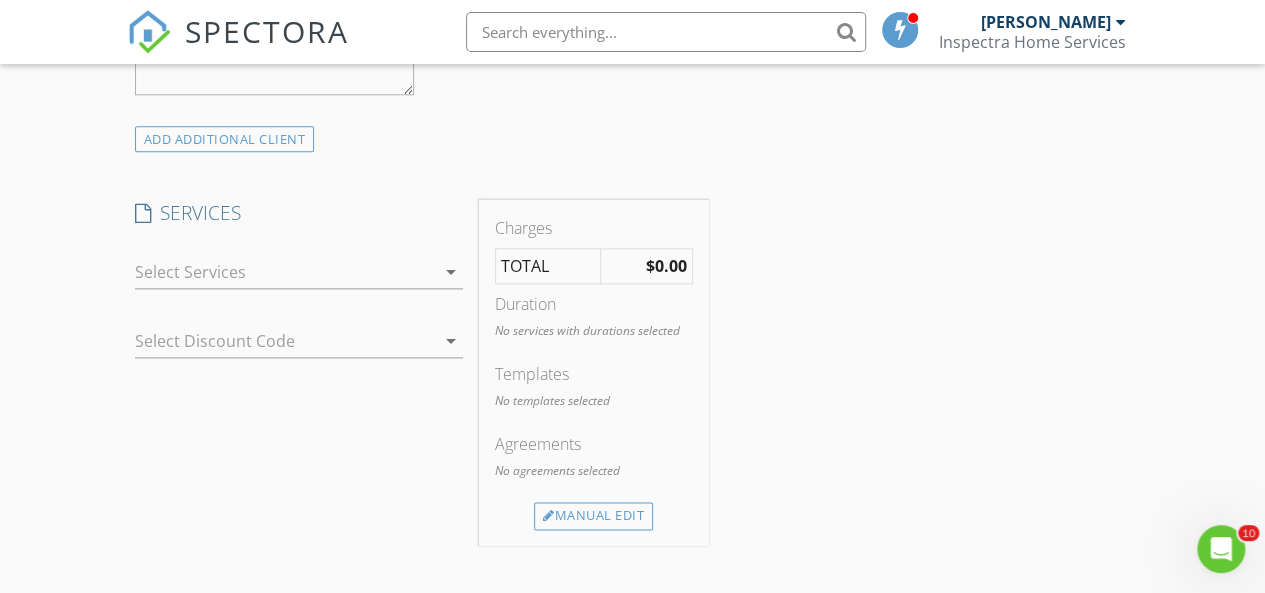 scroll, scrollTop: 1118, scrollLeft: 0, axis: vertical 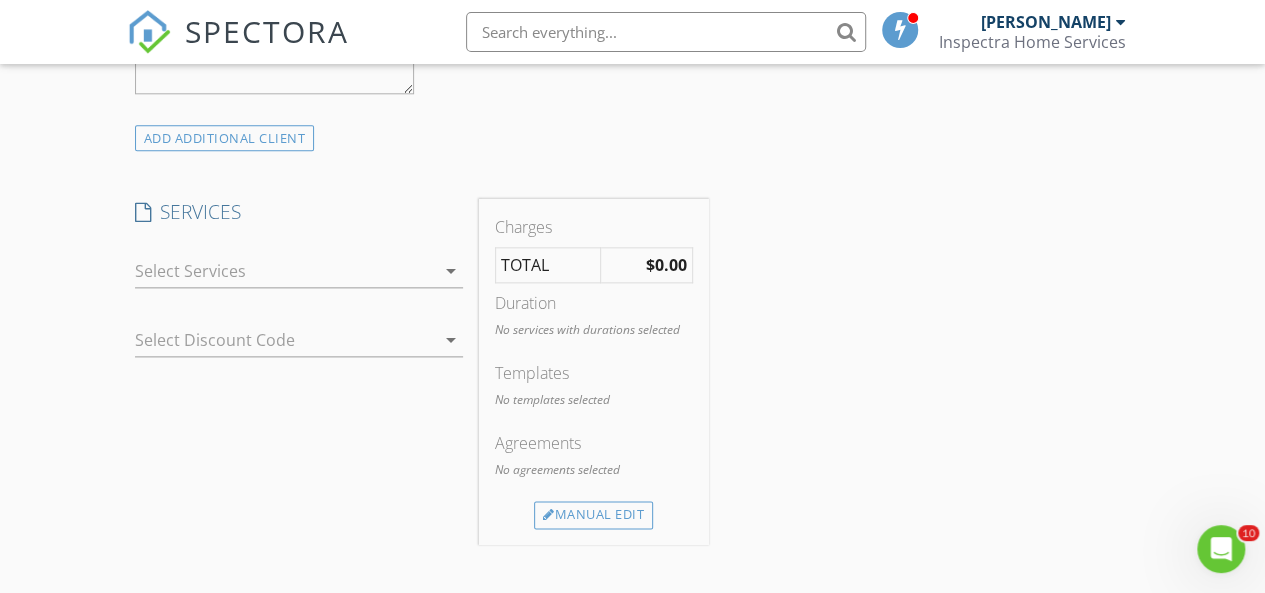 click at bounding box center (285, 271) 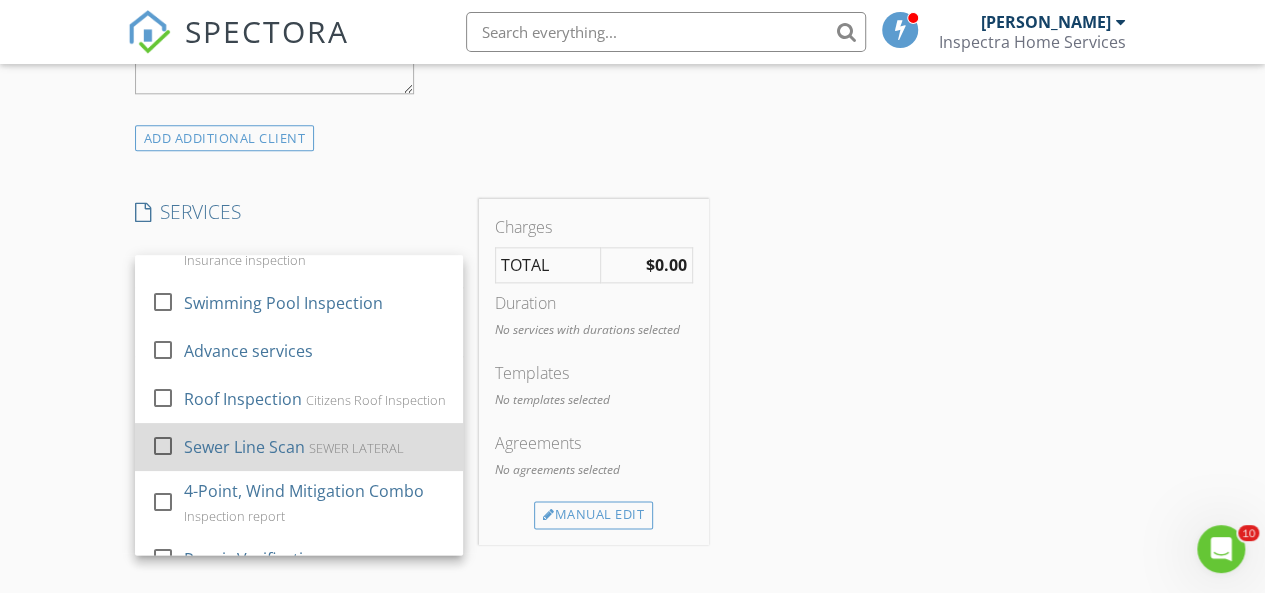 scroll, scrollTop: 444, scrollLeft: 0, axis: vertical 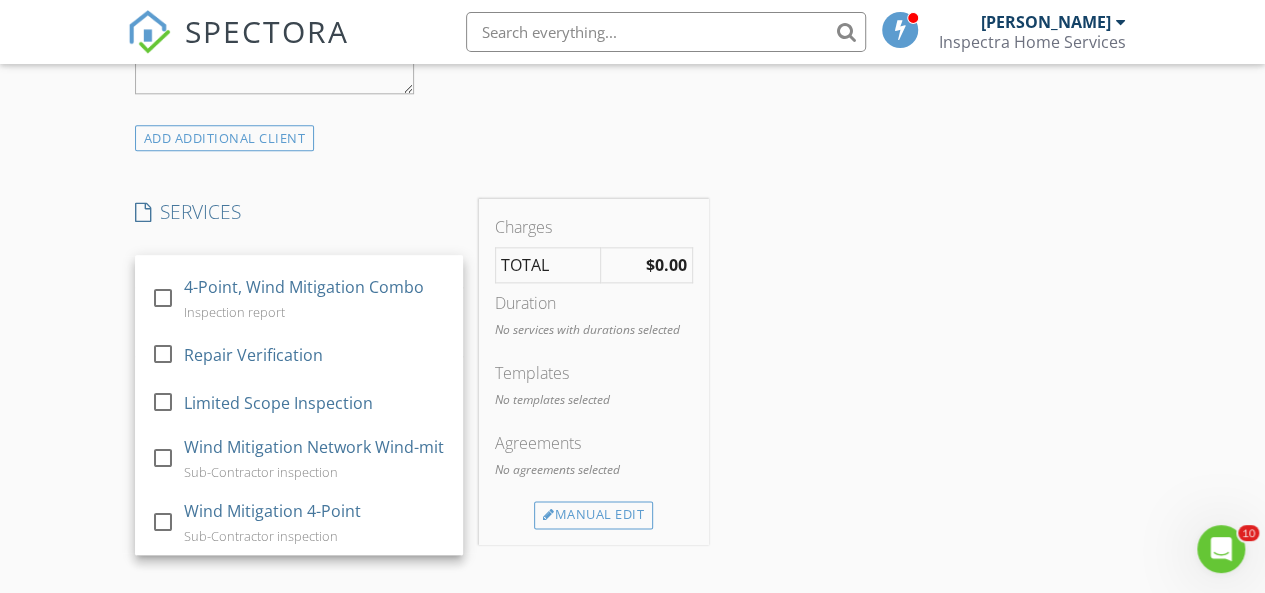 click on "New Inspection
Click here to use the New Order Form
INSPECTOR(S)
check_box   Frank Laguerre   PRIMARY   Frank Laguerre arrow_drop_down   check_box_outline_blank Frank Laguerre specifically requested
Date/Time
07/09/2025 4:00 PM
Location
Address Form       Can't find your address?   Click here.
client
check_box Enable Client CC email for this inspection   Client Search     check_box_outline_blank Client is a Company/Organization     First Name Dawn   Last Name Palmieri   Email theanalogduck@gmail.com   CC Email   Phone 704-280-6319           Notes   Private Notes
ADD ADDITIONAL client
SERVICES
check_box_outline_blank   Home Inspection   check_box_outline_blank   Pre-Listing Inspection   Informational check_box_outline_blank   4-point Inspection" at bounding box center [632, 535] 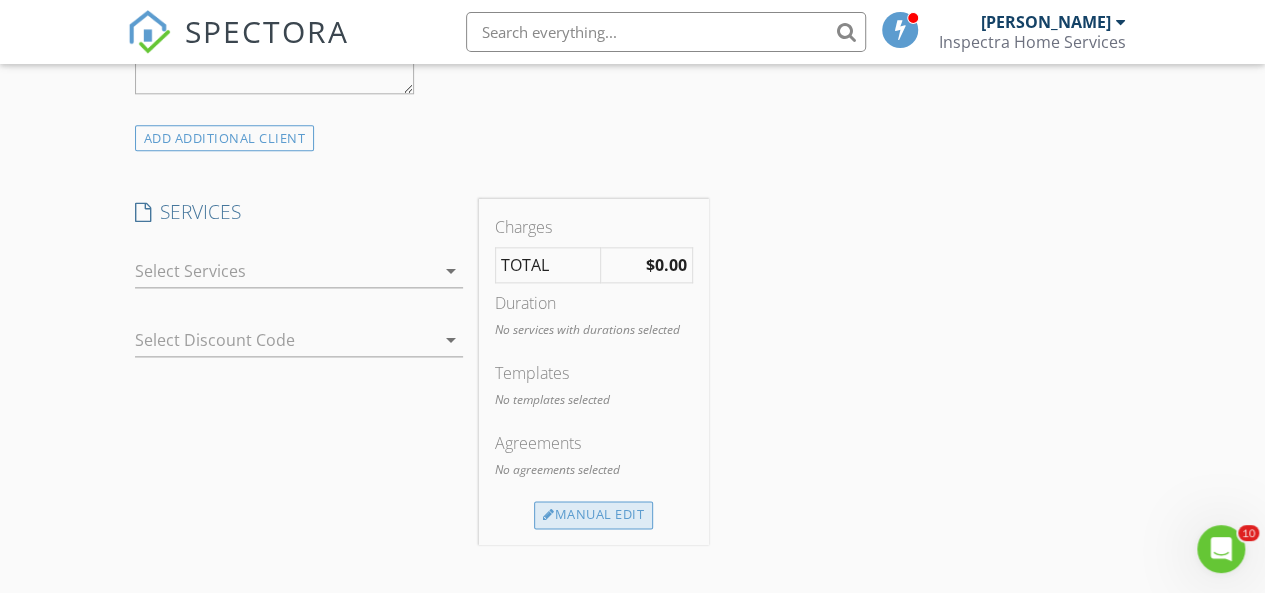 click on "Manual Edit" at bounding box center [593, 515] 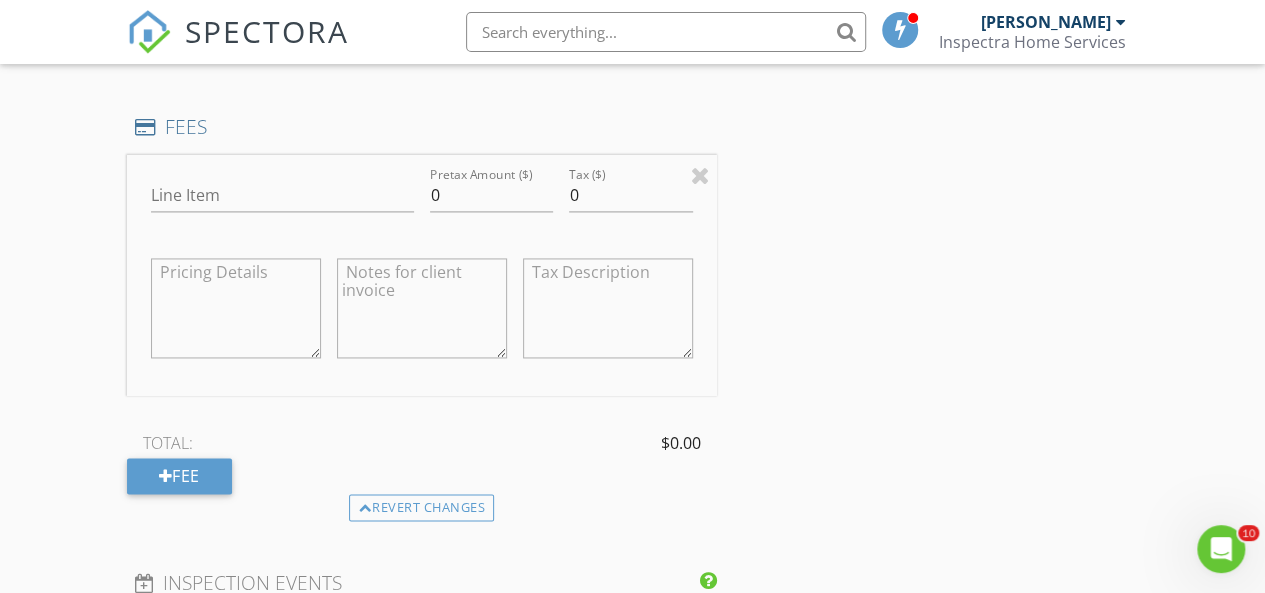 scroll, scrollTop: 1318, scrollLeft: 0, axis: vertical 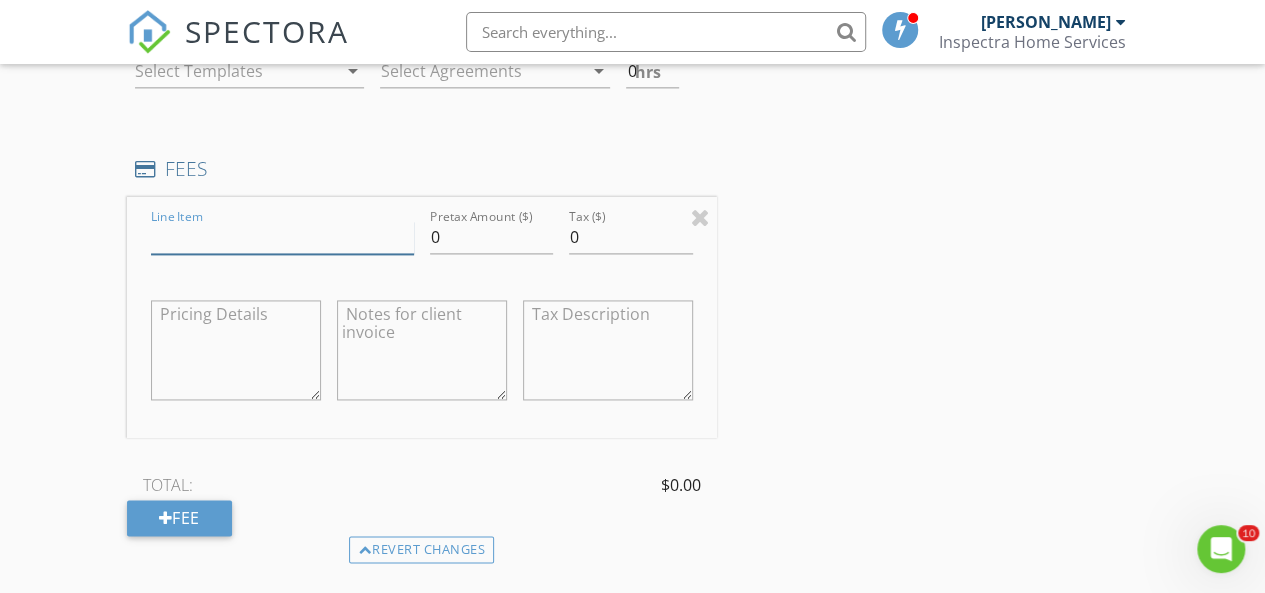 click on "Line Item" at bounding box center [282, 237] 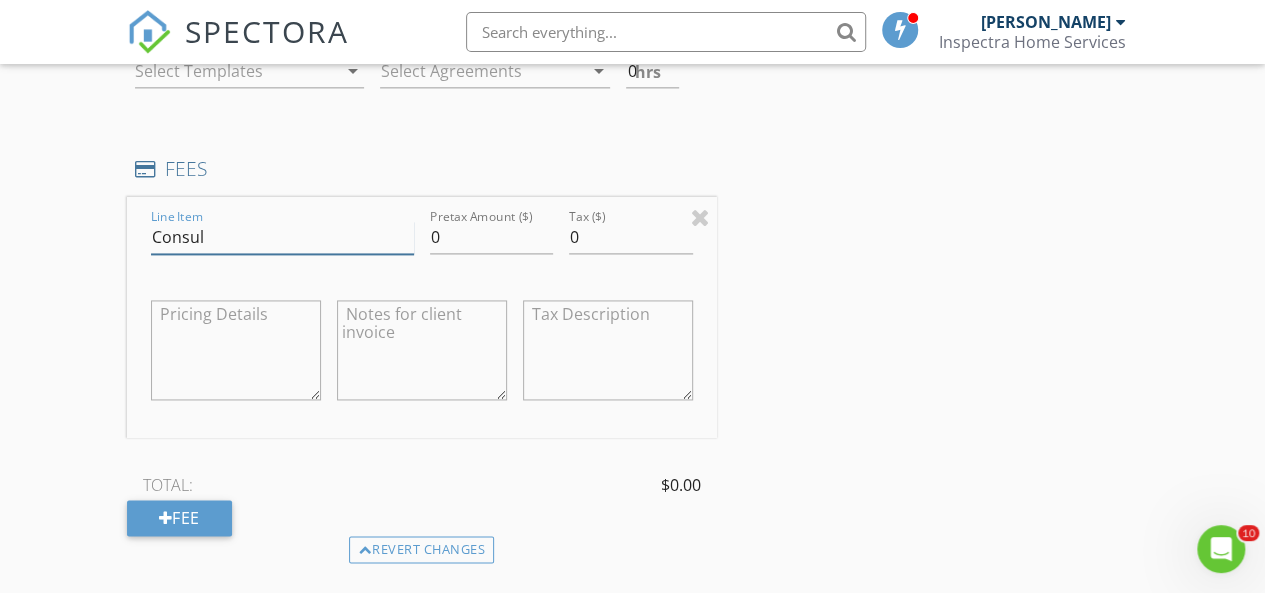 type on "Consult" 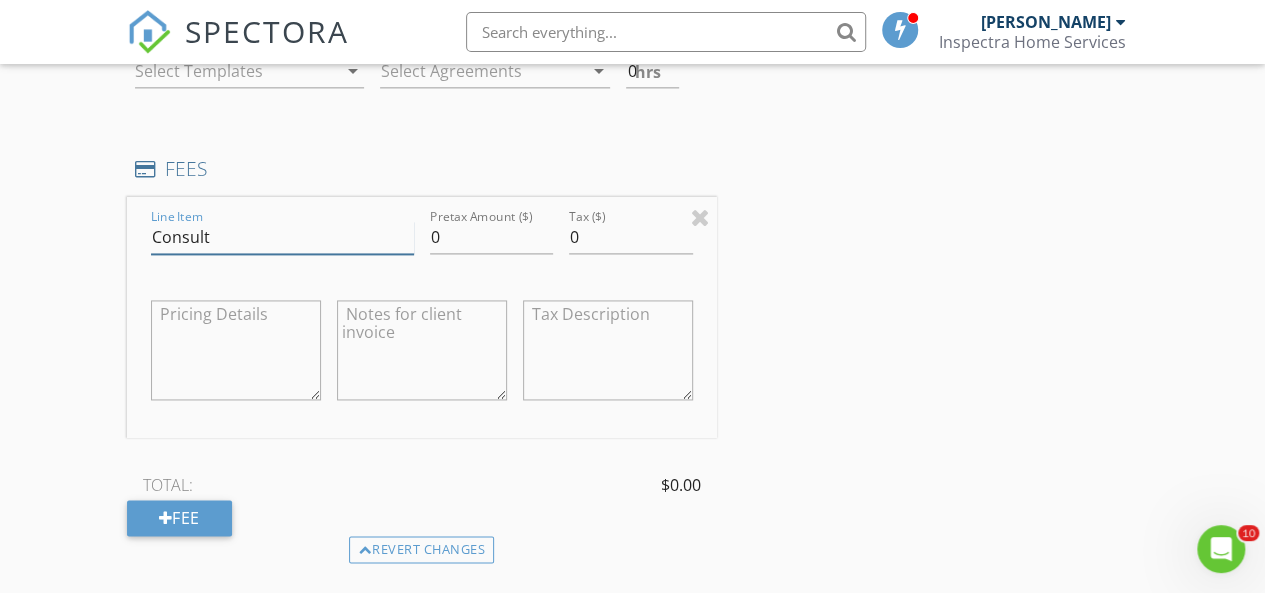 type on "C" 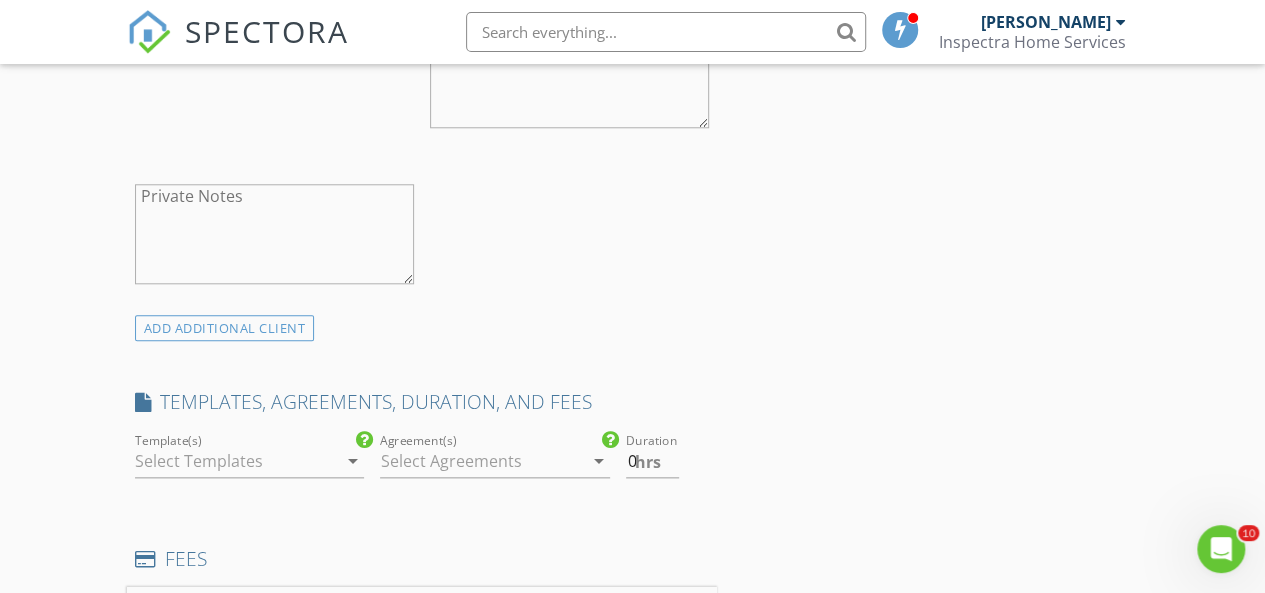 scroll, scrollTop: 1000, scrollLeft: 0, axis: vertical 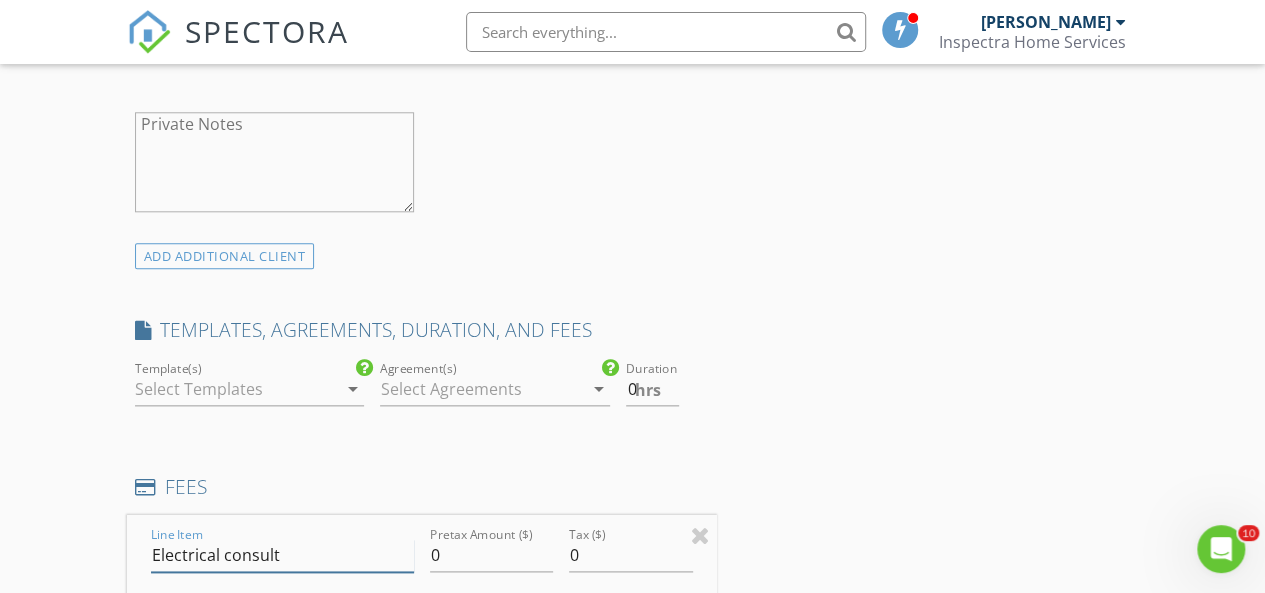 type on "Electrical consult" 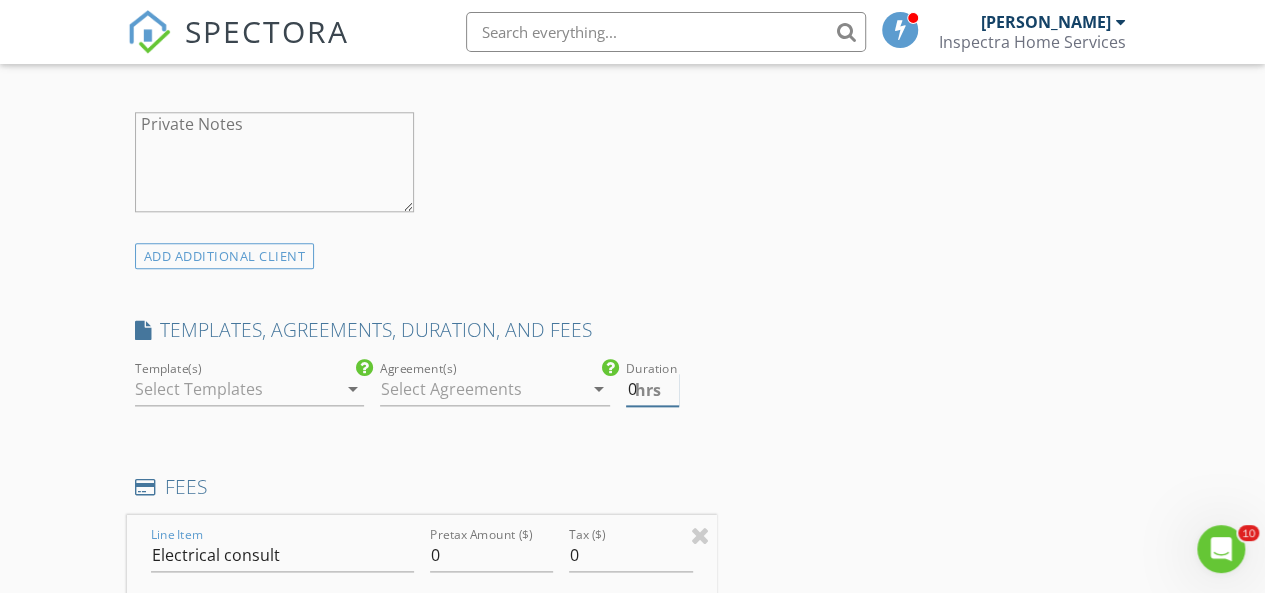 click on "hrs" at bounding box center [648, 390] 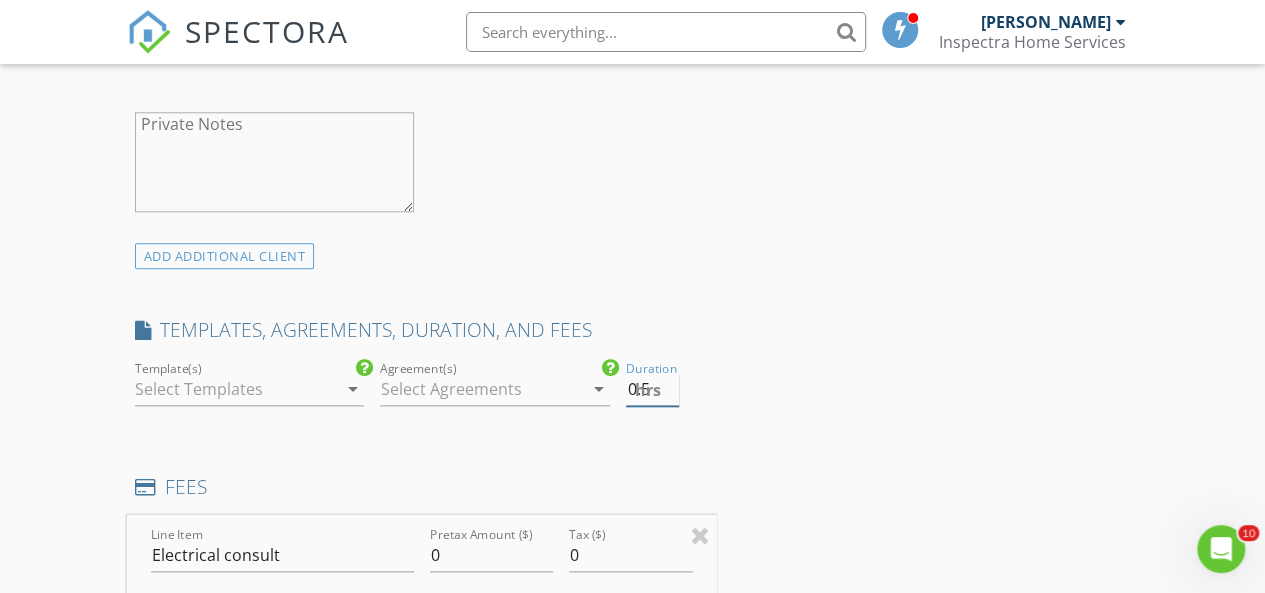type on "0.5" 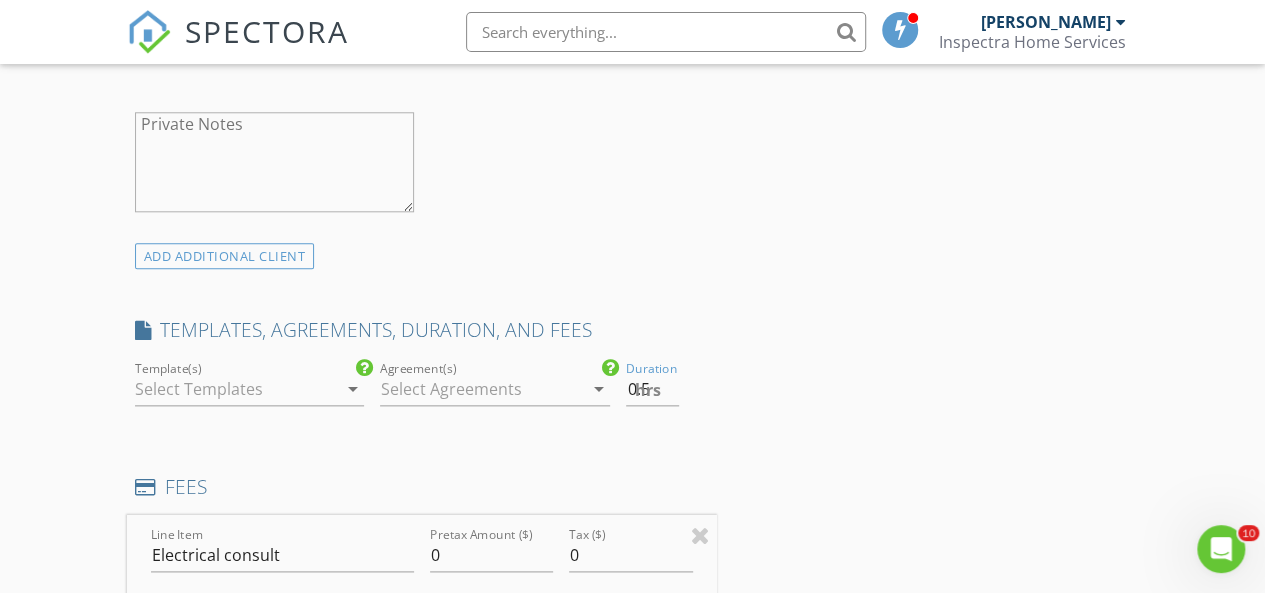 click on "INSPECTOR(S)
check_box   Frank Laguerre   PRIMARY   Frank Laguerre arrow_drop_down   check_box_outline_blank Frank Laguerre specifically requested
Date/Time
07/09/2025 4:00 PM
Location
Address Form       Can't find your address?   Click here.
client
check_box Enable Client CC email for this inspection   Client Search     check_box_outline_blank Client is a Company/Organization     First Name Dawn   Last Name Palmieri   Email theanalogduck@gmail.com   CC Email   Phone 704-280-6319           Notes   Private Notes
ADD ADDITIONAL client
SERVICES
check_box_outline_blank   Home Inspection   check_box_outline_blank   Pre-Listing Inspection   Informational check_box_outline_blank   4-point Inspection   Insurance inspection check_box_outline_blank   Wind mitigation inspection" at bounding box center [422, 738] 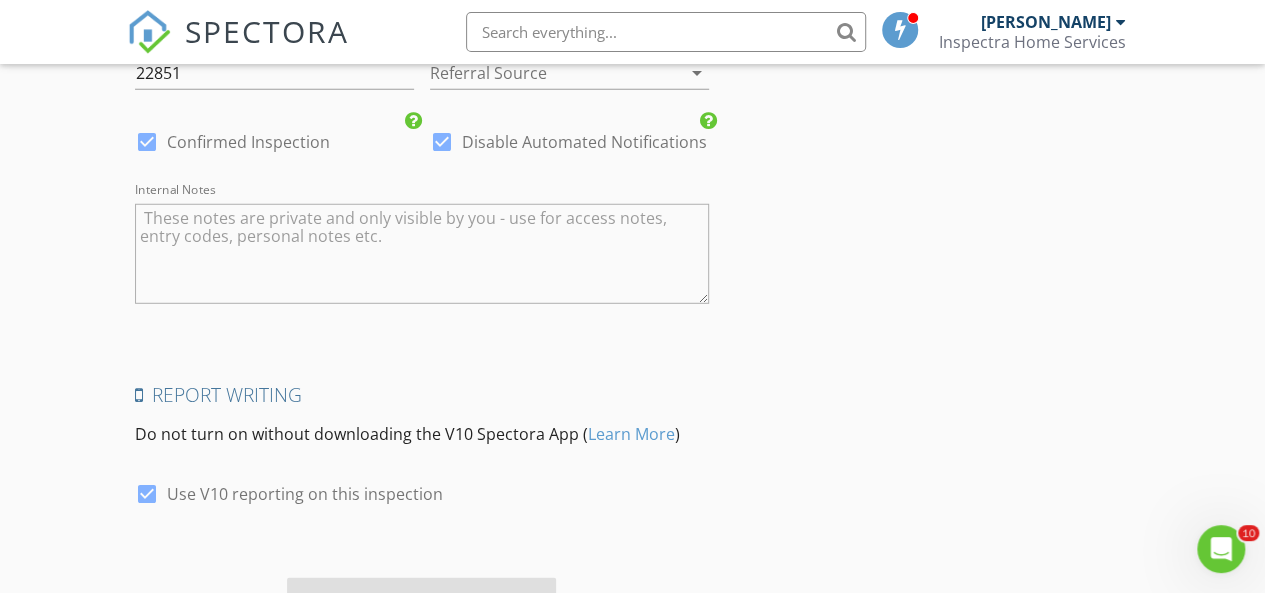 scroll, scrollTop: 2790, scrollLeft: 0, axis: vertical 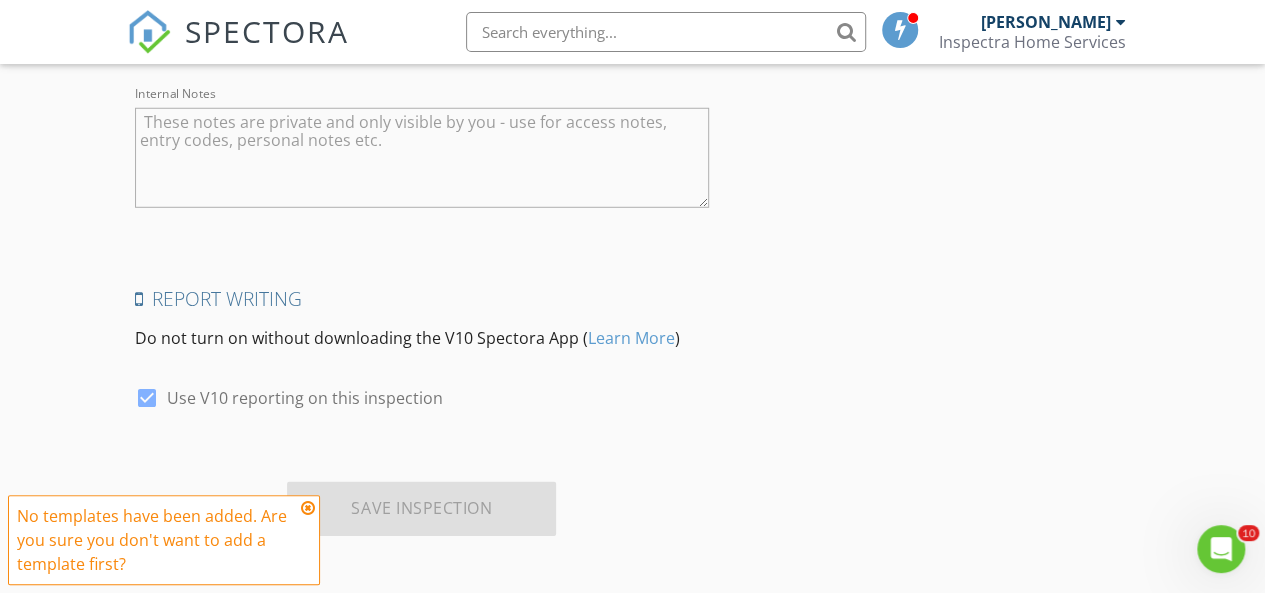 click on "No templates have been added. Are you sure you don't want to add a template first?" at bounding box center (156, 540) 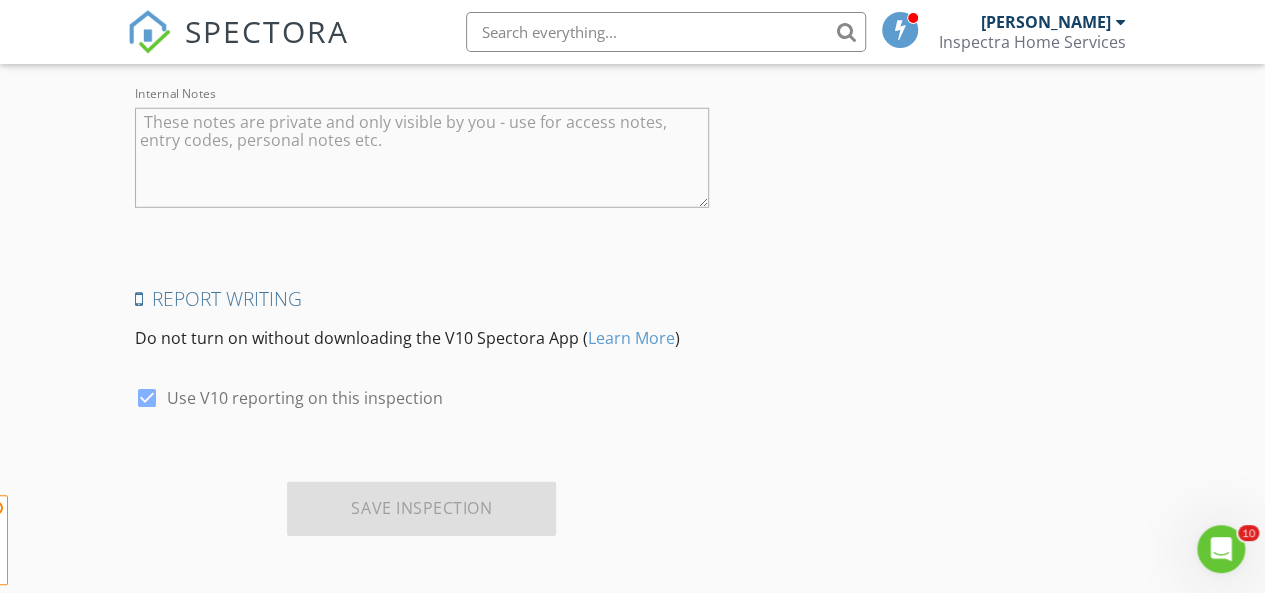 click on "Save Inspection" at bounding box center [421, 509] 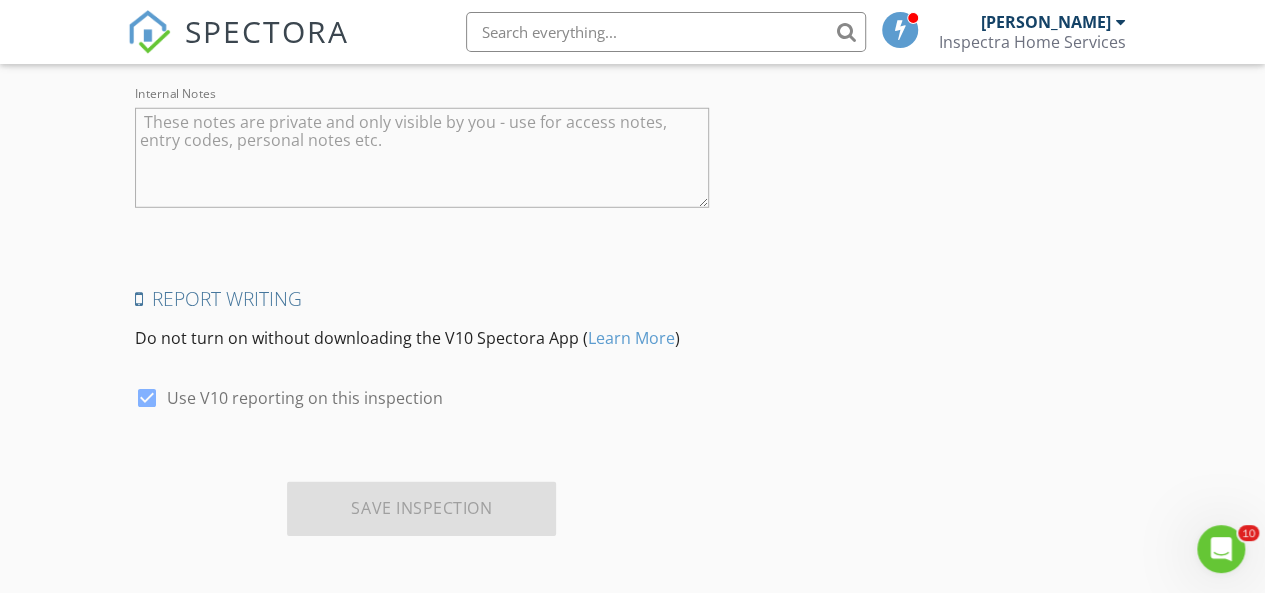 click on "Save Inspection" at bounding box center (421, 509) 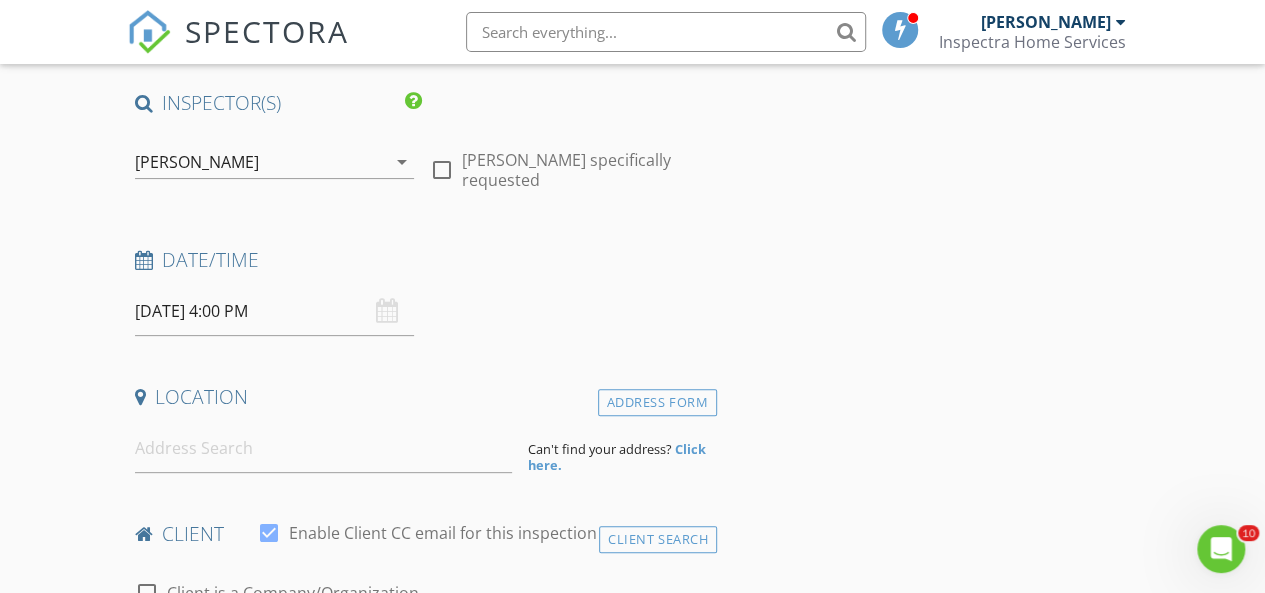 scroll, scrollTop: 190, scrollLeft: 0, axis: vertical 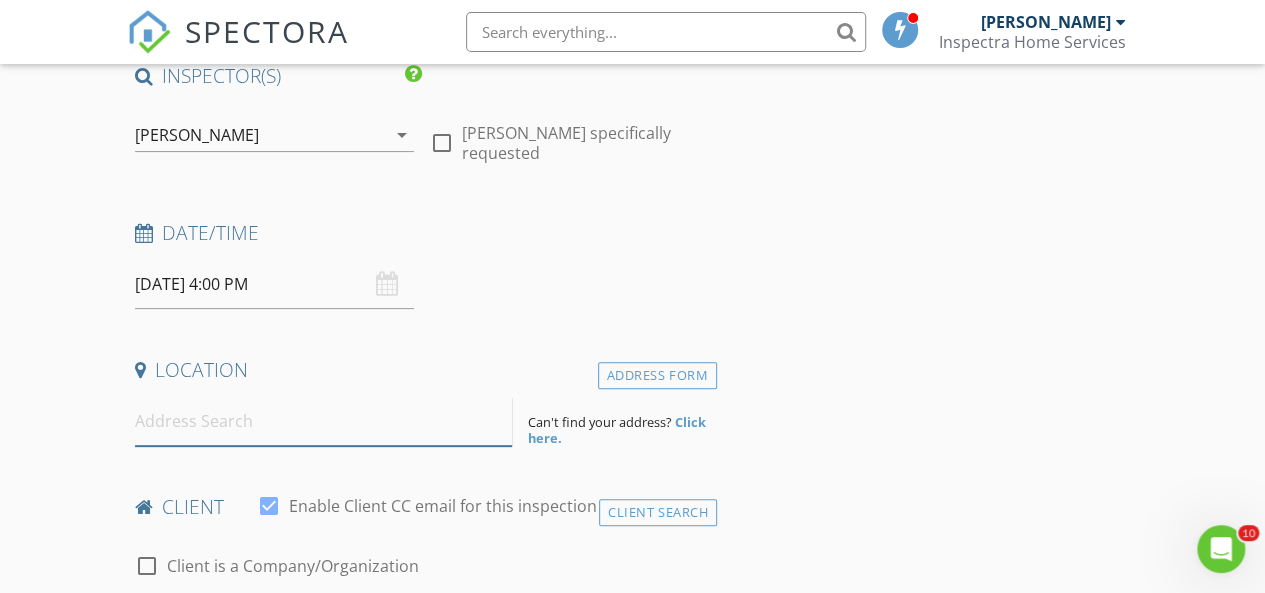 click at bounding box center (324, 421) 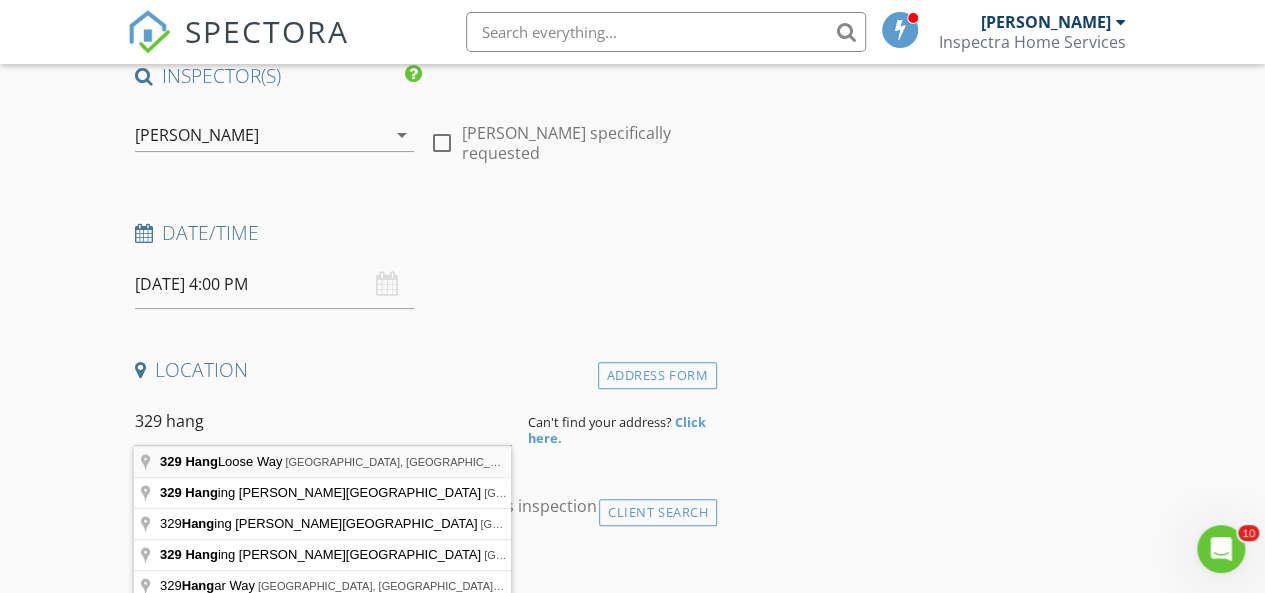 type on "329 Hang Loose Way, Daytona Beach, FL, USA" 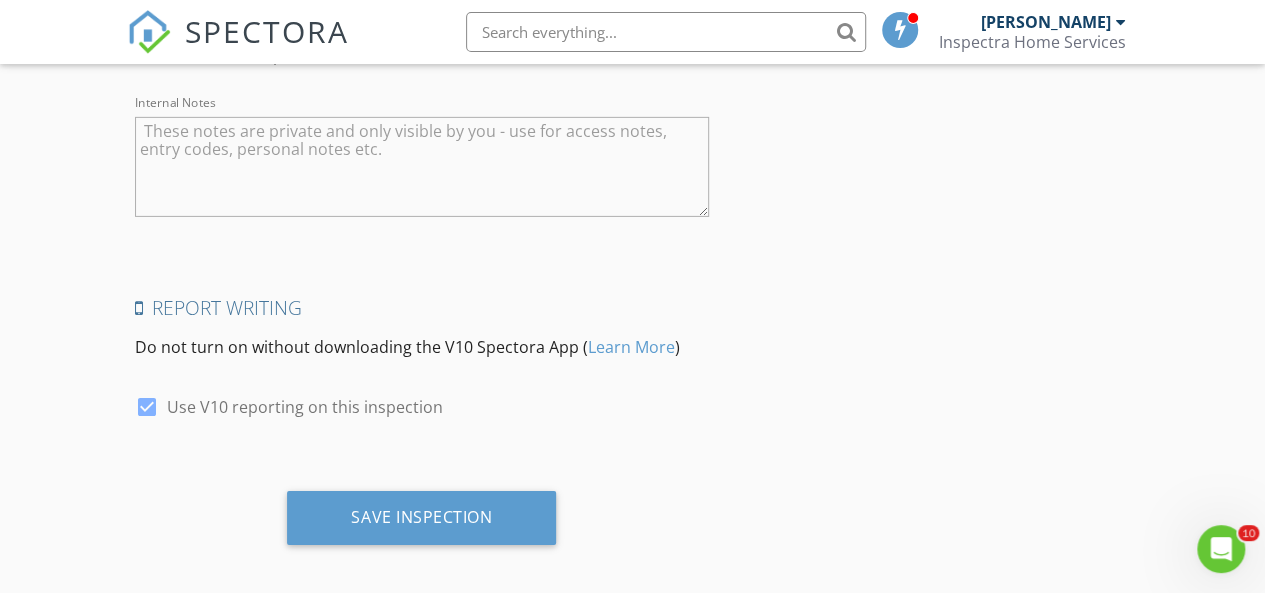 scroll, scrollTop: 3216, scrollLeft: 0, axis: vertical 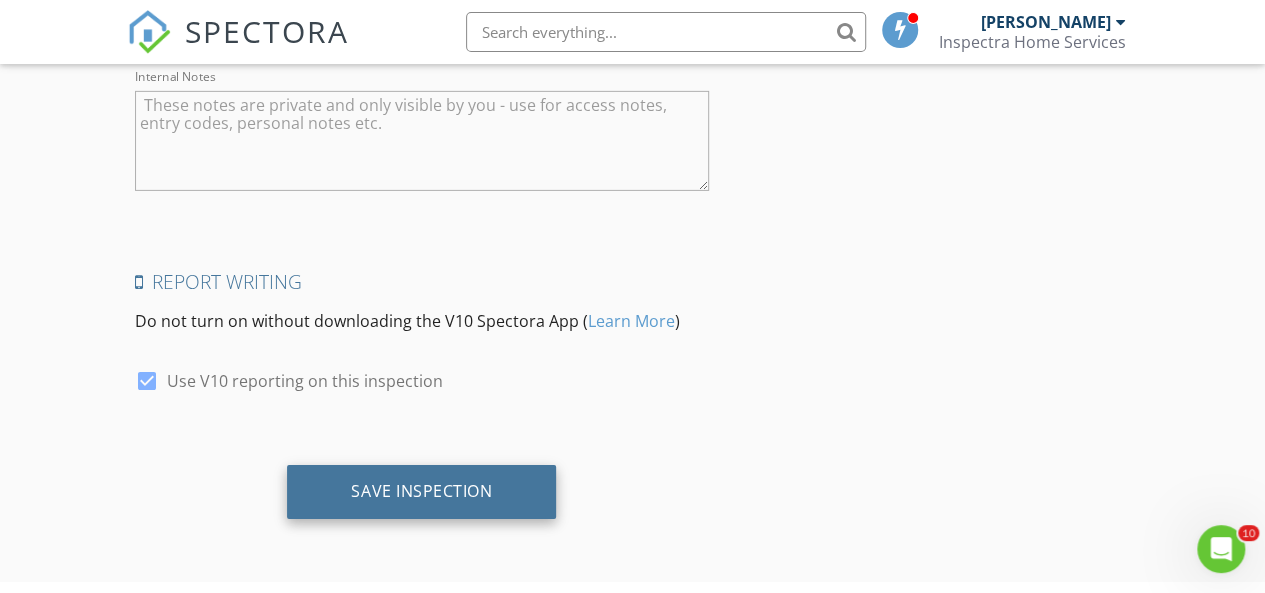 click on "Save Inspection" at bounding box center [421, 491] 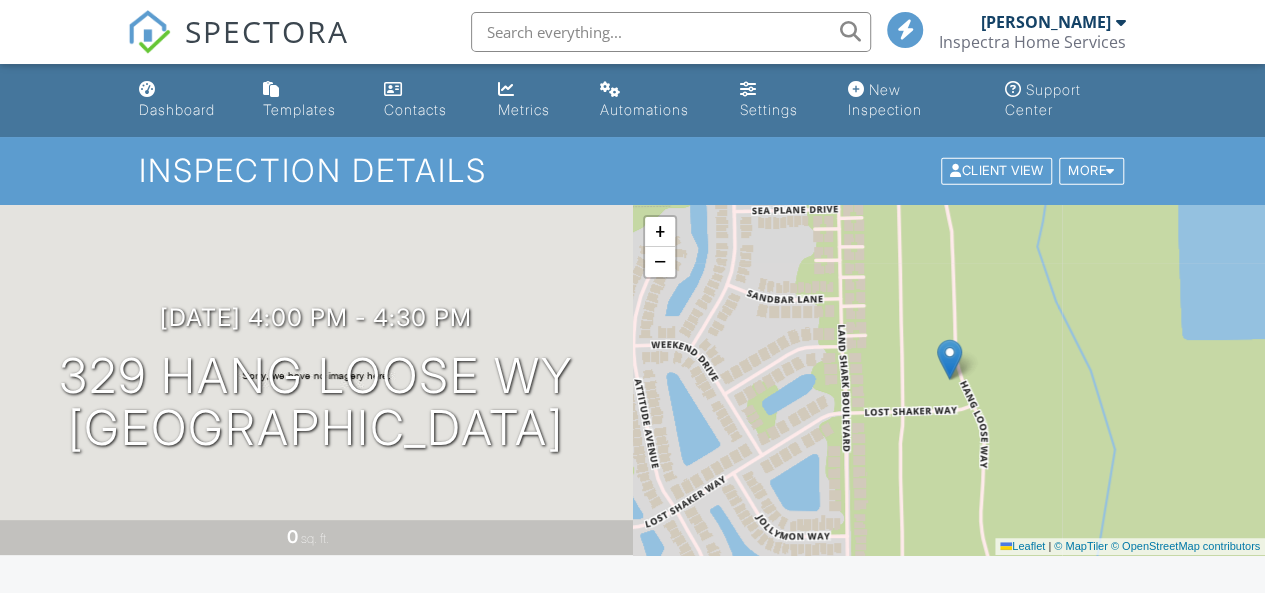 scroll, scrollTop: 300, scrollLeft: 0, axis: vertical 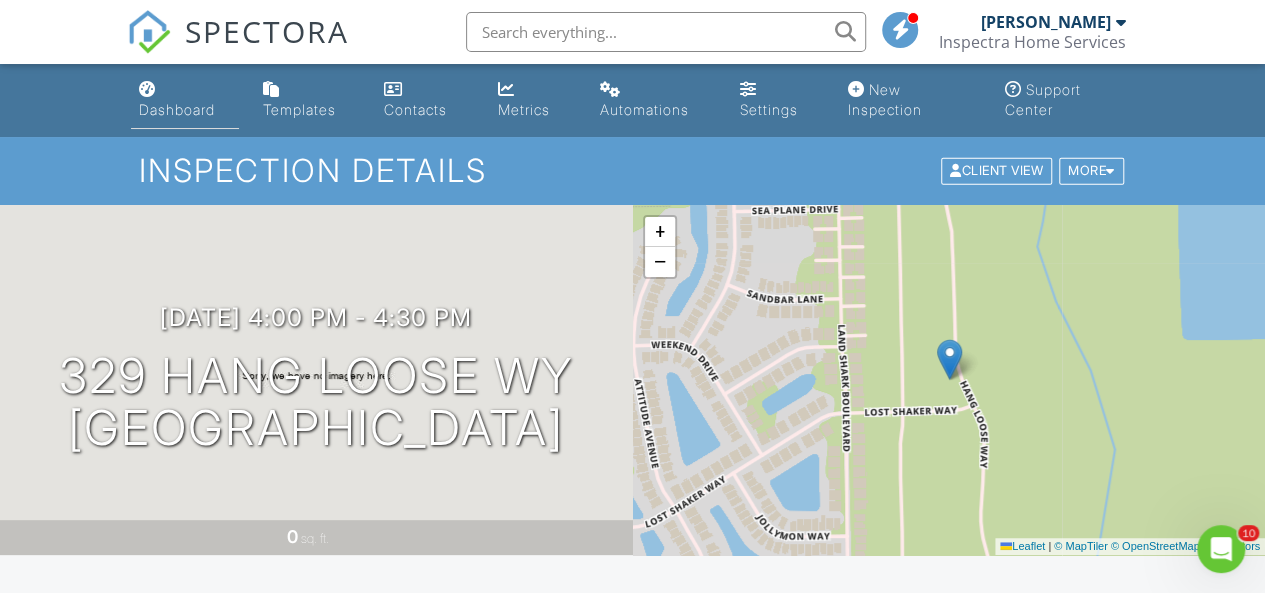 click on "Dashboard" at bounding box center [177, 109] 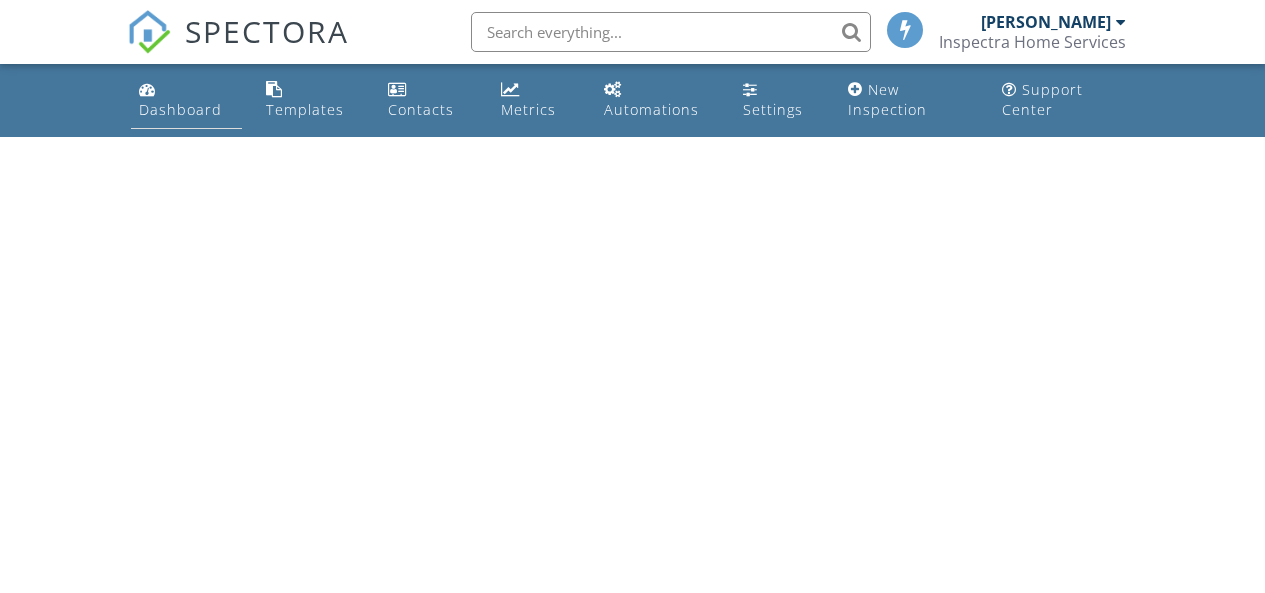 scroll, scrollTop: 0, scrollLeft: 0, axis: both 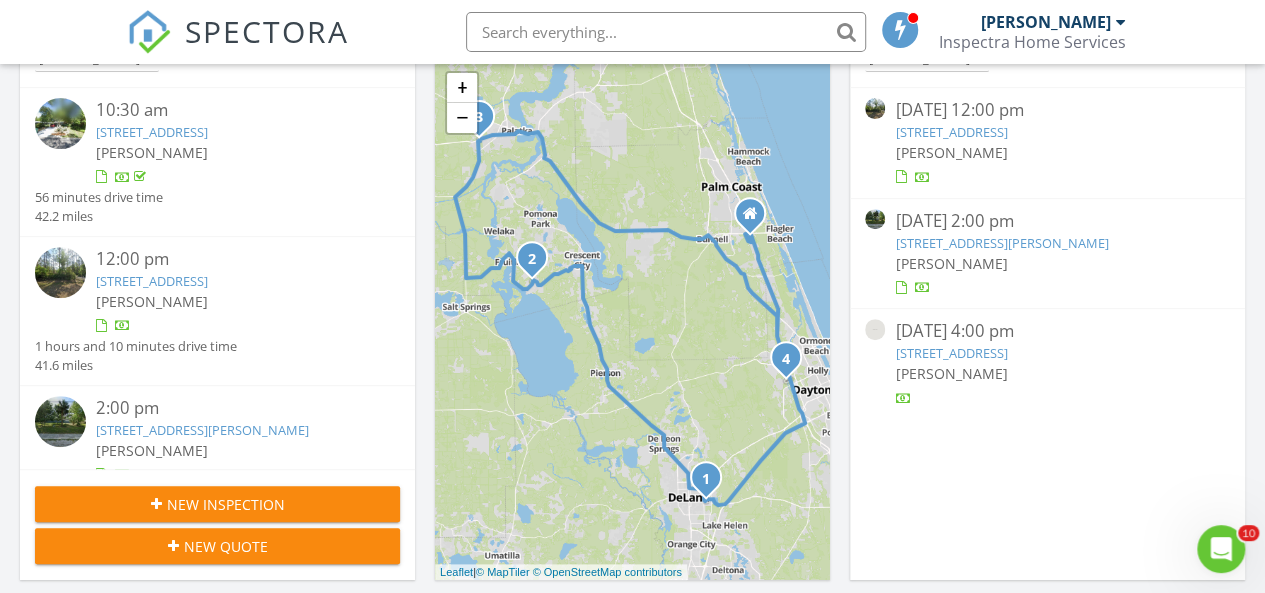 click on "[STREET_ADDRESS]" at bounding box center [951, 353] 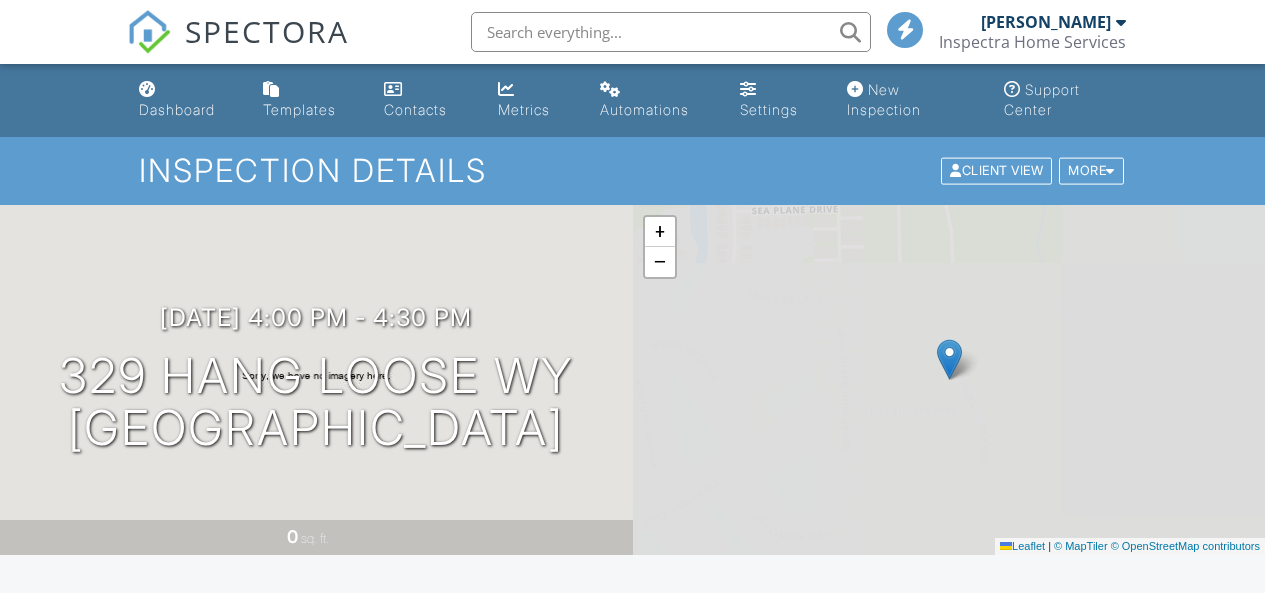 scroll, scrollTop: 0, scrollLeft: 0, axis: both 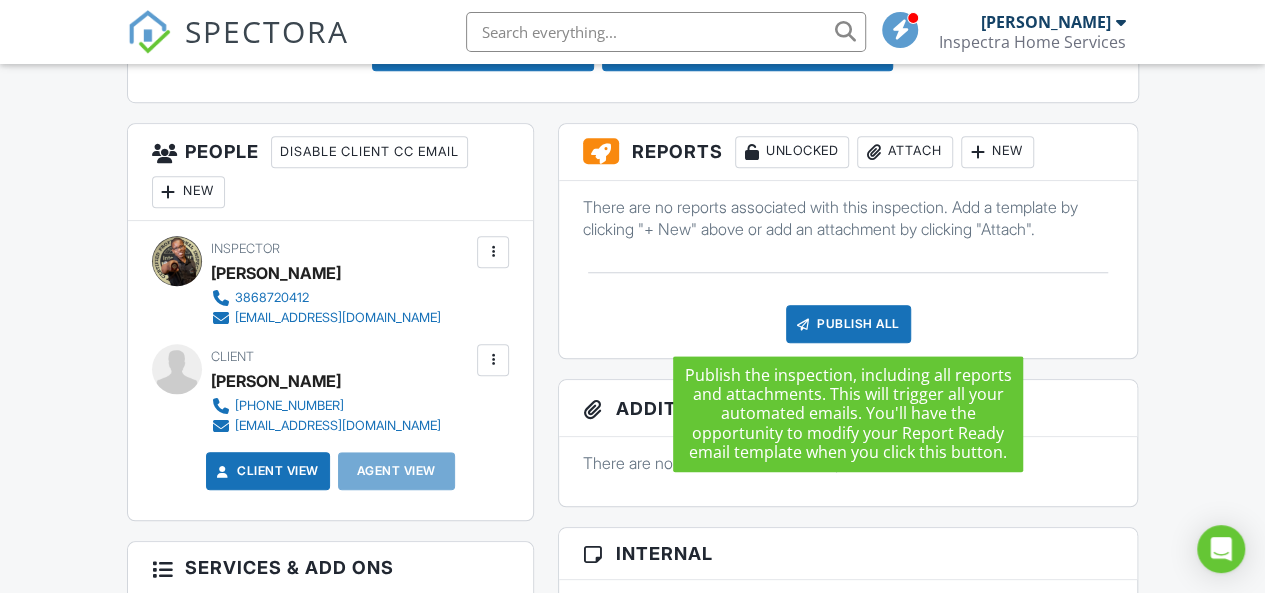 click on "Publish All" at bounding box center (848, 324) 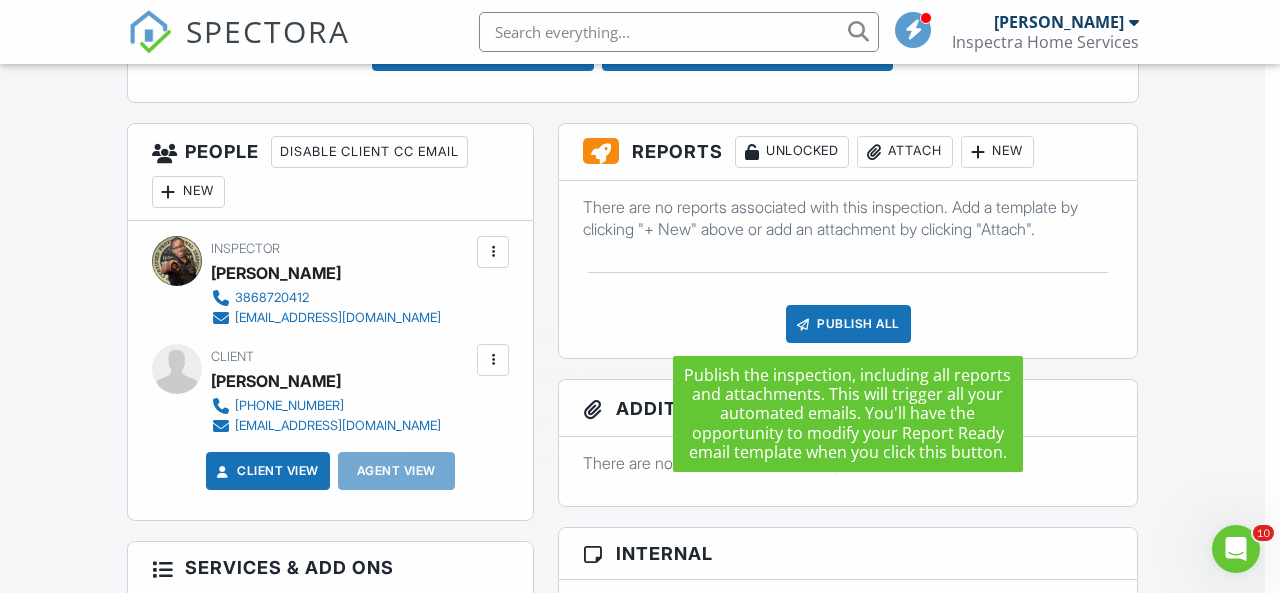 scroll, scrollTop: 0, scrollLeft: 0, axis: both 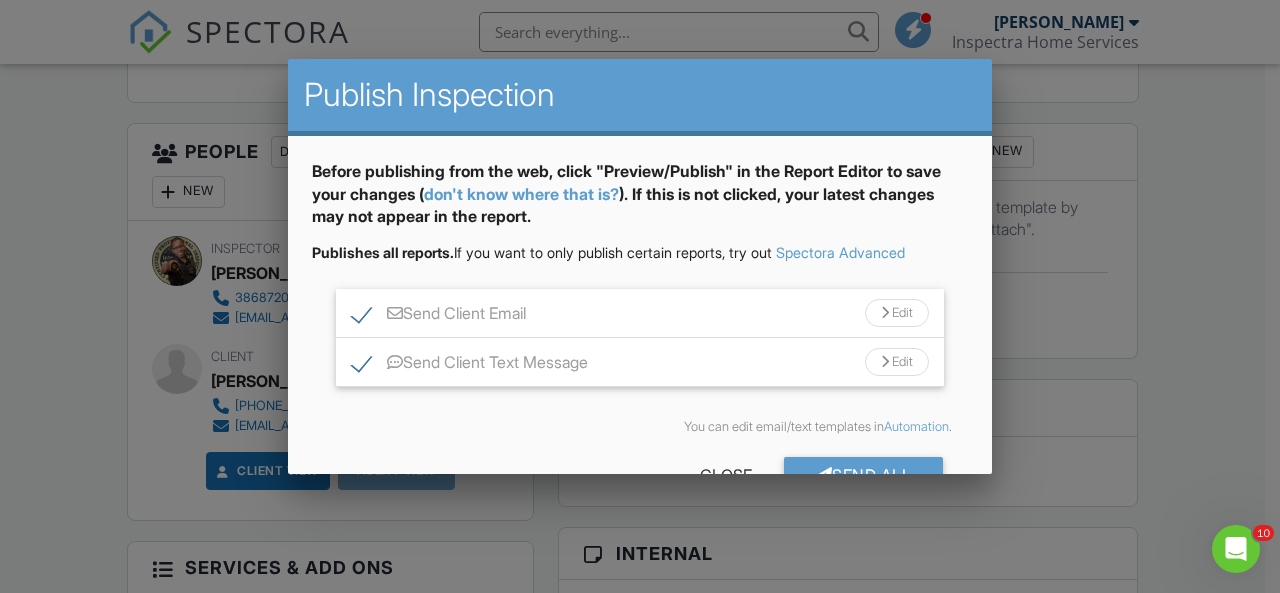 click on "Send Client Text Message" at bounding box center (470, 365) 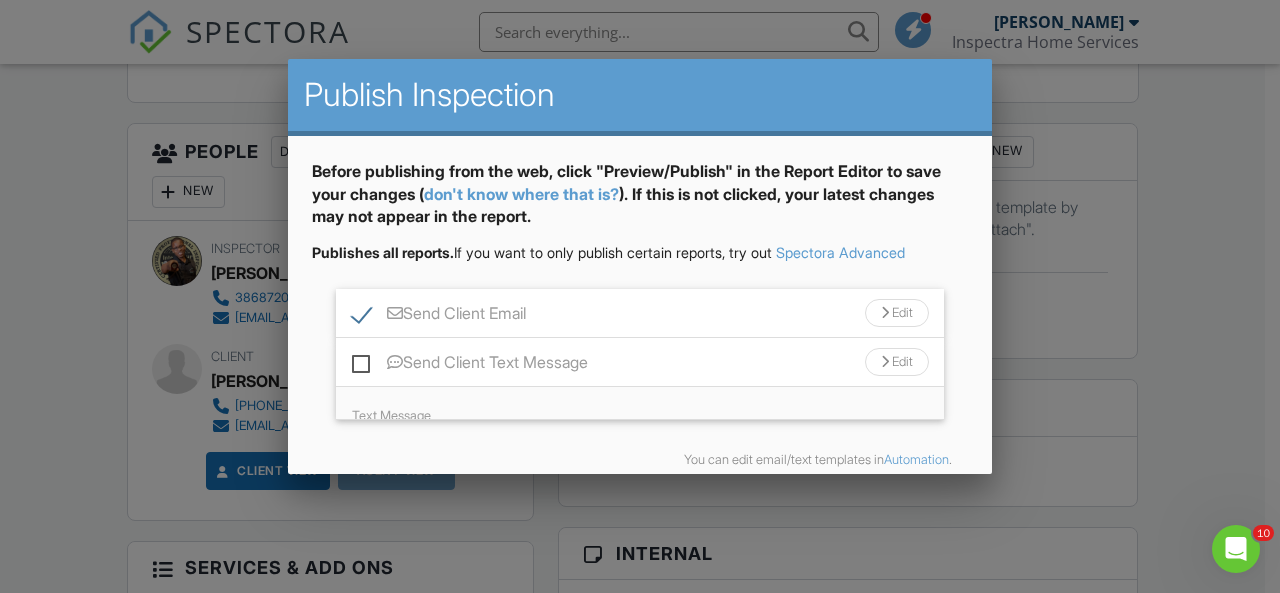 click on "Send Client Email" at bounding box center [439, 316] 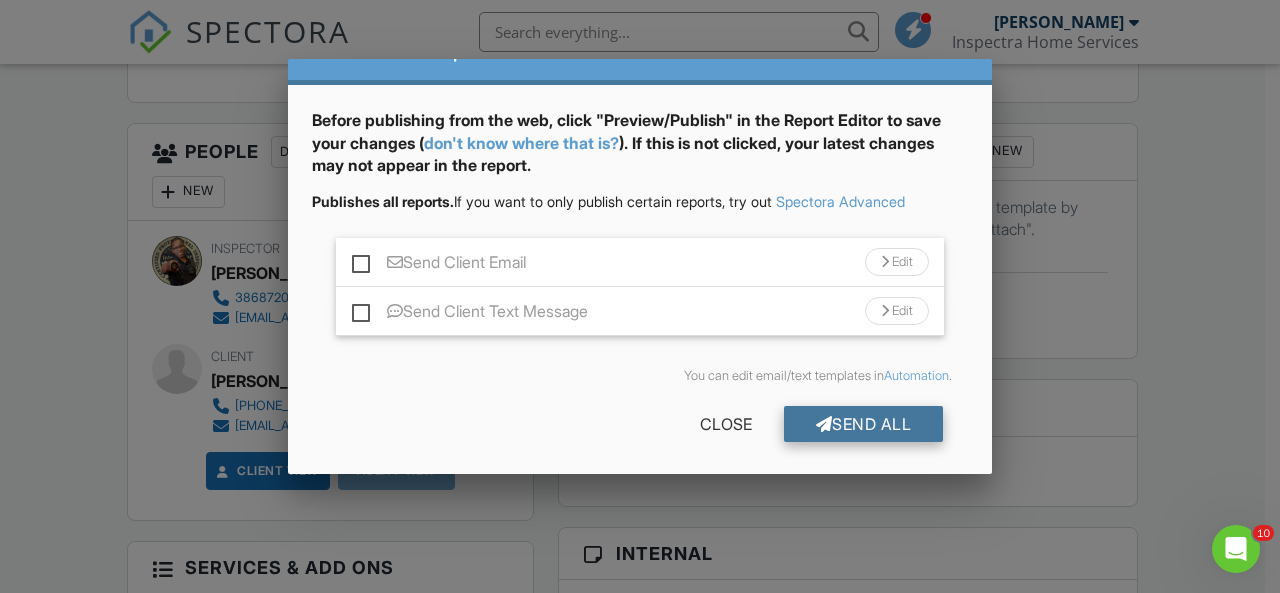 scroll, scrollTop: 55, scrollLeft: 0, axis: vertical 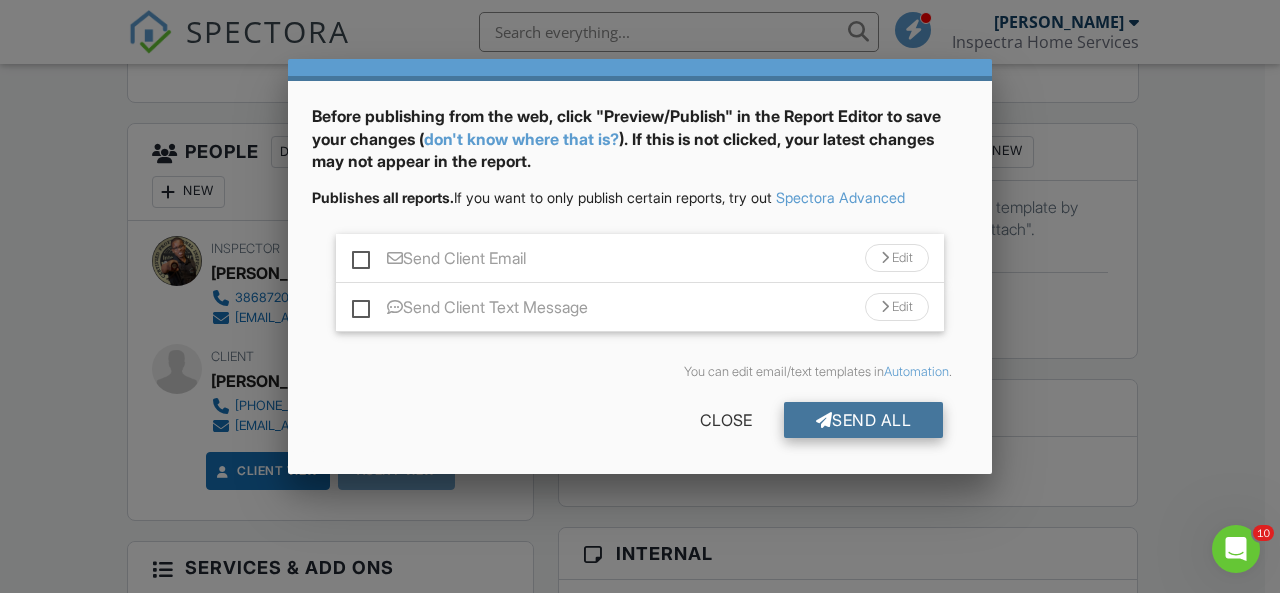 click on "Send All" at bounding box center (864, 420) 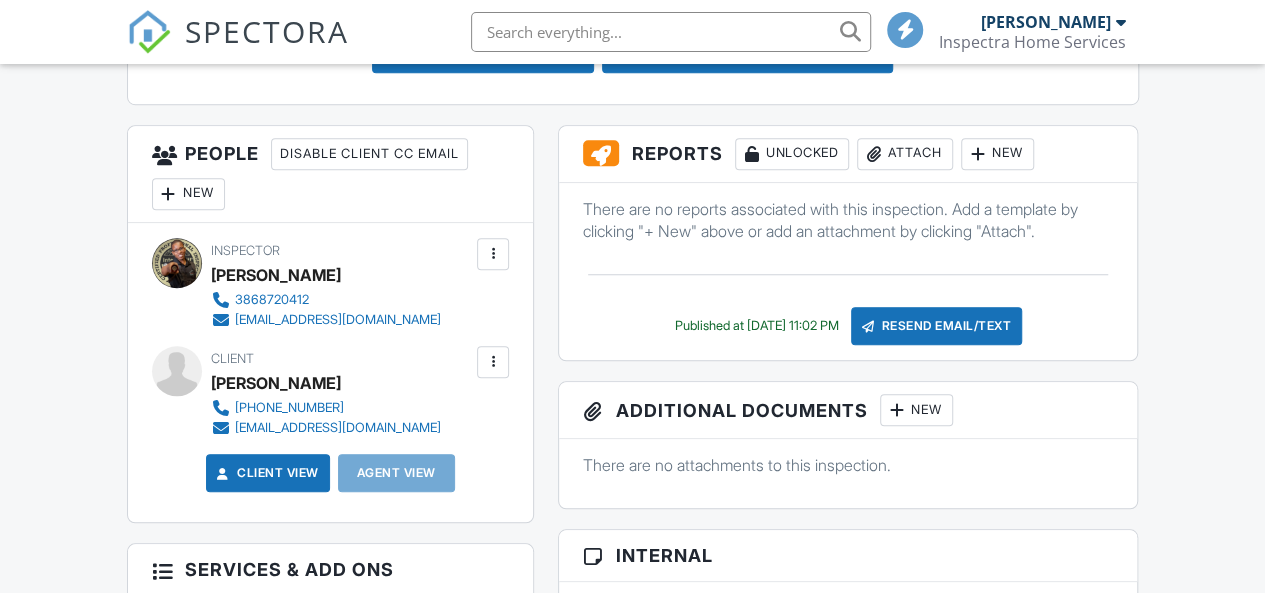 scroll, scrollTop: 0, scrollLeft: 0, axis: both 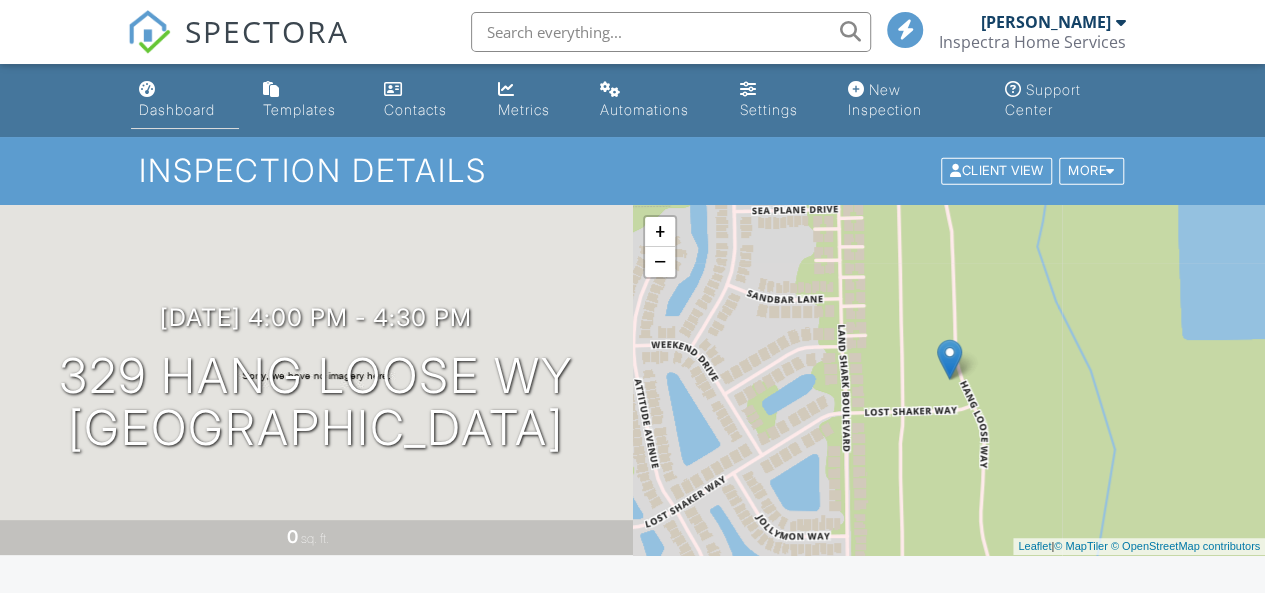 click on "Dashboard" at bounding box center (185, 100) 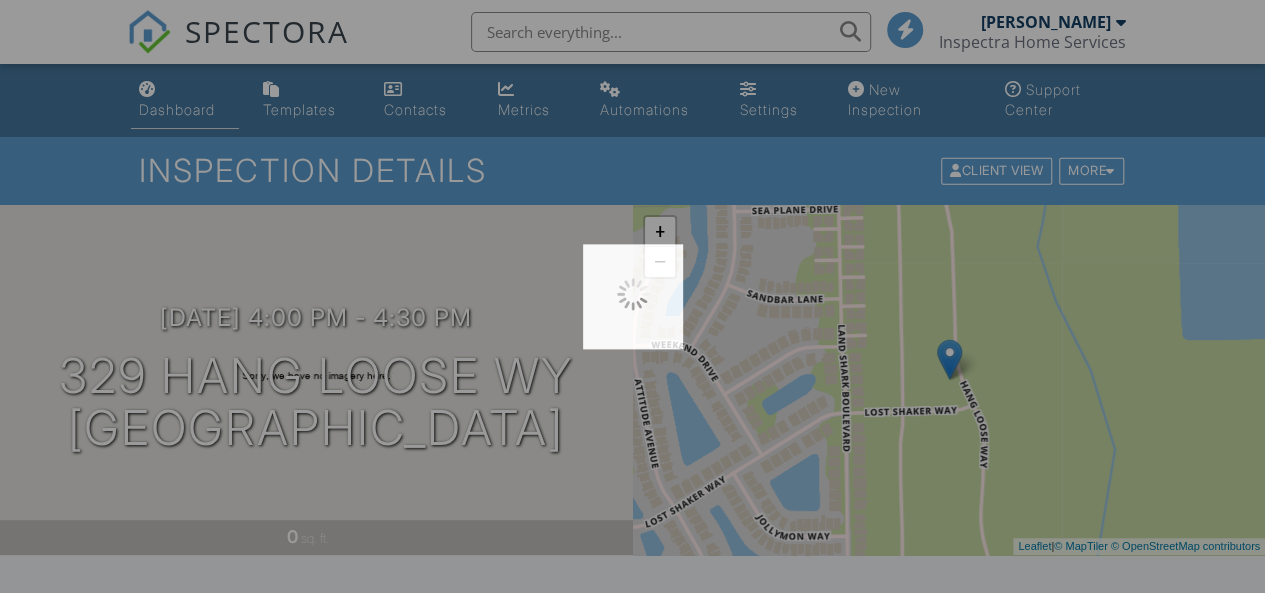 scroll, scrollTop: 5655, scrollLeft: 0, axis: vertical 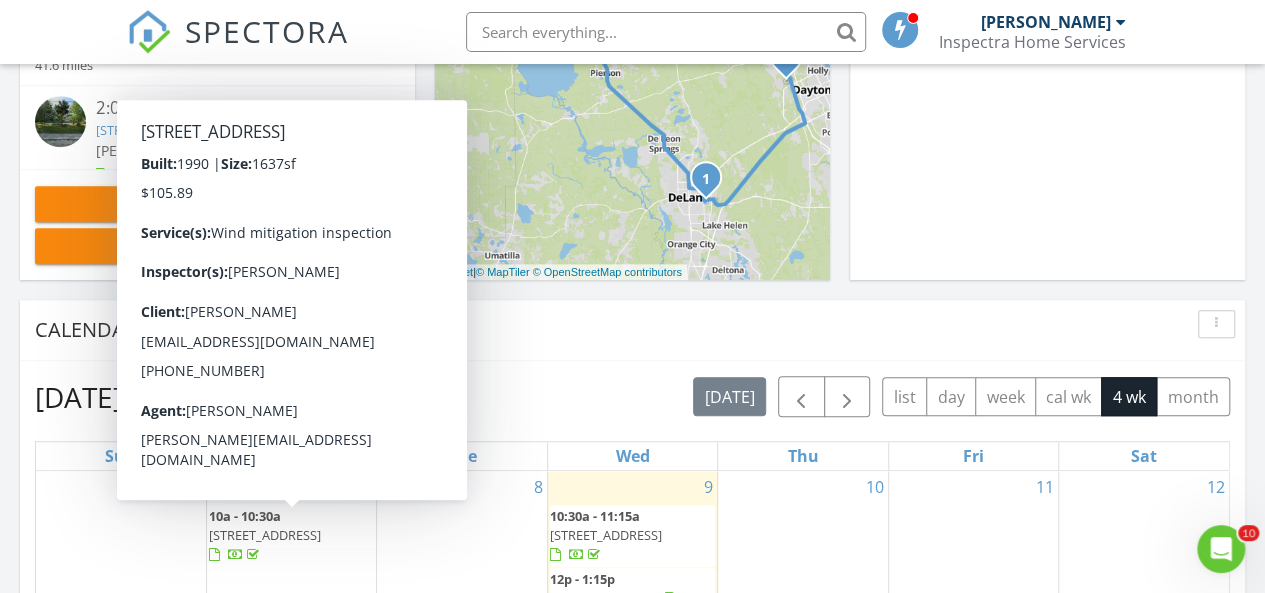 click on "Calendar" at bounding box center (632, 330) 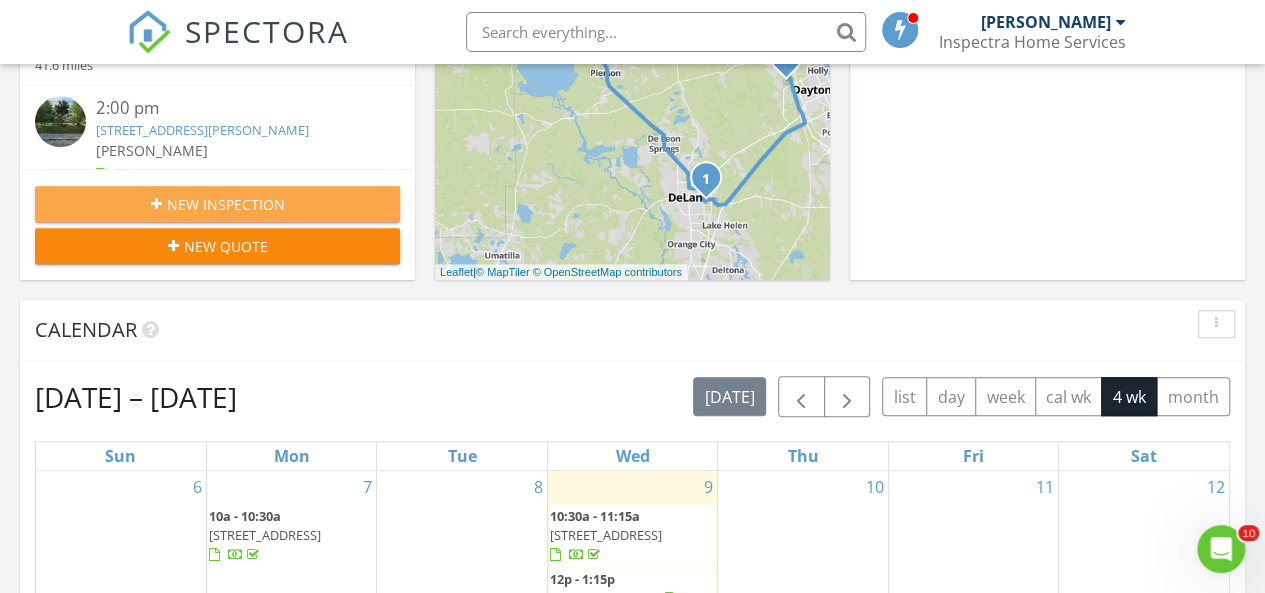 click on "New Inspection" at bounding box center (217, 204) 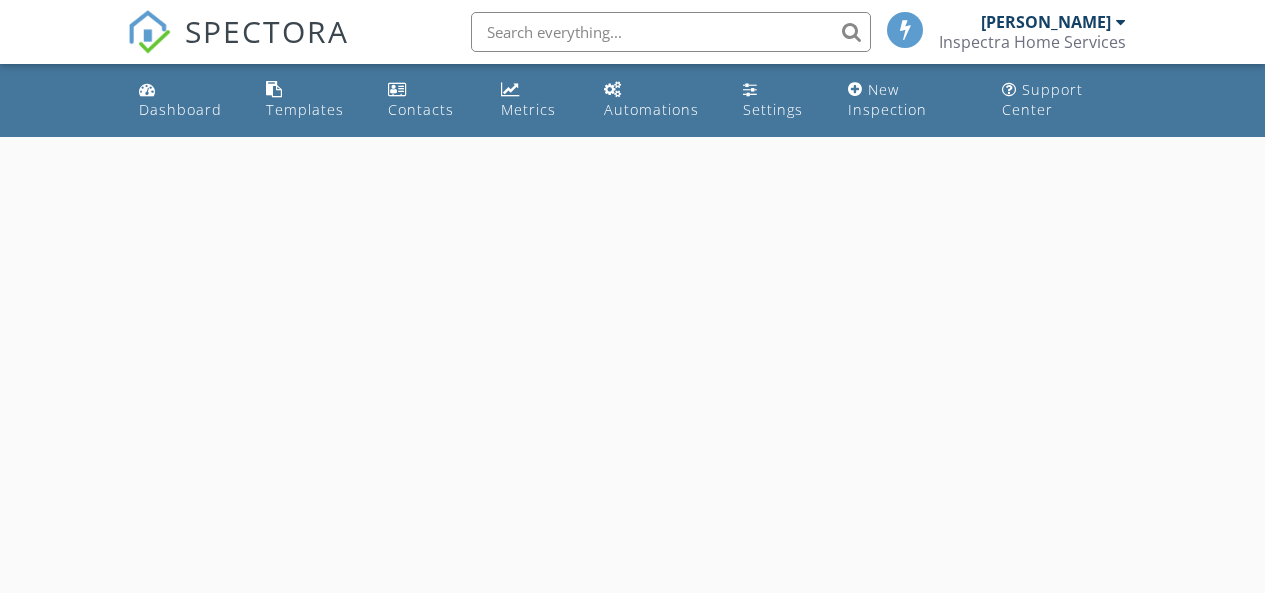 scroll, scrollTop: 0, scrollLeft: 0, axis: both 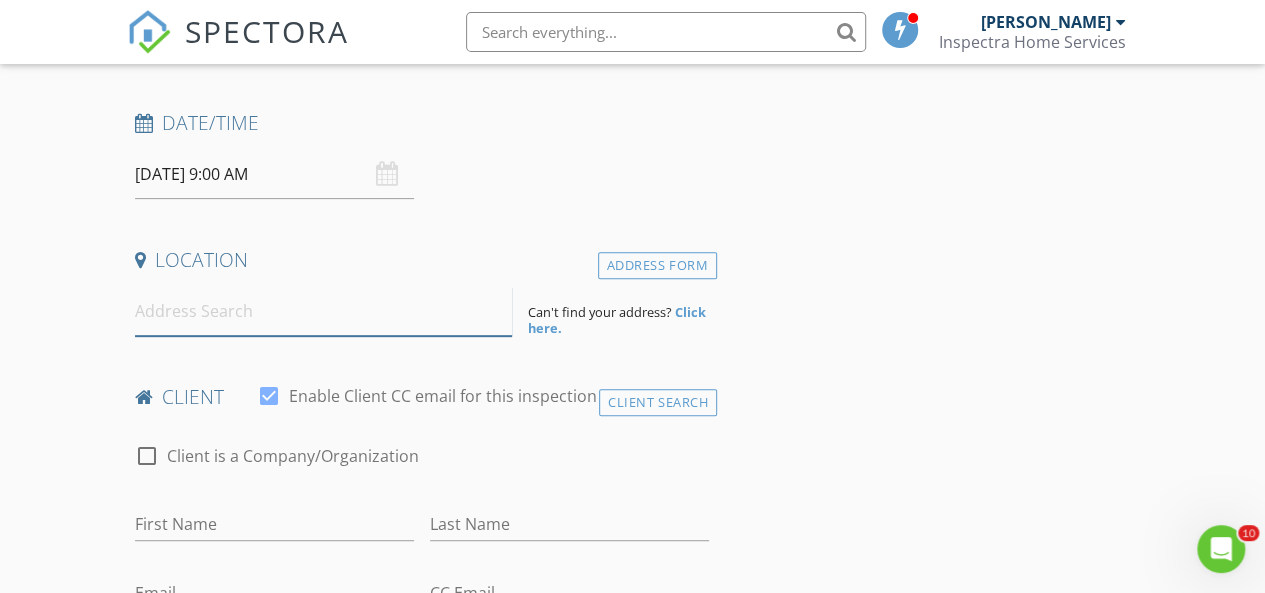 click at bounding box center [324, 311] 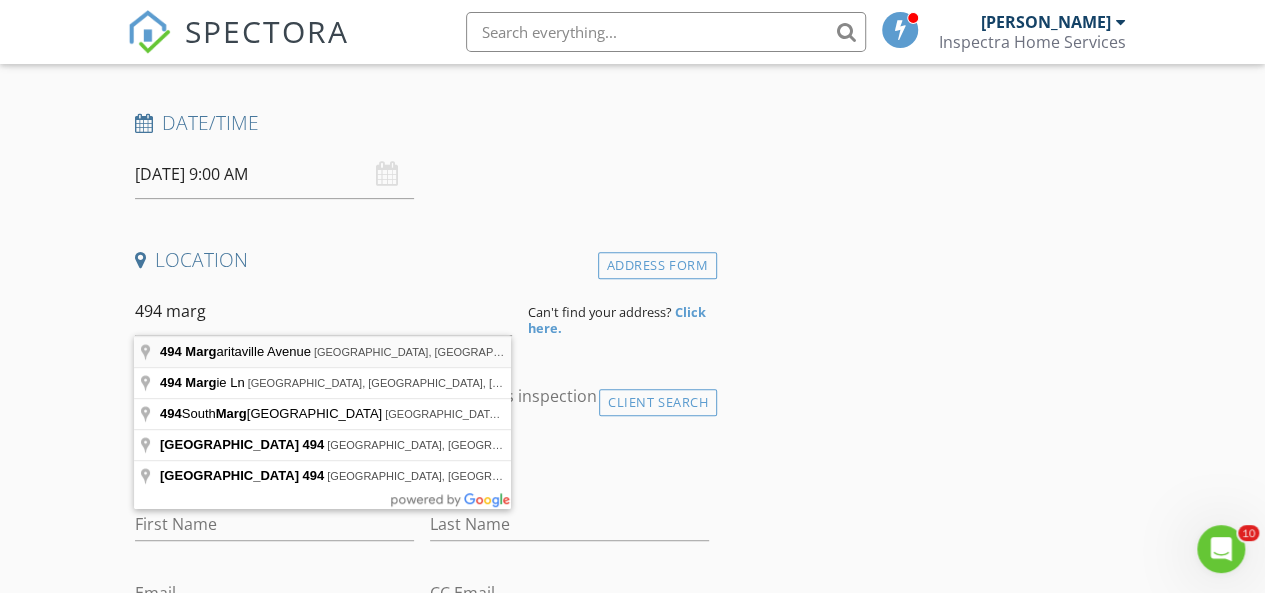 type on "[STREET_ADDRESS]" 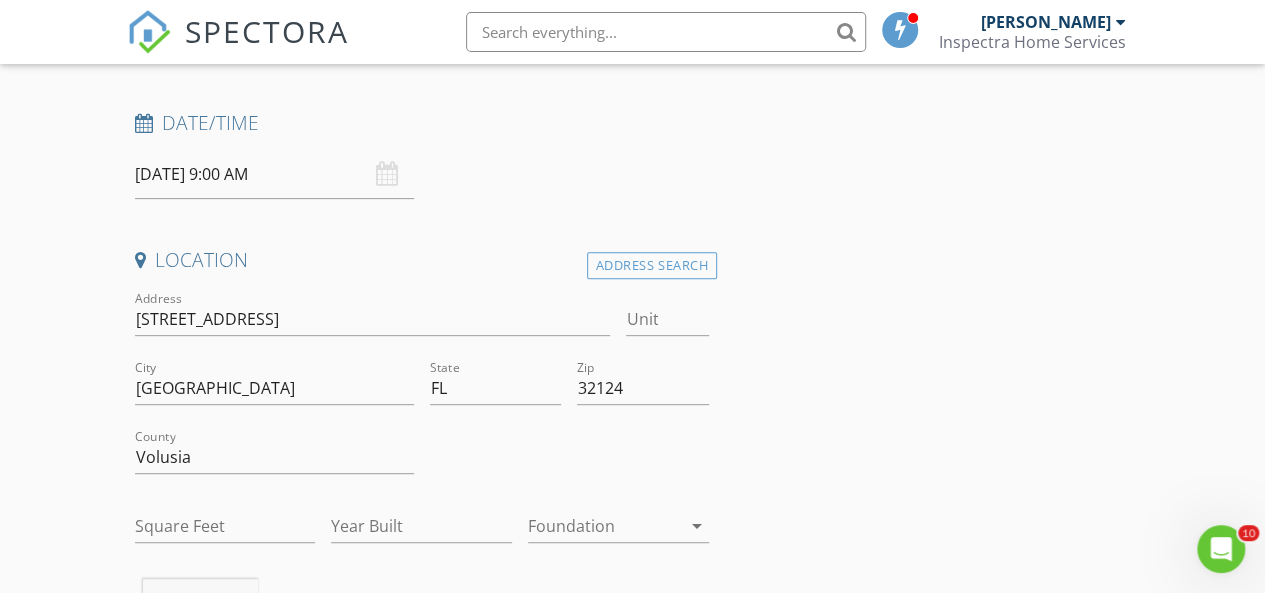 scroll, scrollTop: 200, scrollLeft: 0, axis: vertical 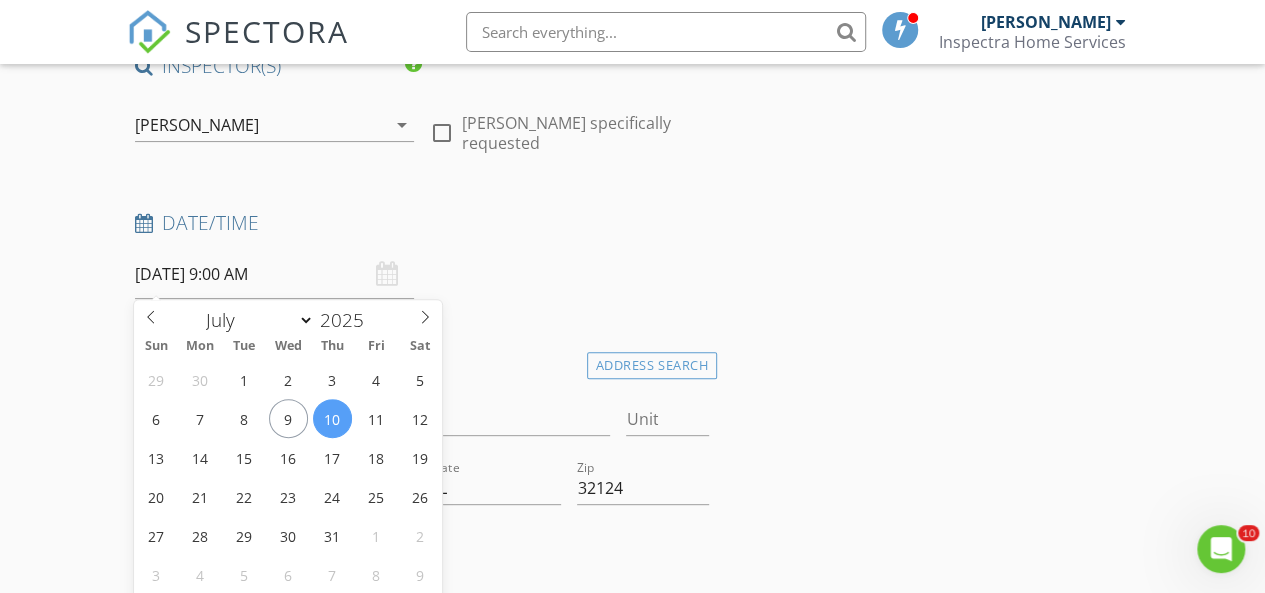click on "SPECTORA
[PERSON_NAME]
Inspectra Home Services
Role:
Inspector
Dashboard
New Inspection
Inspections
Calendar
Template Editor
Contacts
Automations
Team
Metrics
Payments
Data Exports
Billing
Reporting
Advanced
Settings
What's New
Sign Out
Dashboard
Templates
Contacts
Metrics
Automations
Settings
New Inspection
Support Center
Basement Slab Crawlspace   This will disable all automated notifications for this inspection. Use this for mock inspections or inspections where you'd prefer not to send any communication out.     Real Estate Agent Internet Search Relocation Company Past Customer Other             2nd chance   200.0% off Home Inspection Google review" at bounding box center (632, 1589) 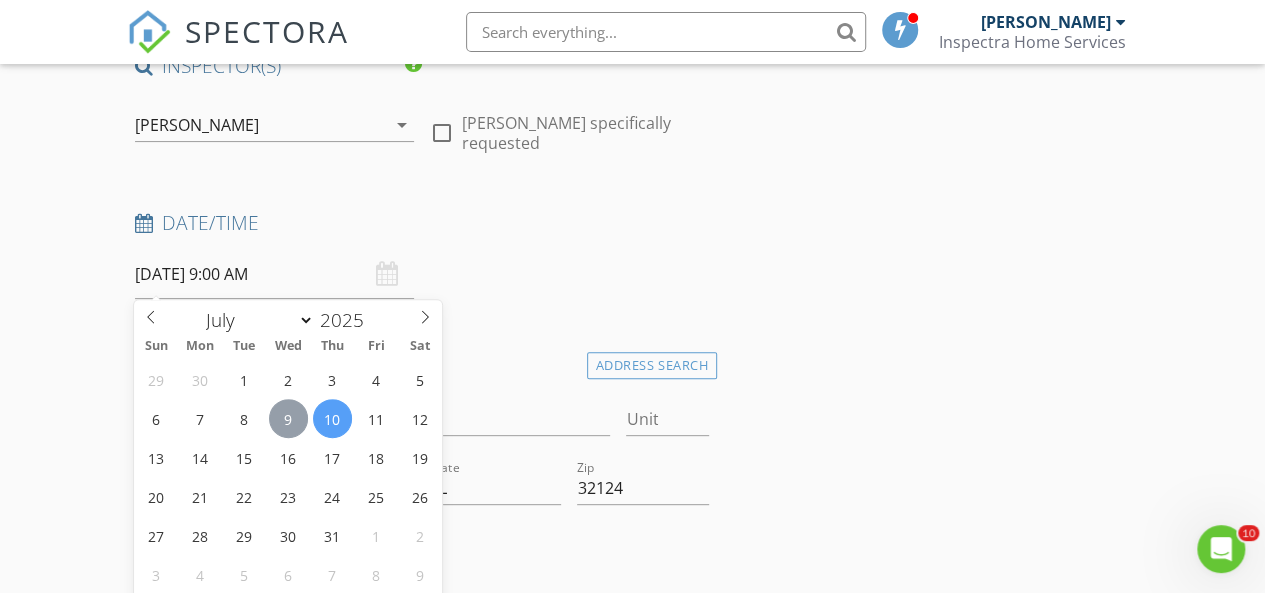 type on "[DATE] 9:00 AM" 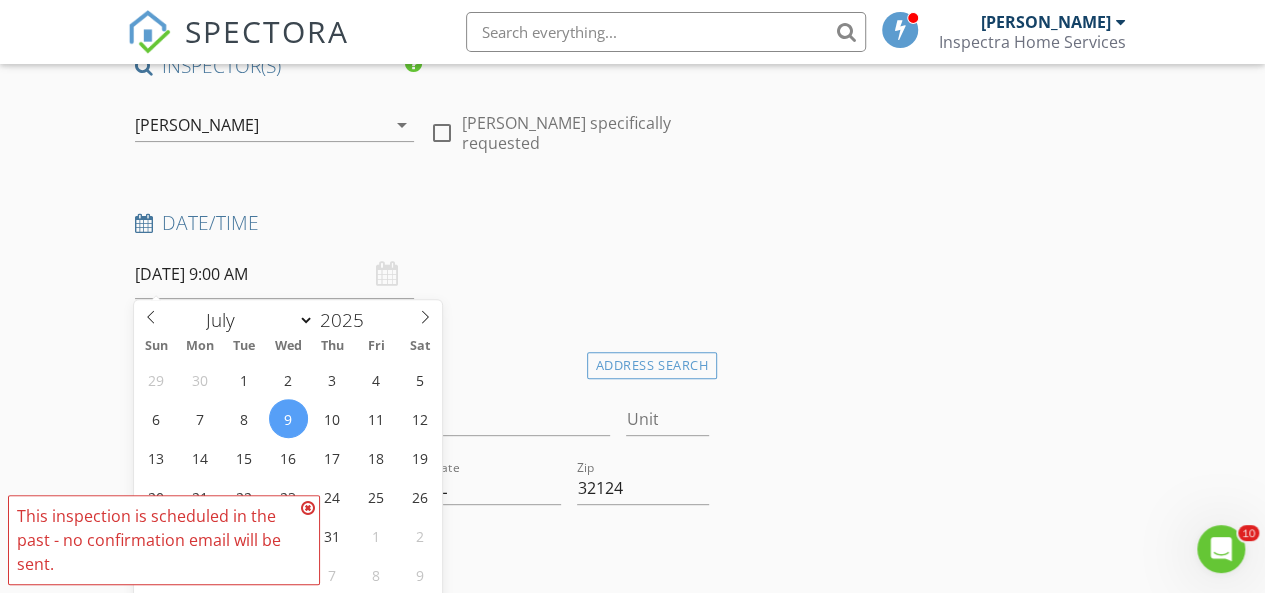 scroll, scrollTop: 518, scrollLeft: 0, axis: vertical 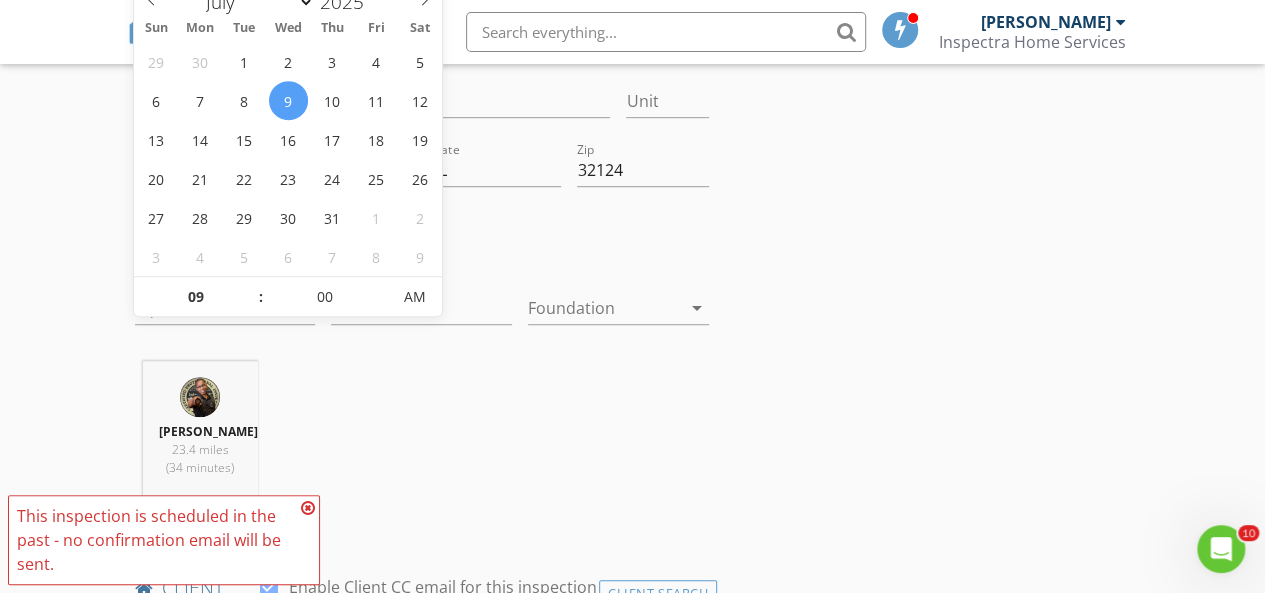 drag, startPoint x: 309, startPoint y: 503, endPoint x: 305, endPoint y: 489, distance: 14.56022 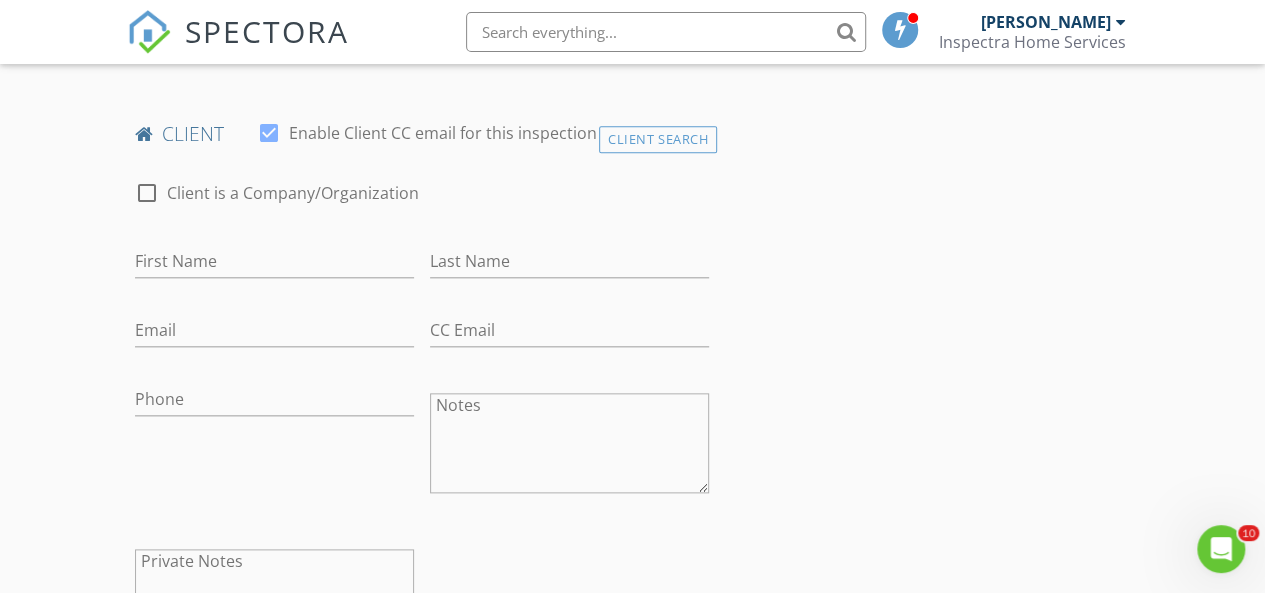 scroll, scrollTop: 1018, scrollLeft: 0, axis: vertical 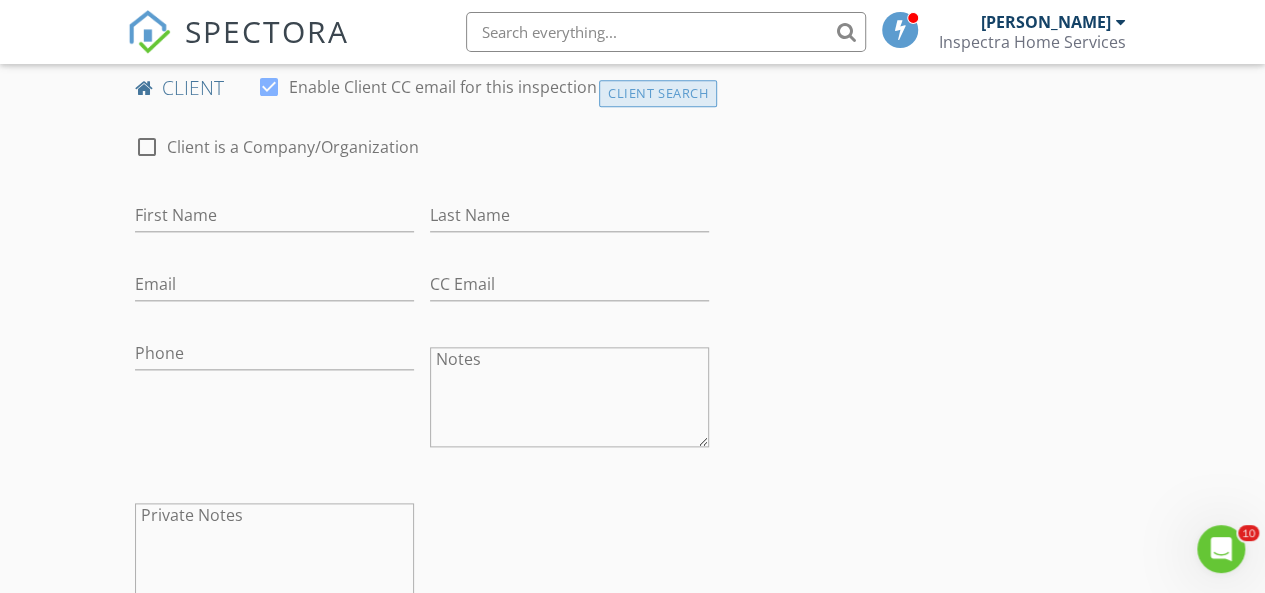 click on "Client Search" at bounding box center (658, 93) 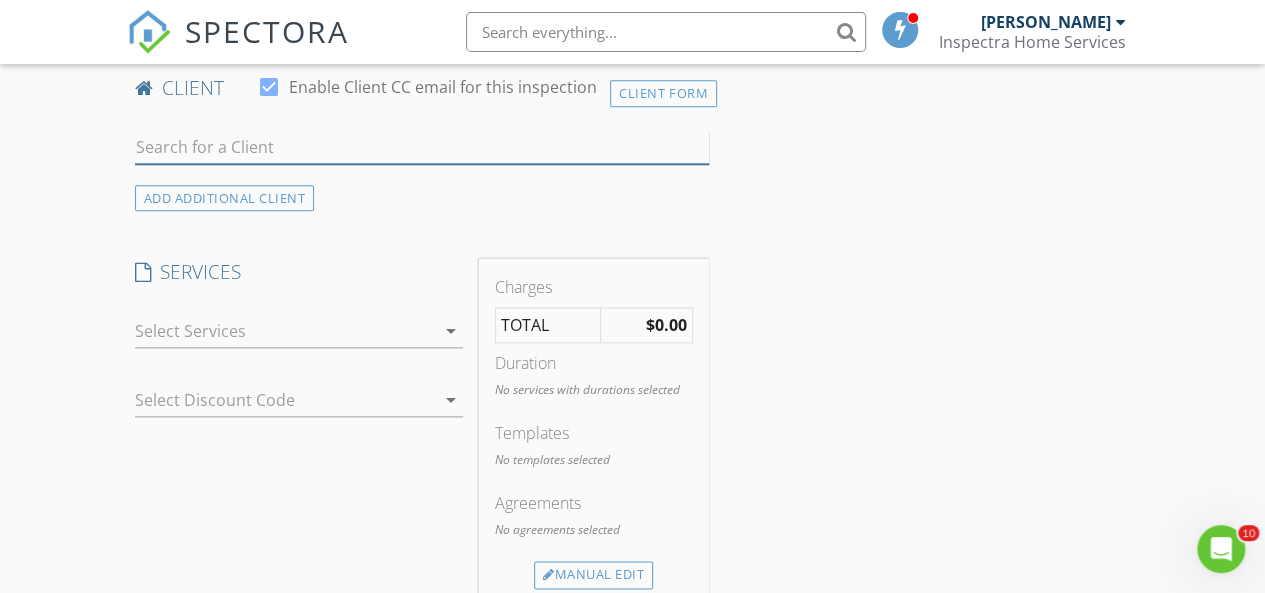 click at bounding box center (422, 147) 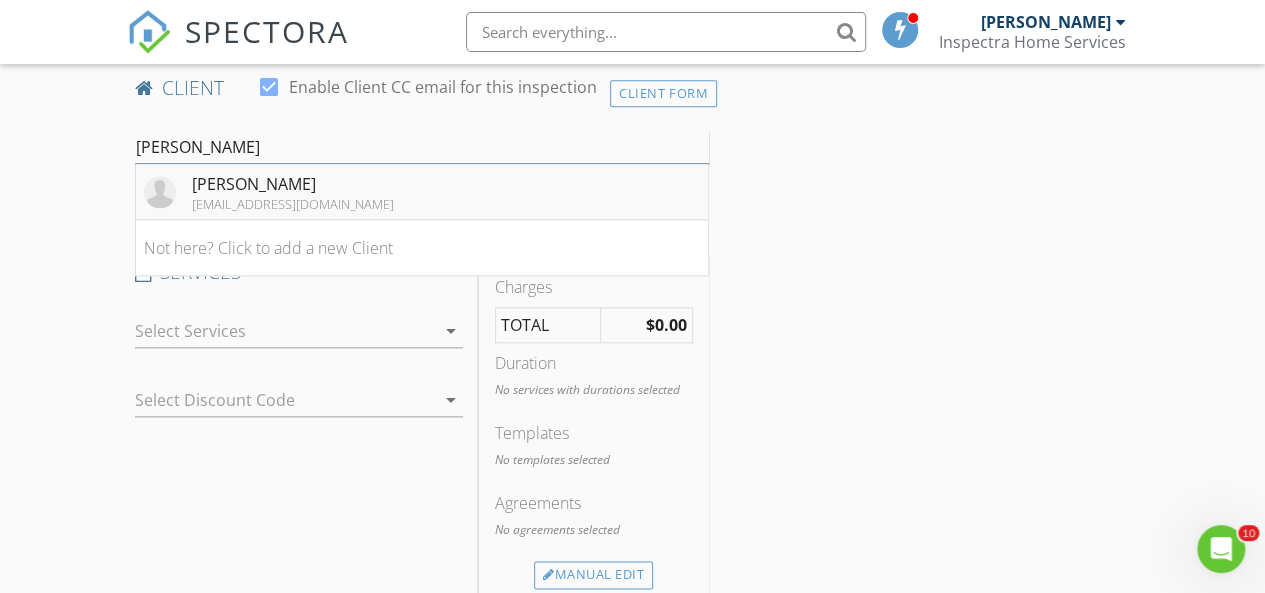 type on "[PERSON_NAME]" 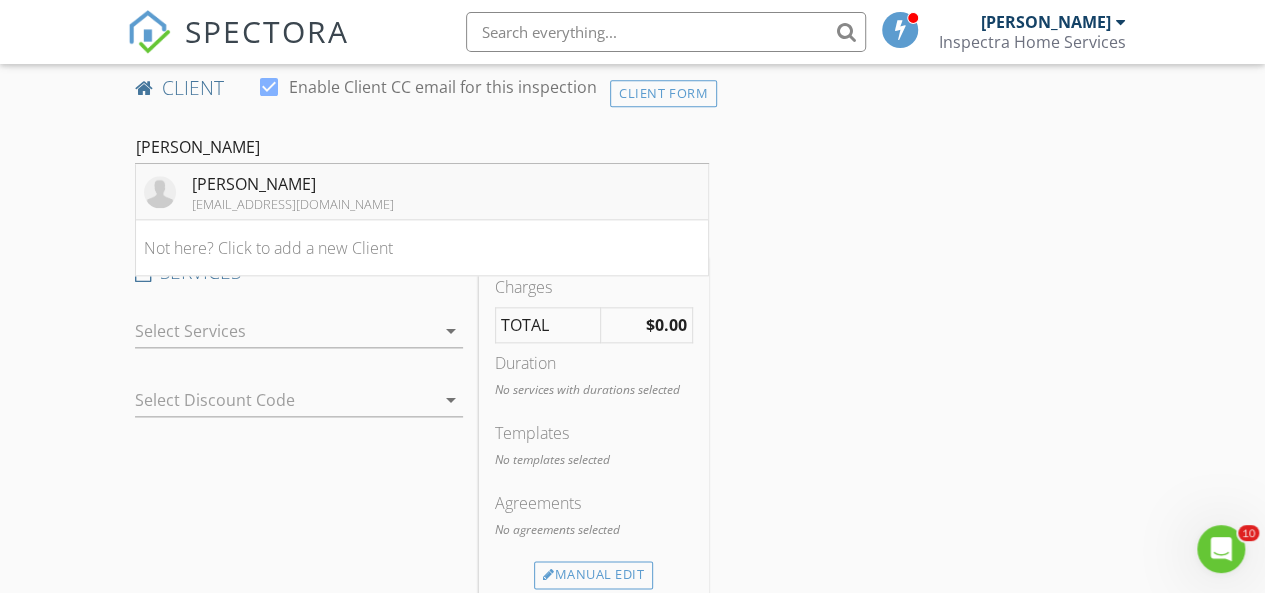 click on "[PERSON_NAME]" at bounding box center [293, 184] 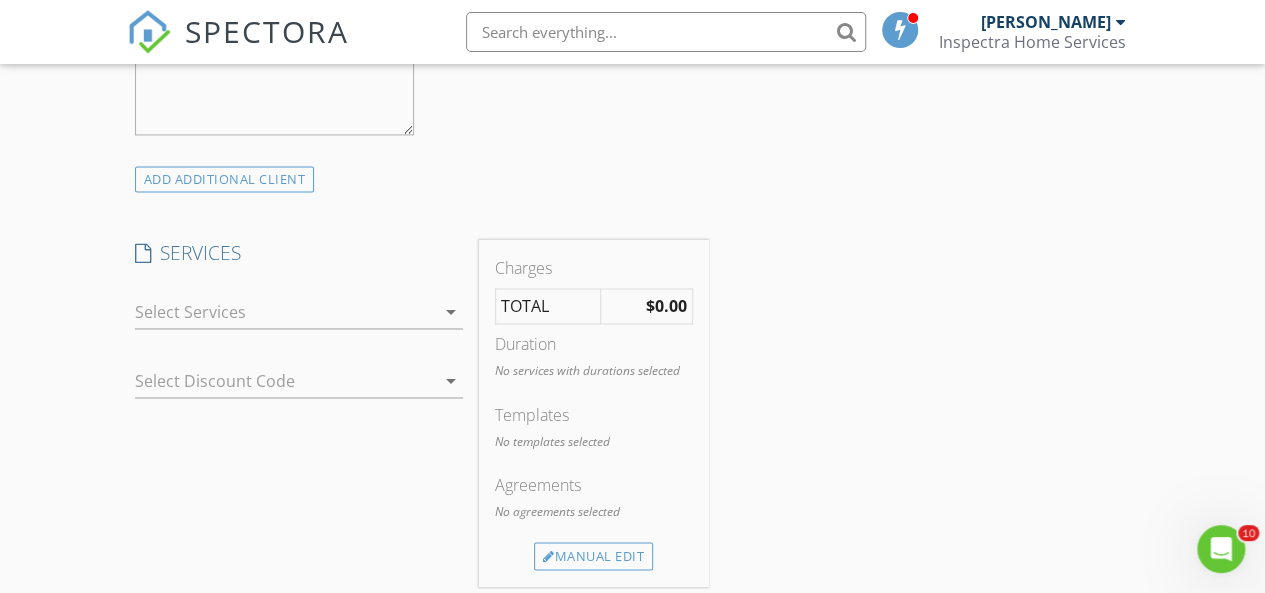 scroll, scrollTop: 1518, scrollLeft: 0, axis: vertical 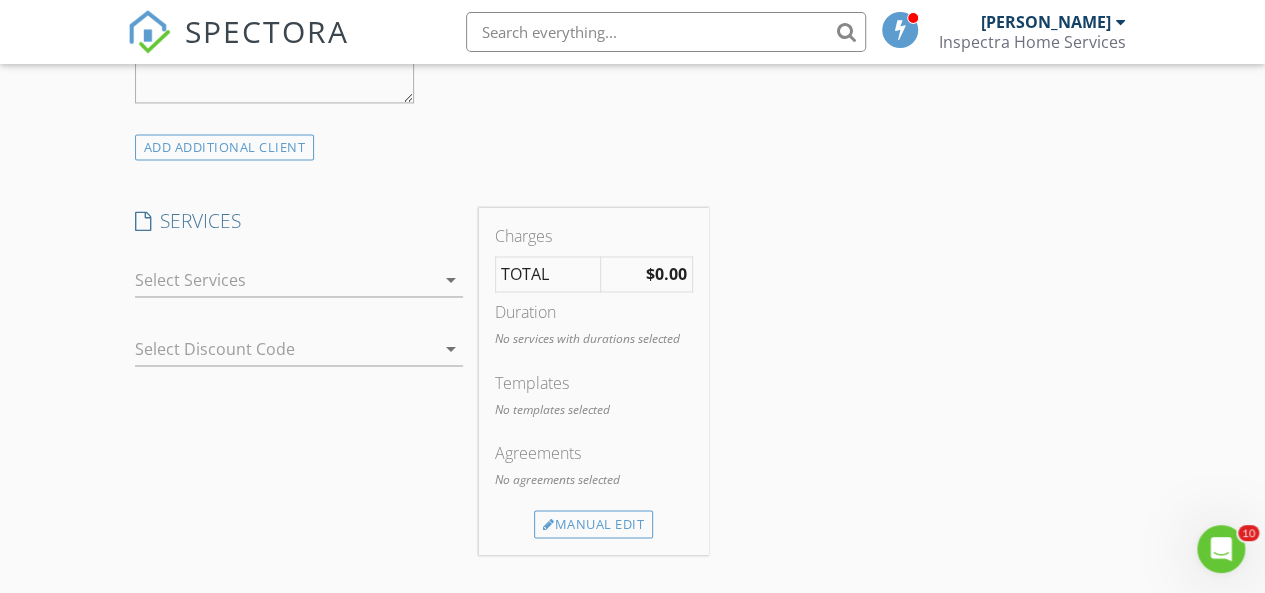 click at bounding box center (285, 280) 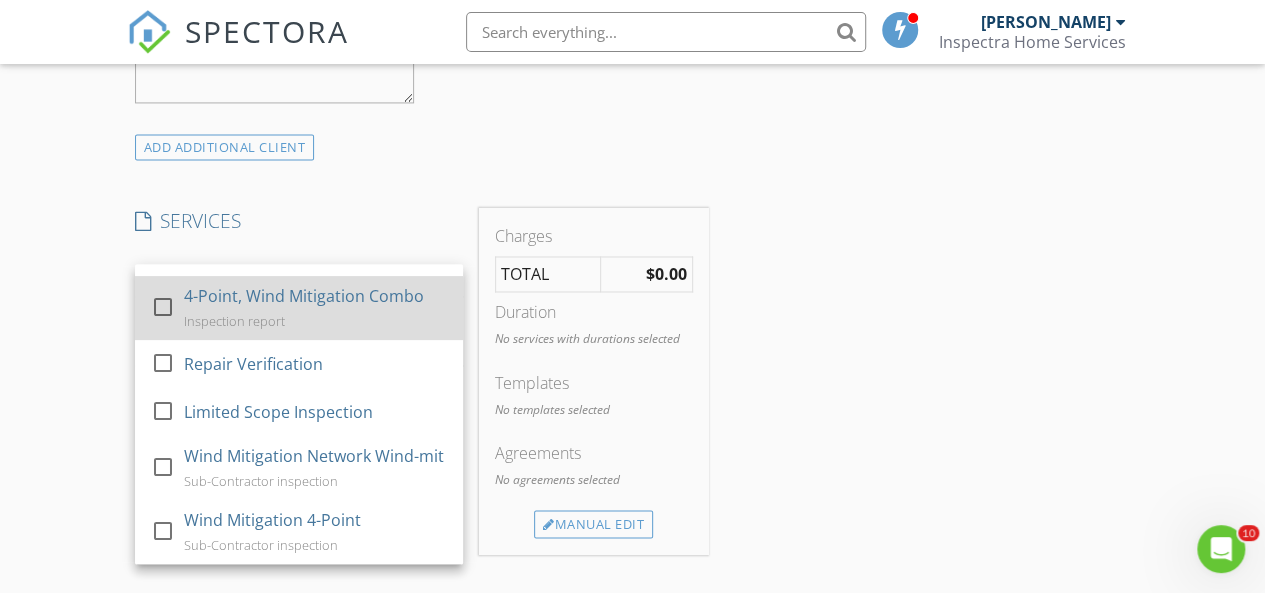 scroll, scrollTop: 444, scrollLeft: 0, axis: vertical 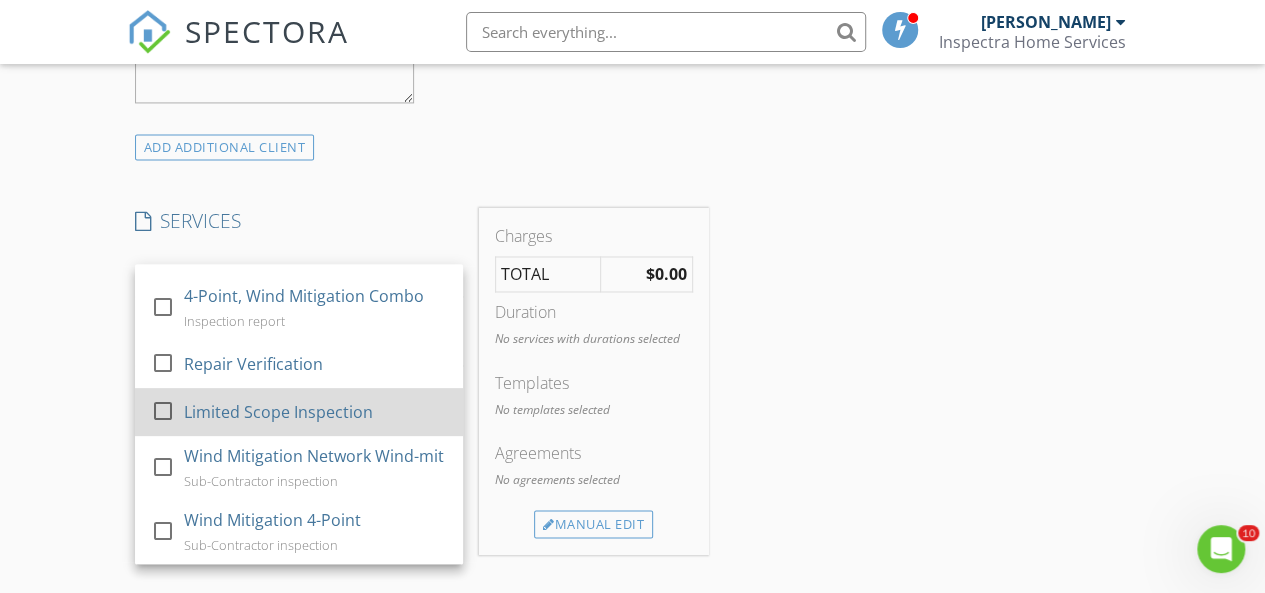 click on "Limited Scope Inspection" at bounding box center (277, 412) 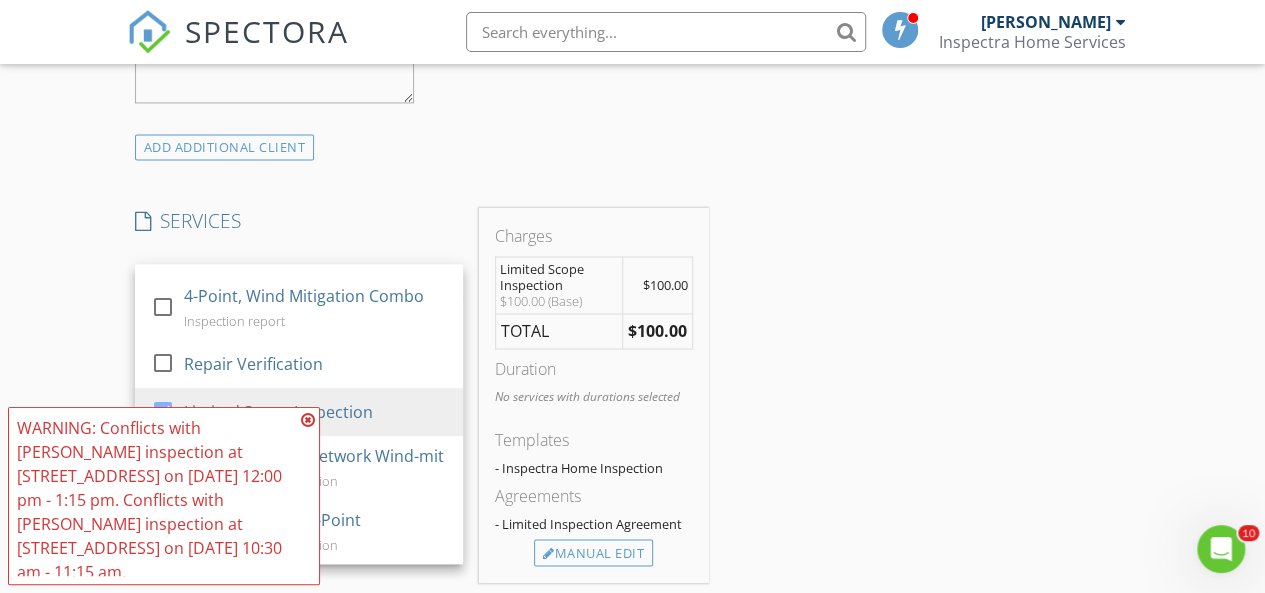 click at bounding box center [308, 420] 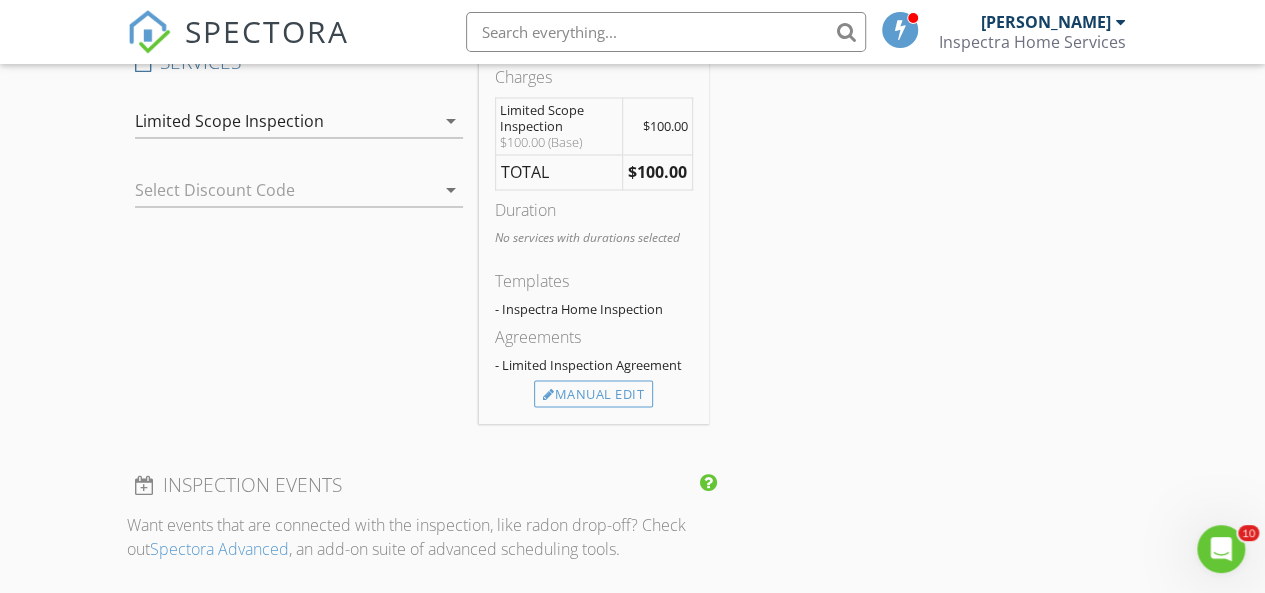 scroll, scrollTop: 1618, scrollLeft: 0, axis: vertical 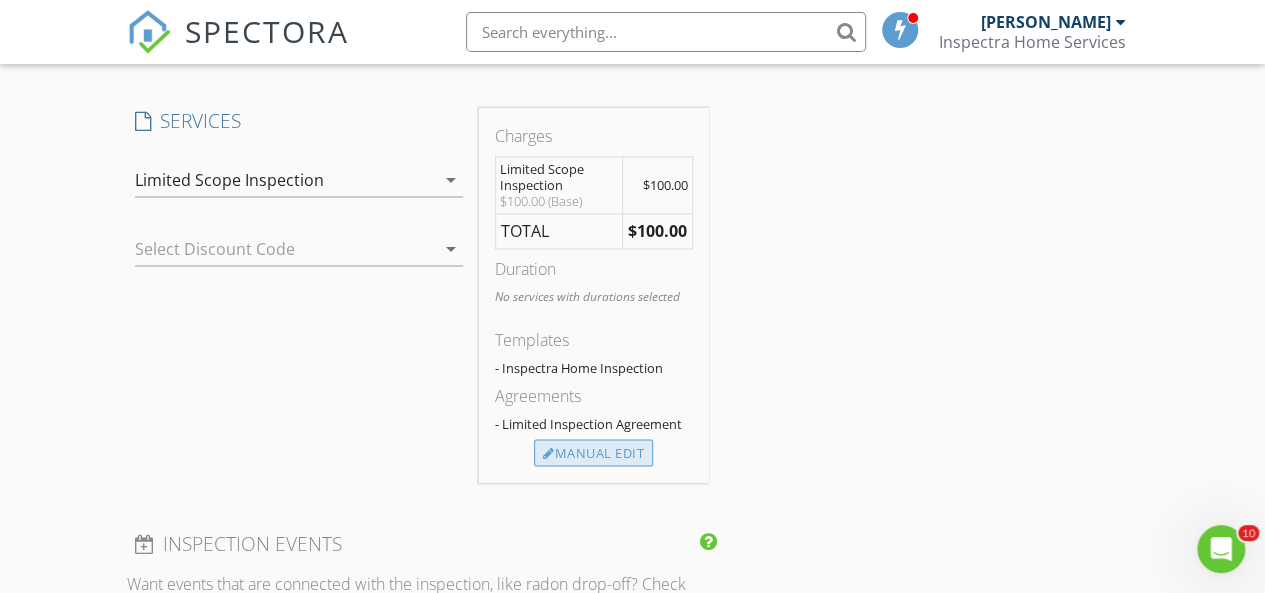 click on "Manual Edit" at bounding box center (593, 453) 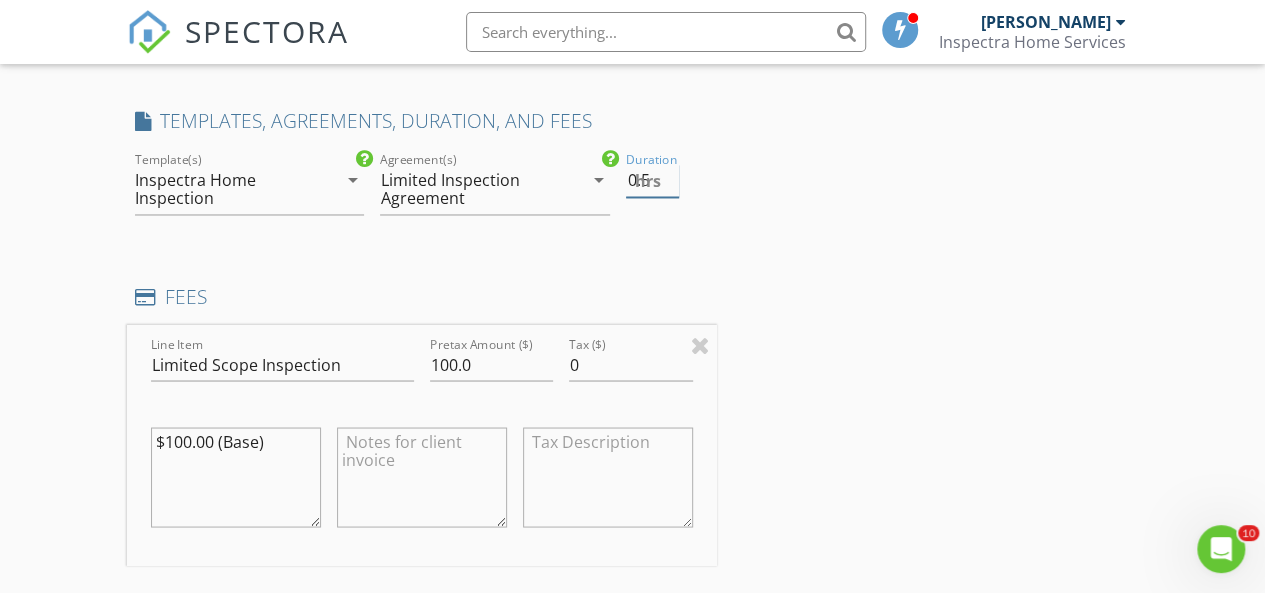 type on "0.5" 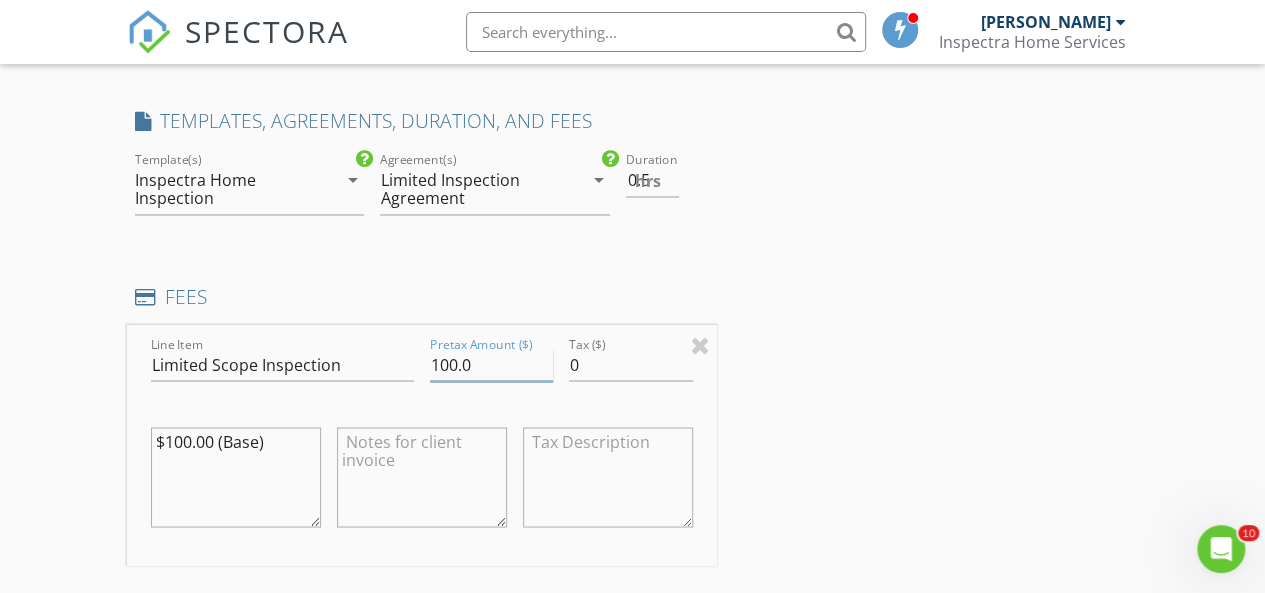 type on ".0" 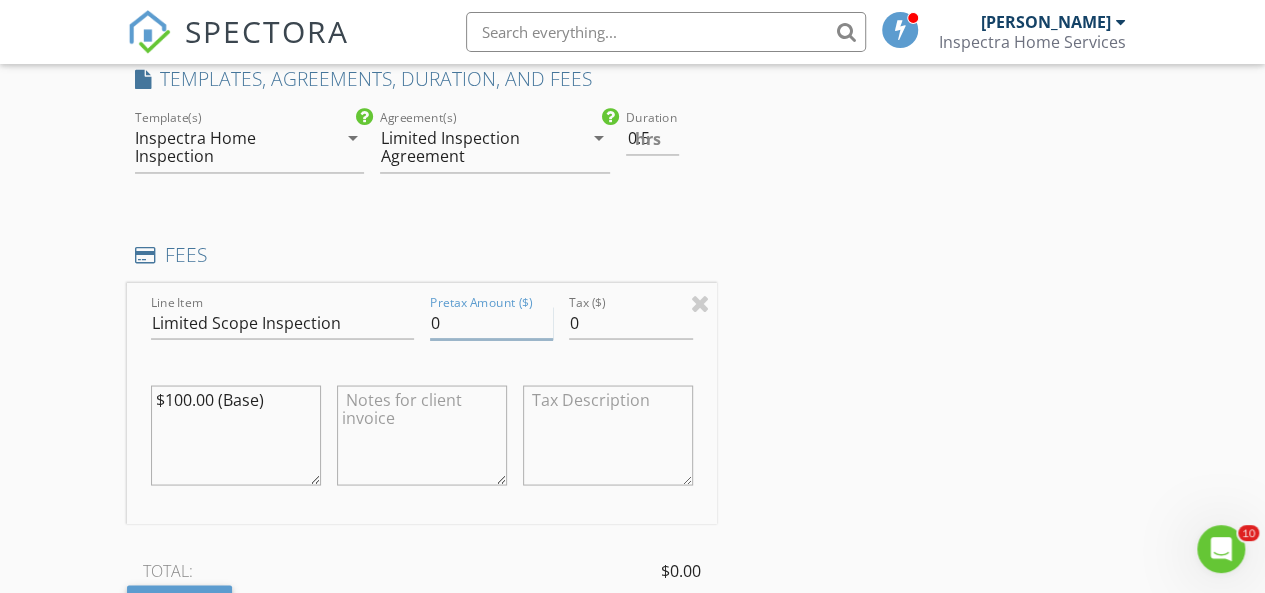 scroll, scrollTop: 1618, scrollLeft: 0, axis: vertical 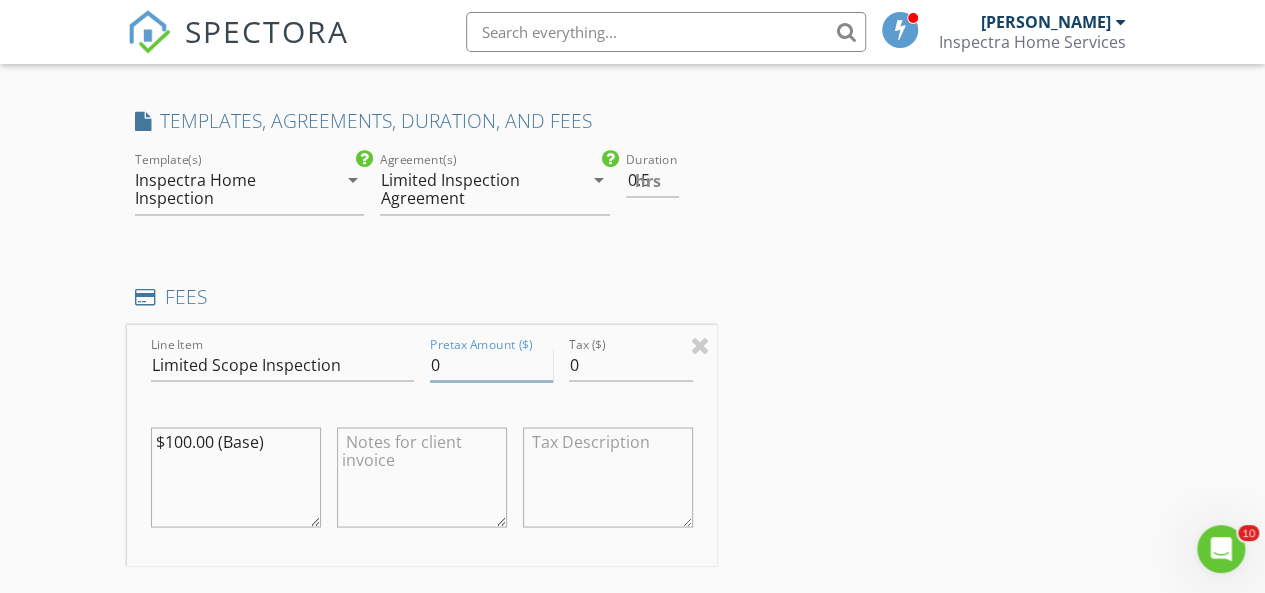 type on "0" 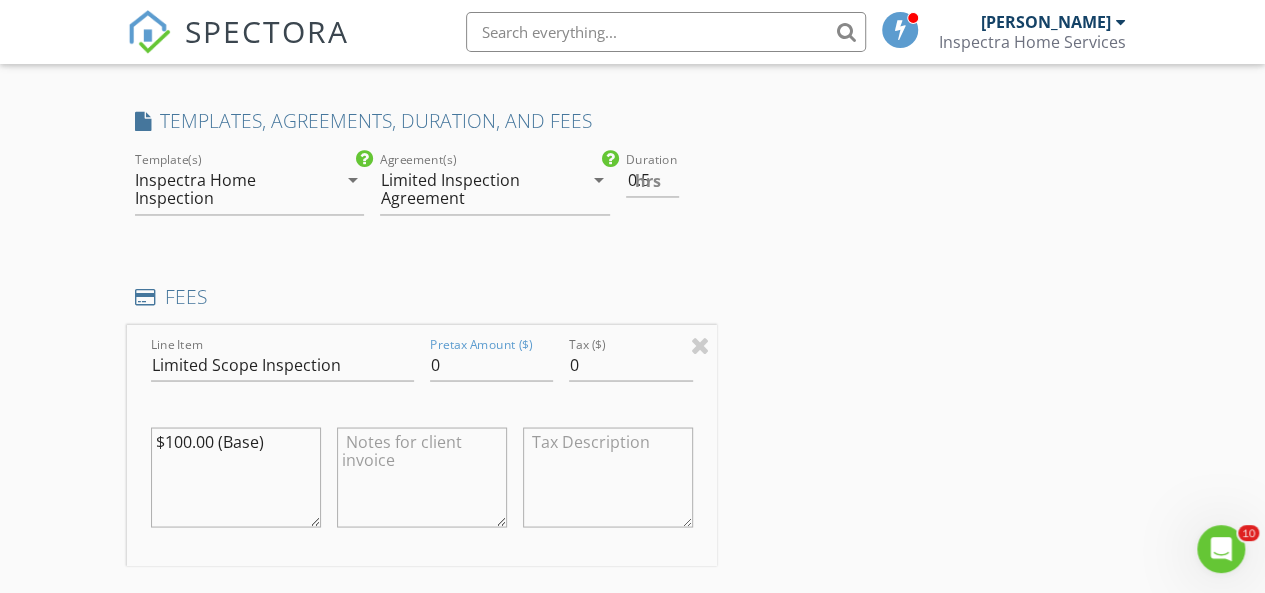 click on "arrow_drop_down" at bounding box center [598, 180] 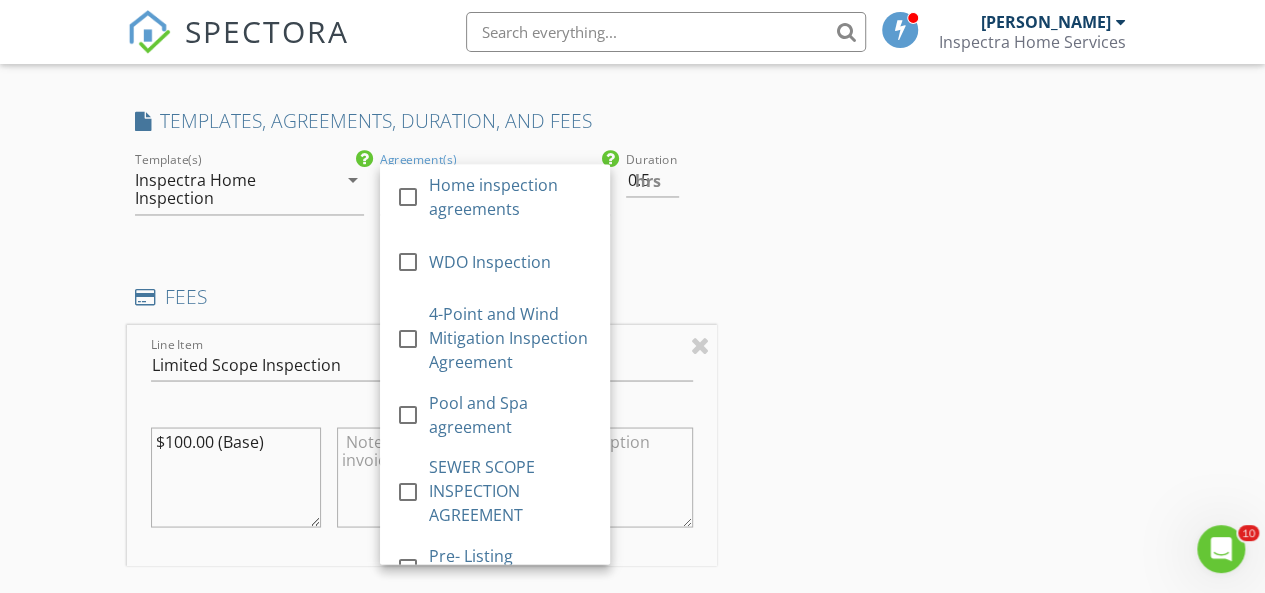 click on "INSPECTOR(S)
check_box   Frank Laguerre   PRIMARY   Frank Laguerre arrow_drop_down   check_box_outline_blank Frank Laguerre specifically requested
Date/Time
07/09/2025 9:00 AM
Location
Address Search       Address 494 Margaritaville Ave   Unit   City Daytona Beach   State FL   Zip 32124   County Volusia     Square Feet   Year Built   Foundation arrow_drop_down     Frank Laguerre     23.4 miles     (34 minutes)
client
check_box Enable Client CC email for this inspection   Client Search     check_box_outline_blank Client is a Company/Organization     First Name Joe   Last Name Stookey   Email jgstookey@gmail.com   CC Email   Phone 513-478-4525           Notes   Private Notes
ADD ADDITIONAL client
SERVICES
check_box_outline_blank   Home Inspection   check_box_outline_blank" at bounding box center (633, 392) 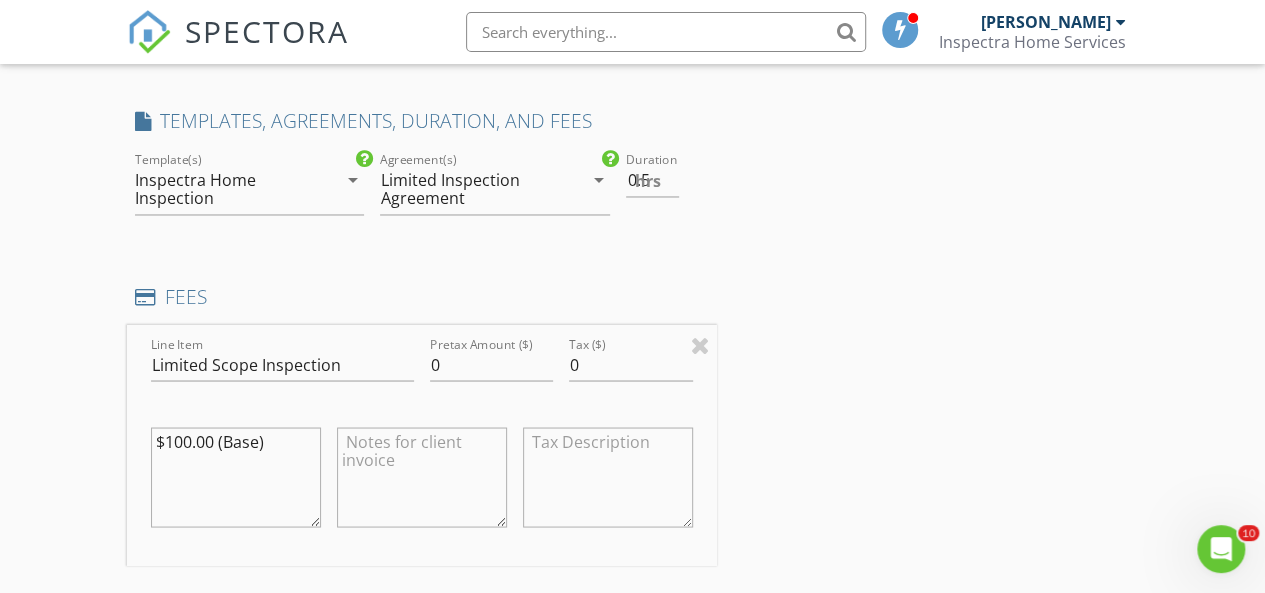 click on "arrow_drop_down" at bounding box center [598, 180] 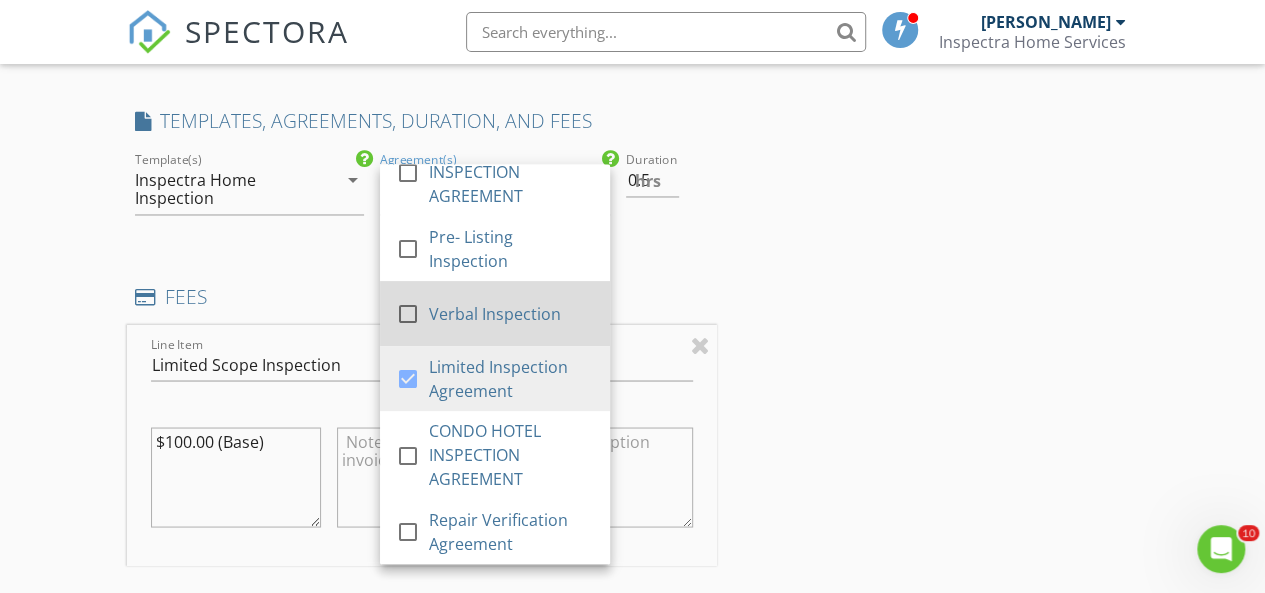 scroll, scrollTop: 343, scrollLeft: 0, axis: vertical 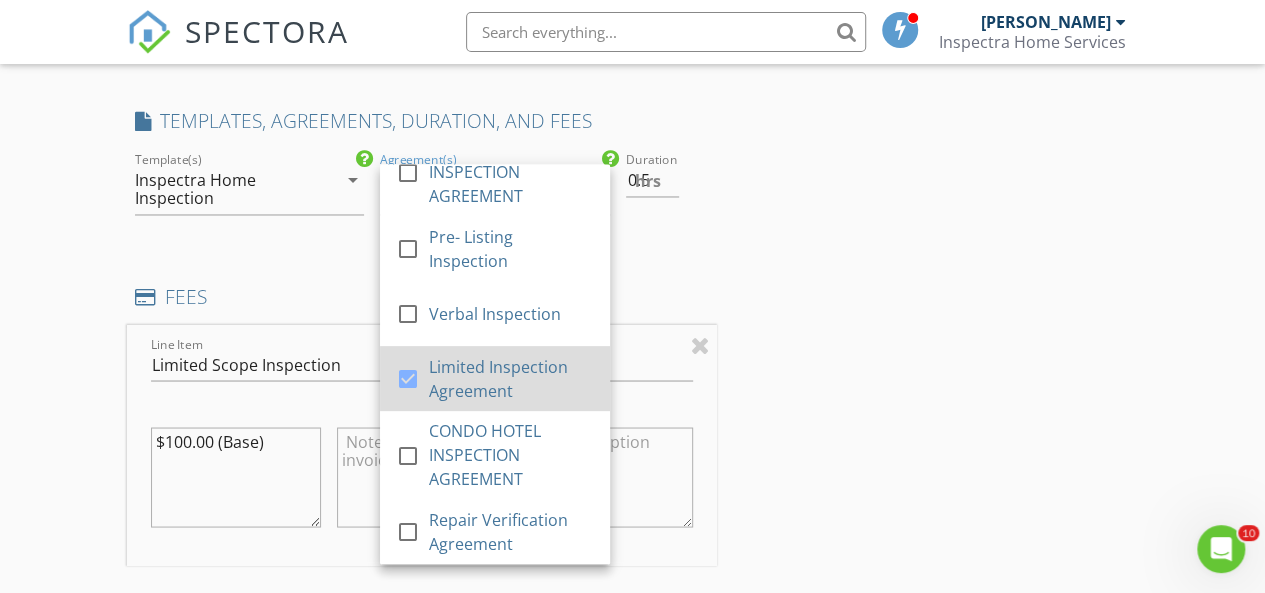 click at bounding box center (408, 379) 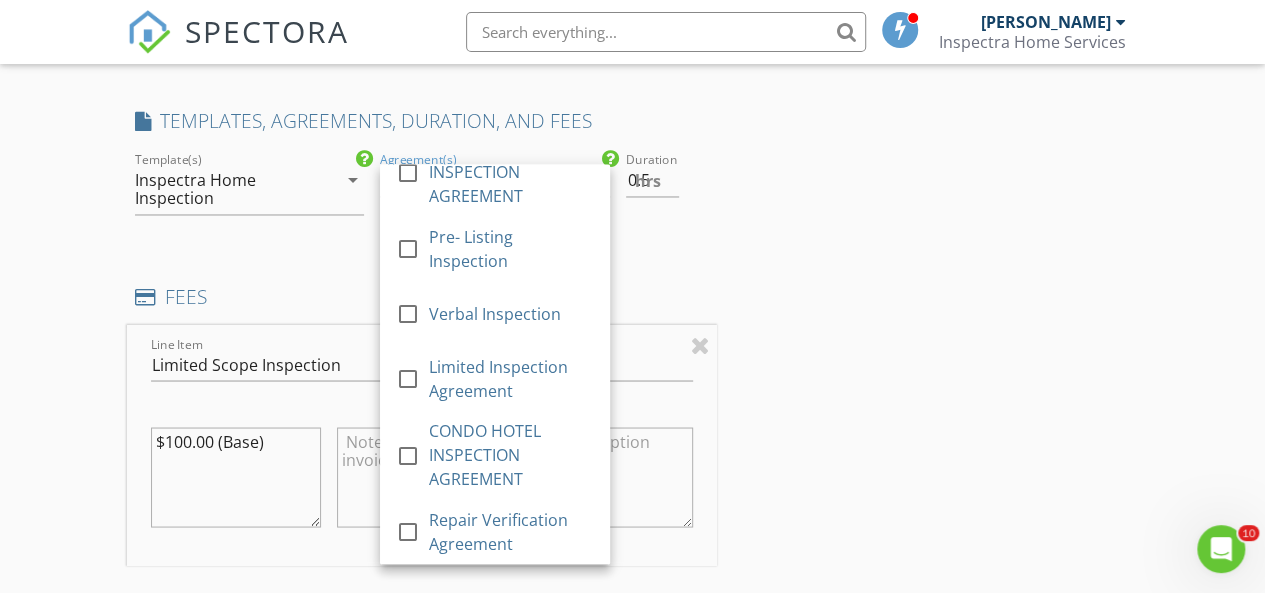click on "INSPECTOR(S)
check_box   Frank Laguerre   PRIMARY   Frank Laguerre arrow_drop_down   check_box_outline_blank Frank Laguerre specifically requested
Date/Time
07/09/2025 9:00 AM
Location
Address Search       Address 494 Margaritaville Ave   Unit   City Daytona Beach   State FL   Zip 32124   County Volusia     Square Feet   Year Built   Foundation arrow_drop_down     Frank Laguerre     23.4 miles     (34 minutes)
client
check_box Enable Client CC email for this inspection   Client Search     check_box_outline_blank Client is a Company/Organization     First Name Joe   Last Name Stookey   Email jgstookey@gmail.com   CC Email   Phone 513-478-4525           Notes   Private Notes
ADD ADDITIONAL client
SERVICES
check_box_outline_blank   Home Inspection   check_box_outline_blank" at bounding box center [422, 334] 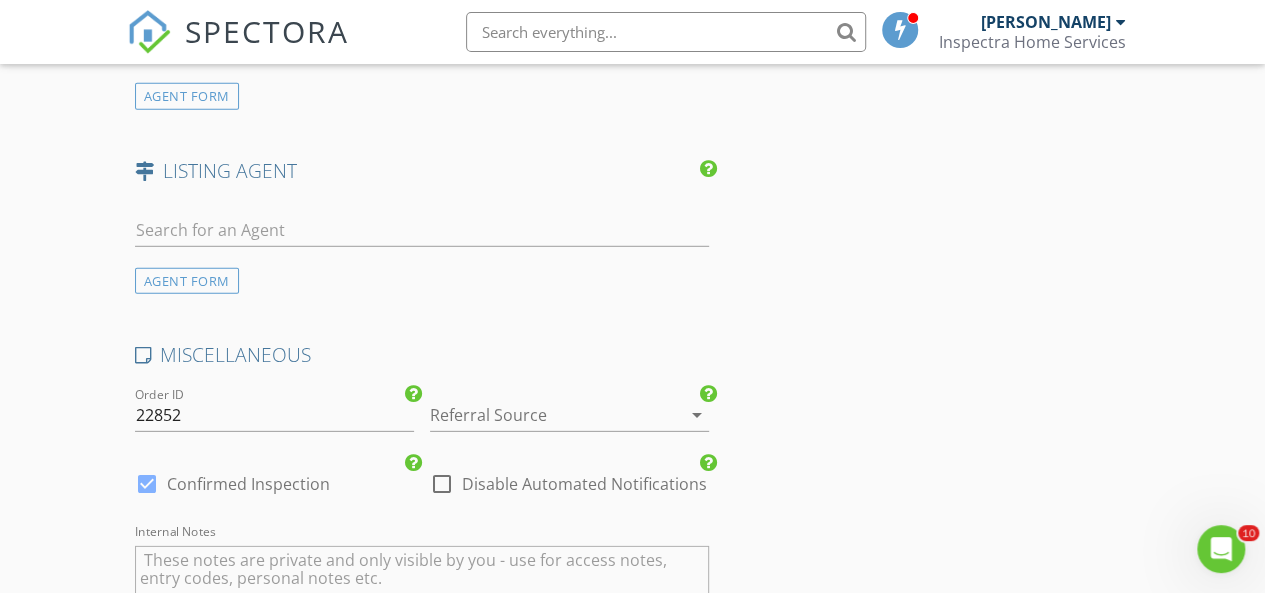 scroll, scrollTop: 2734, scrollLeft: 0, axis: vertical 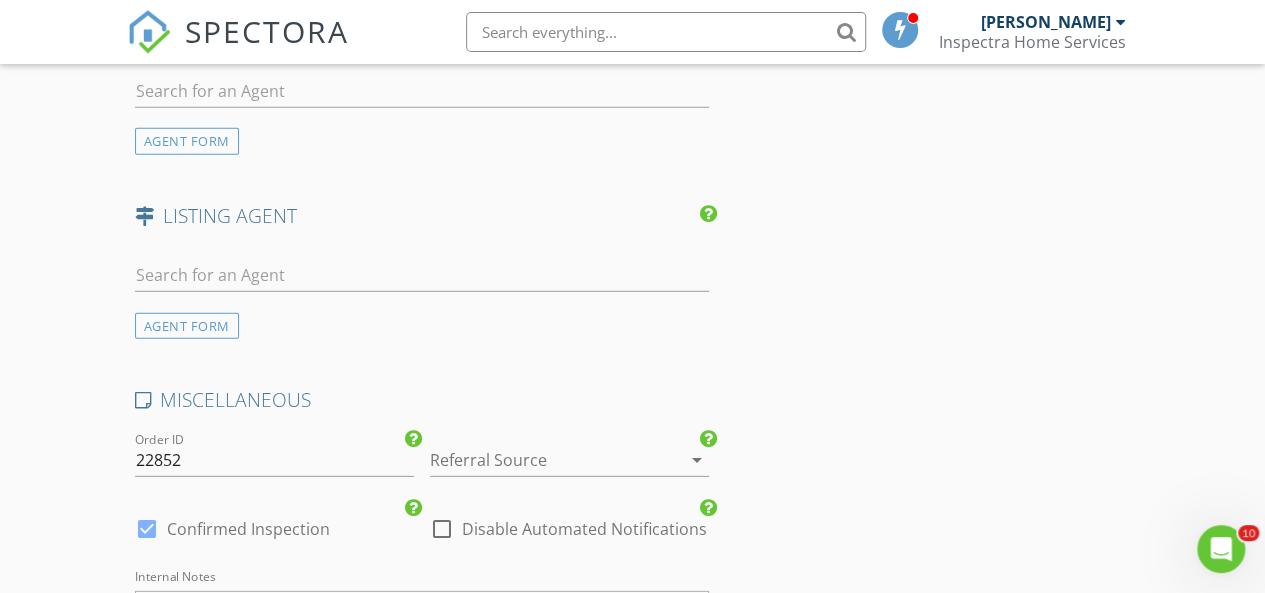 click at bounding box center (442, 529) 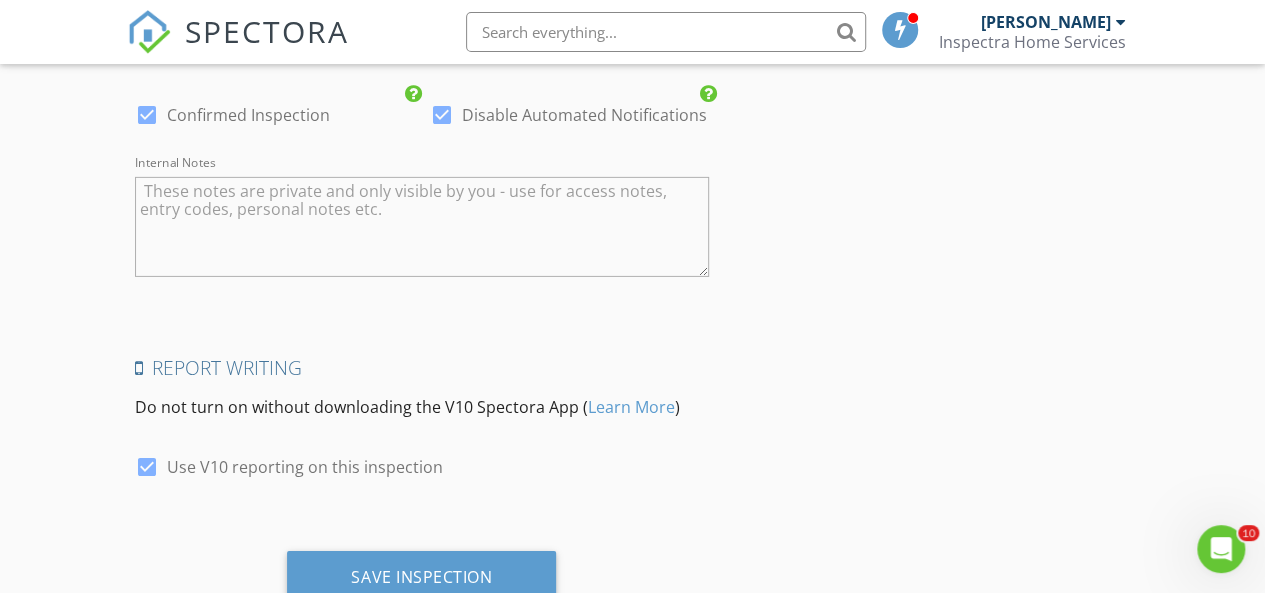 scroll, scrollTop: 3234, scrollLeft: 0, axis: vertical 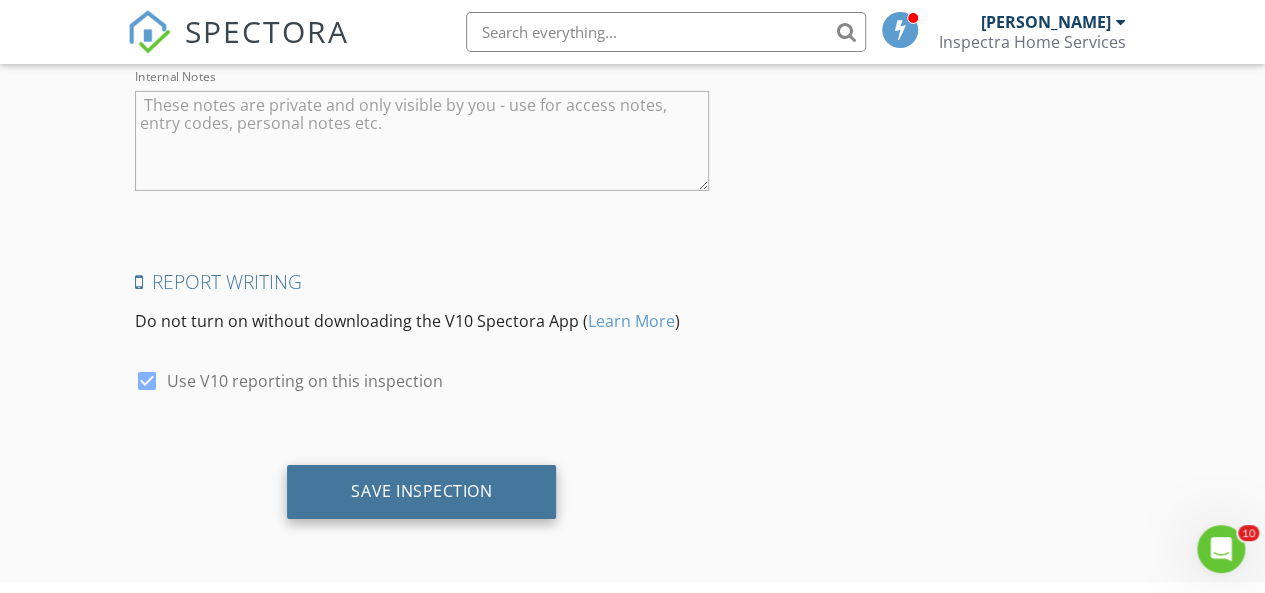 click on "Save Inspection" at bounding box center [421, 492] 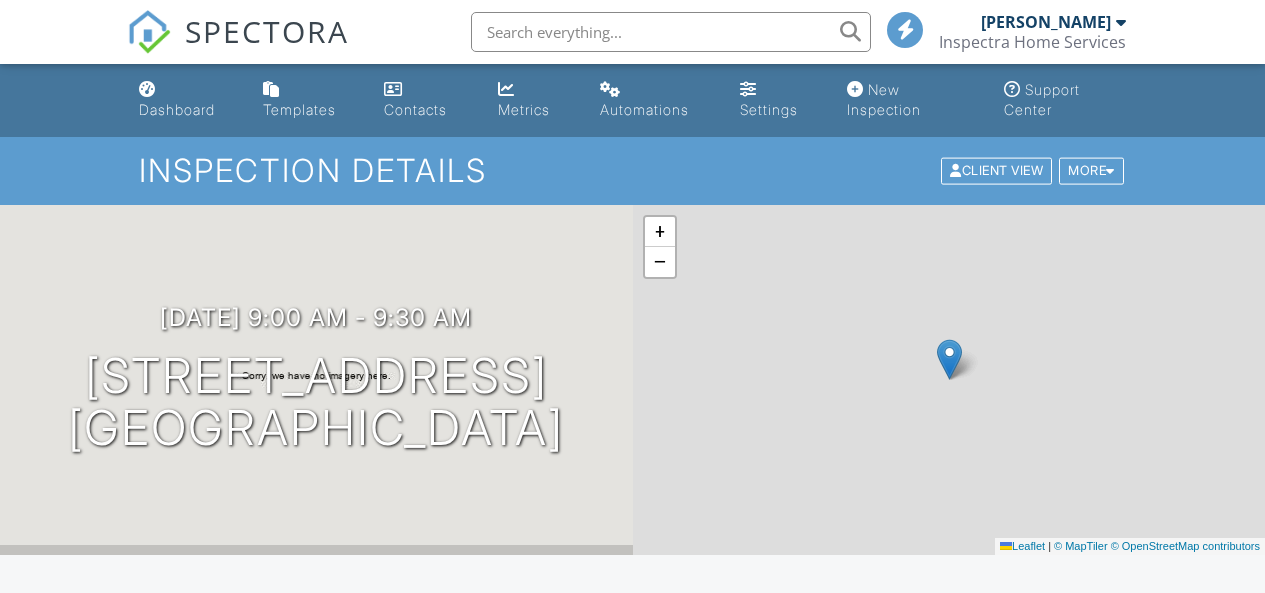 scroll, scrollTop: 0, scrollLeft: 0, axis: both 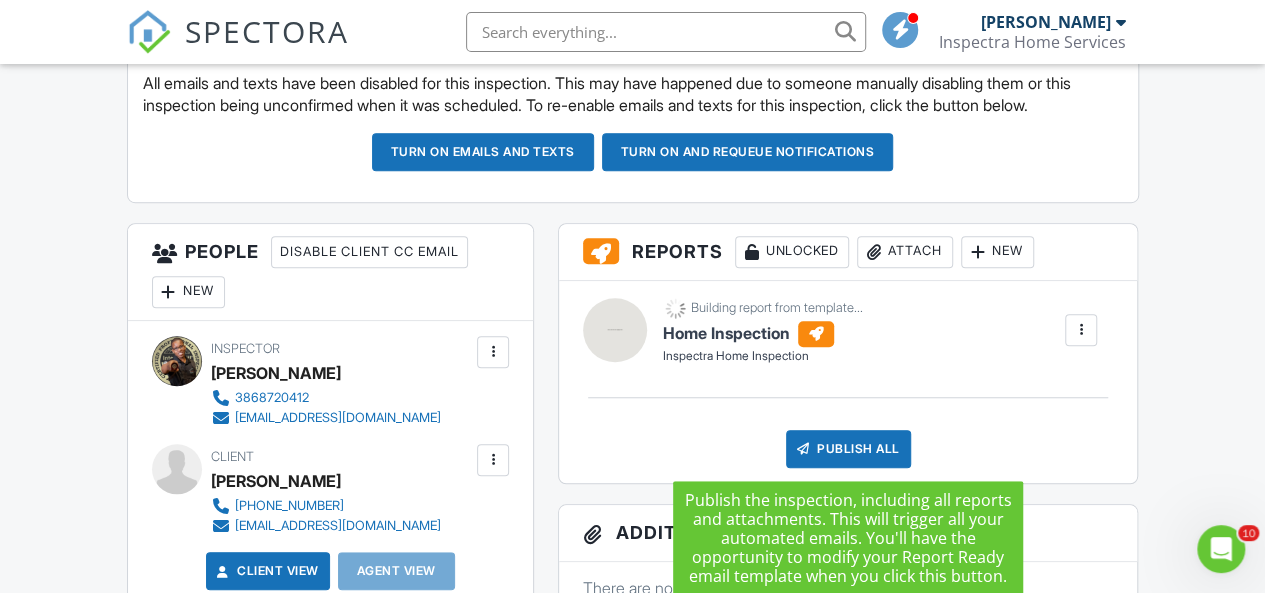 click on "Publish All" at bounding box center (848, 449) 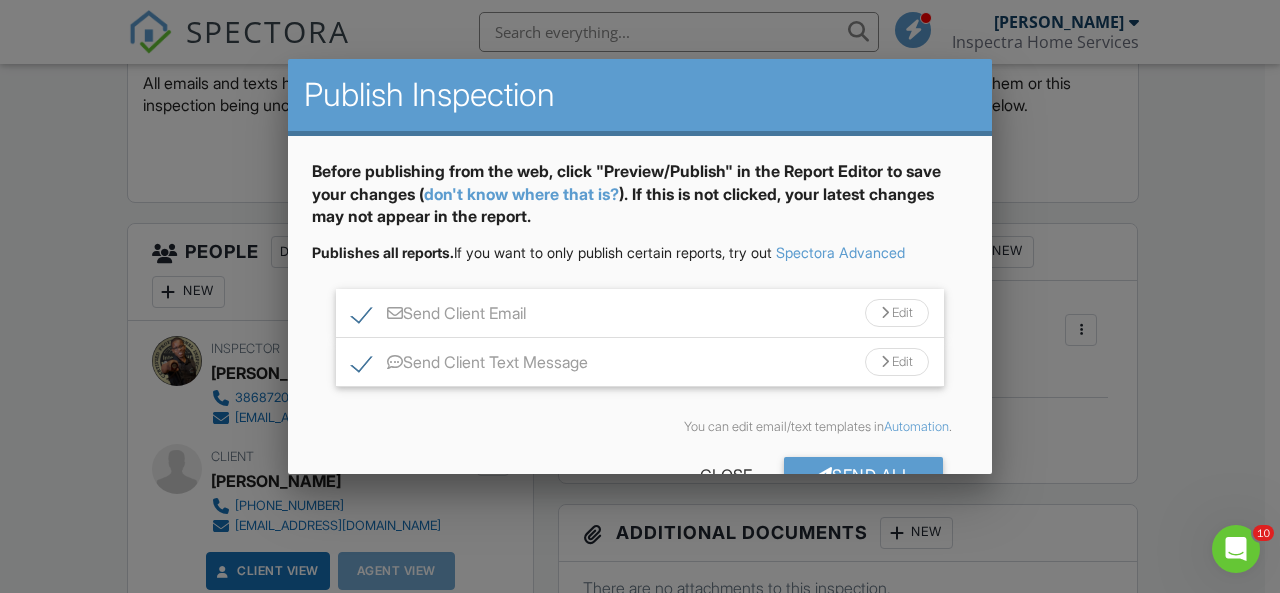 click on "Send Client Email" at bounding box center [439, 316] 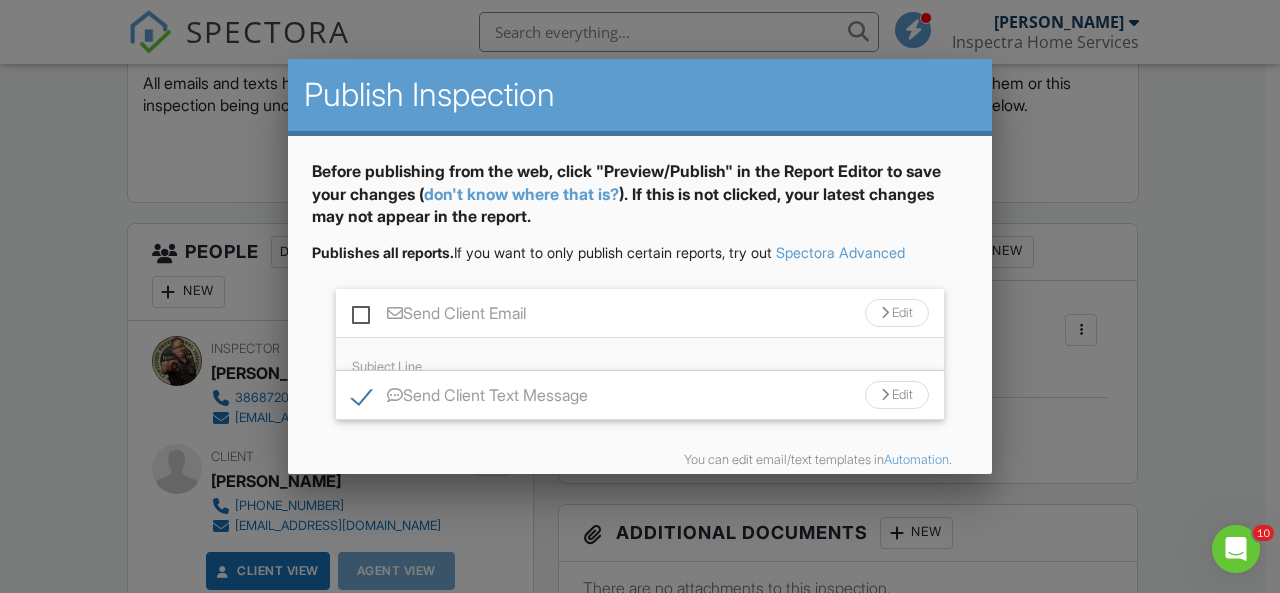 click on "Send Client Email
Edit
Subject Line
Your Home Inspection Report
Email body (your header and footer will be around the text):
Inline Style XLarge Large Normal Small Light Small/Light Bold Italic Underline Colors Ordered List Unordered List Align Align Left Align Center Align Right Align Justify Insert Link Insert Image Insert Video Insert Table Code View Clear Formatting Hi Joe, Your inspection report is ready! View it here: Inspection Details The home inspection has been completed. Please note that if you have not yet signed the inspection agreement, access to your inspection report will remain restricted until the agreement is signed. I would appreciate the opportunity to discuss its findings with you in detail. Could we schedule a Zoom meeting for this purpose? Please let me know a time that works for you. My contact number is 386-872-0412. Thank you, and I look forward to our discussion. Here are  a few tips for reading your home inspection report.
Edit" at bounding box center (640, 354) 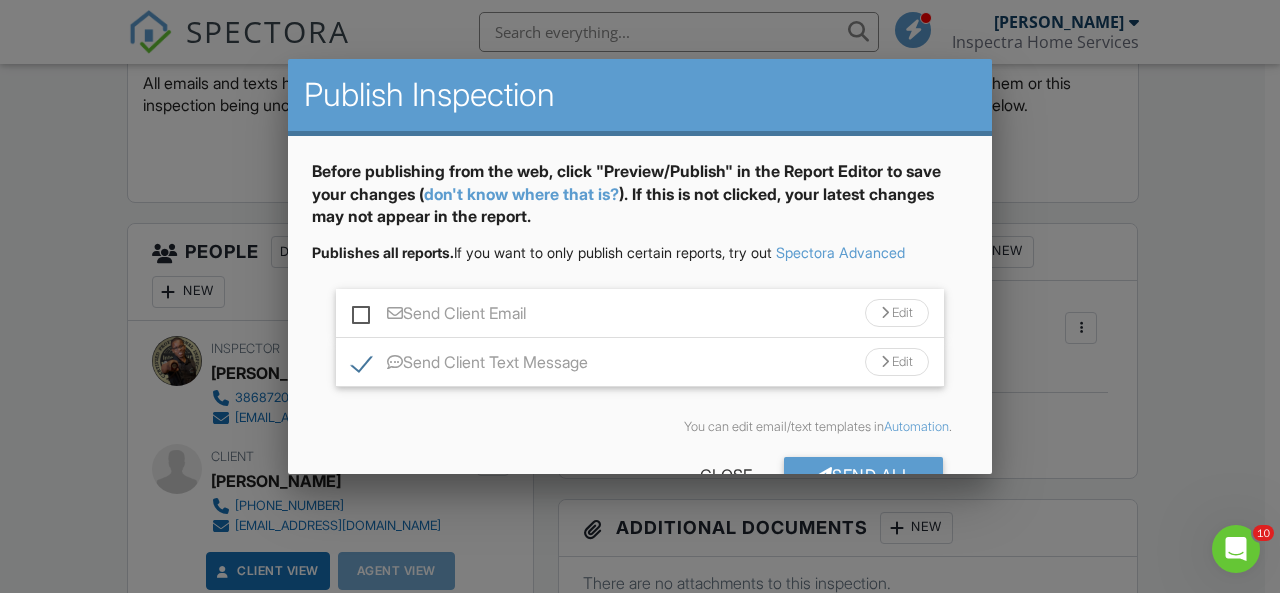 click on "Send Client Text Message" at bounding box center (470, 365) 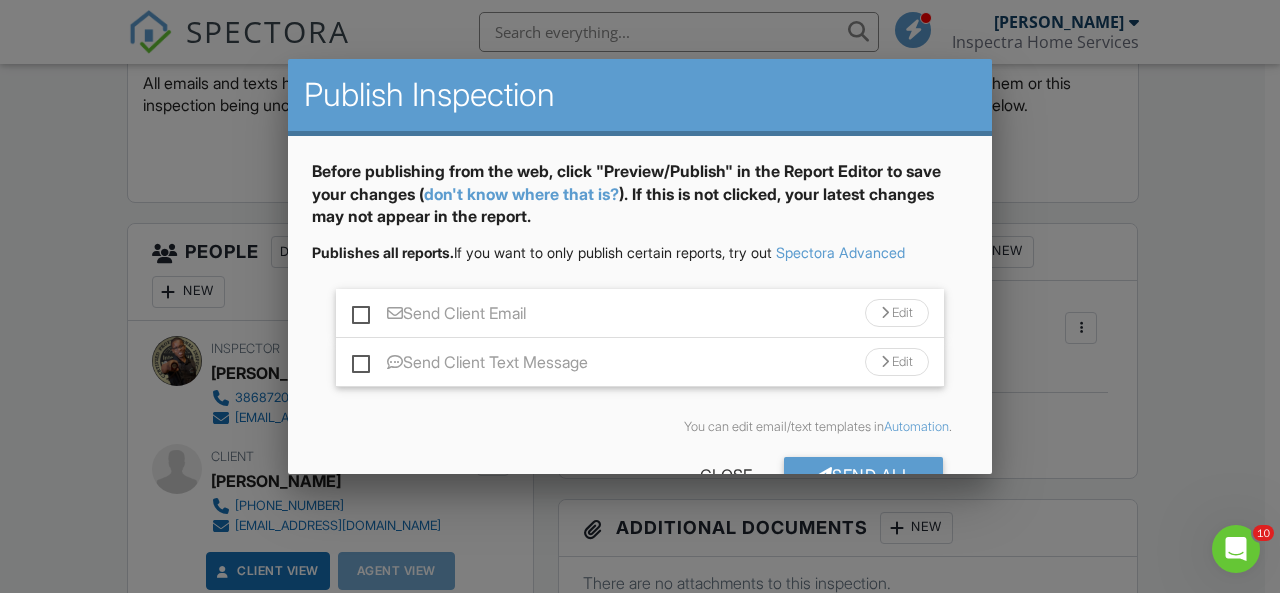 scroll, scrollTop: 55, scrollLeft: 0, axis: vertical 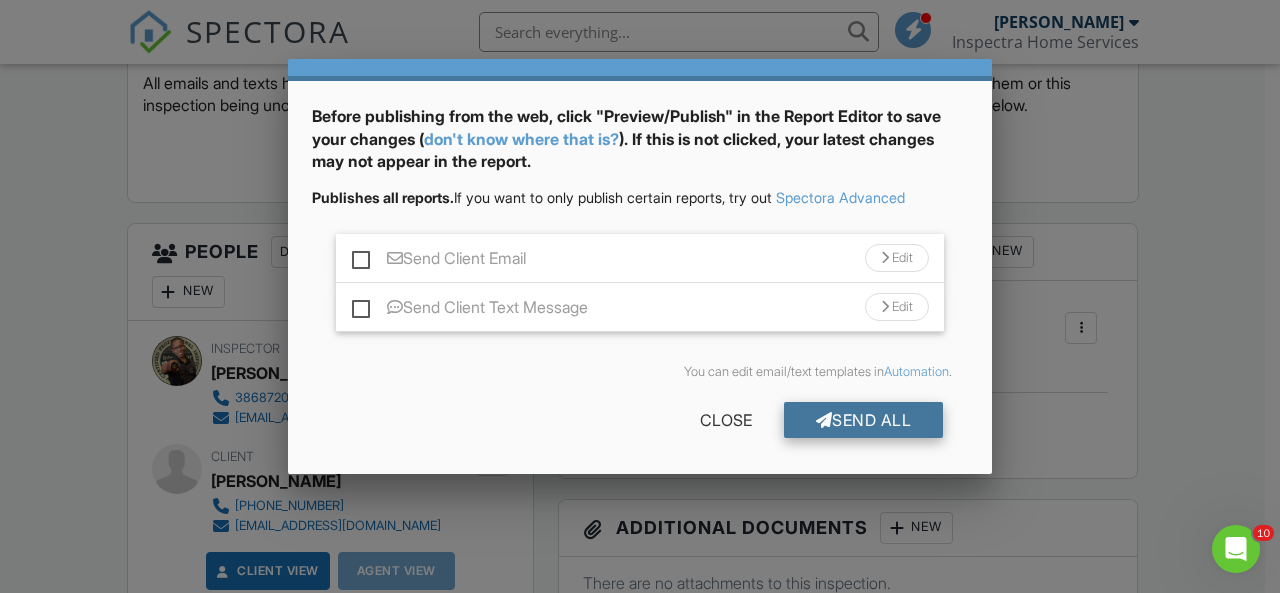 click on "Send All" at bounding box center (864, 420) 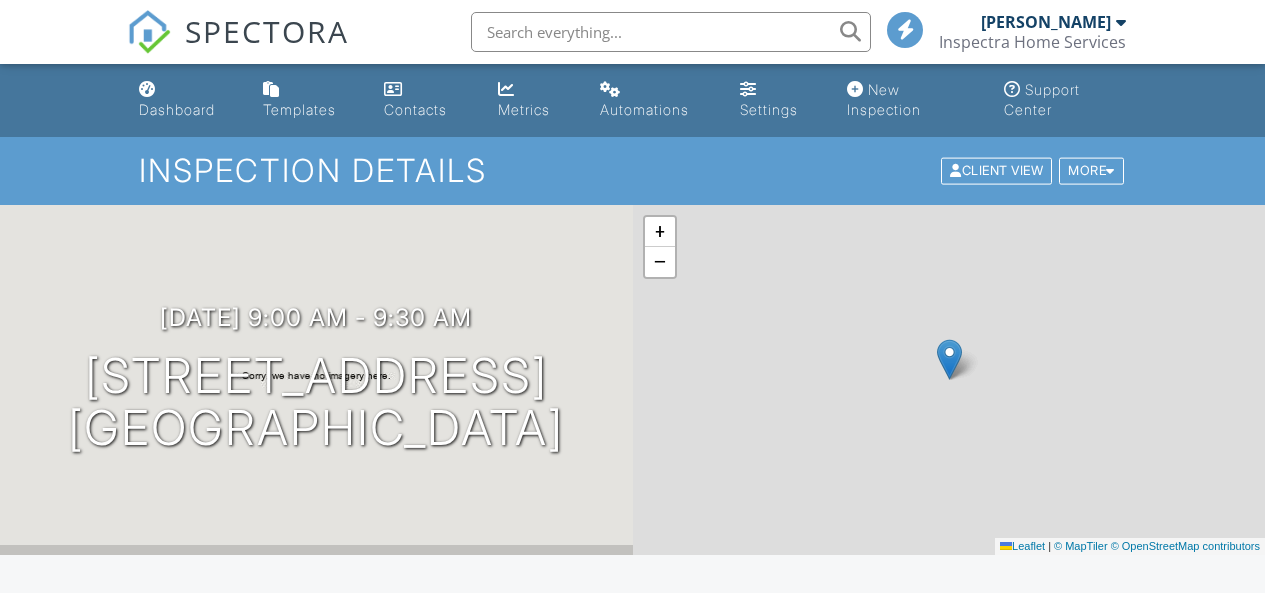 scroll, scrollTop: 0, scrollLeft: 0, axis: both 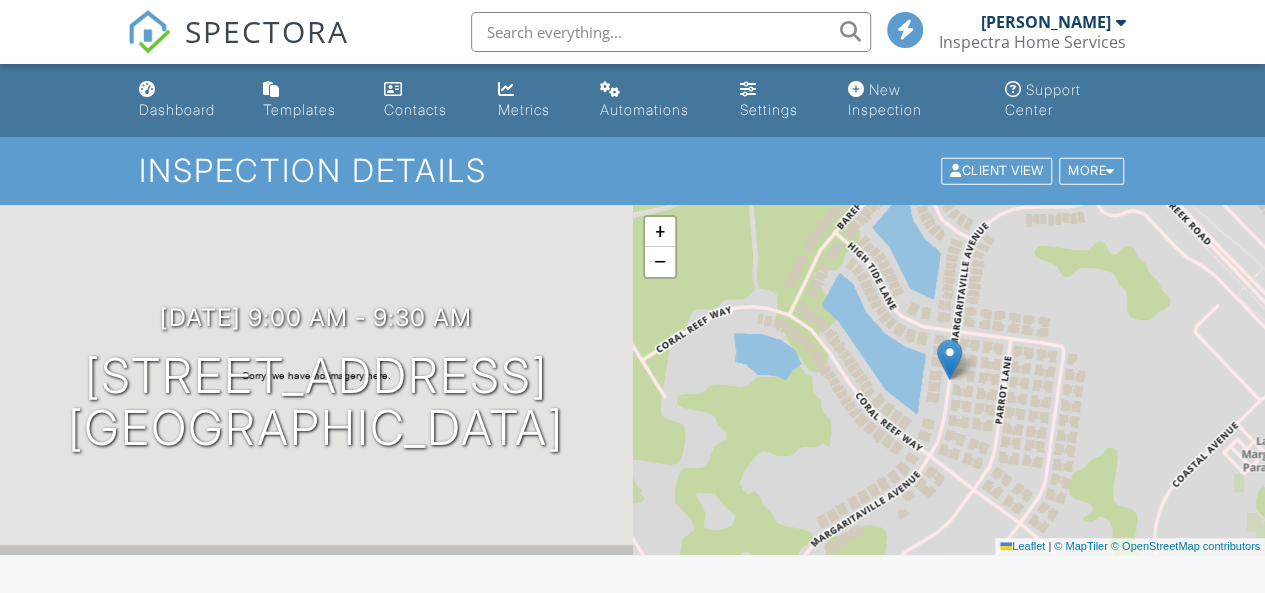 click on "Dashboard" at bounding box center (177, 109) 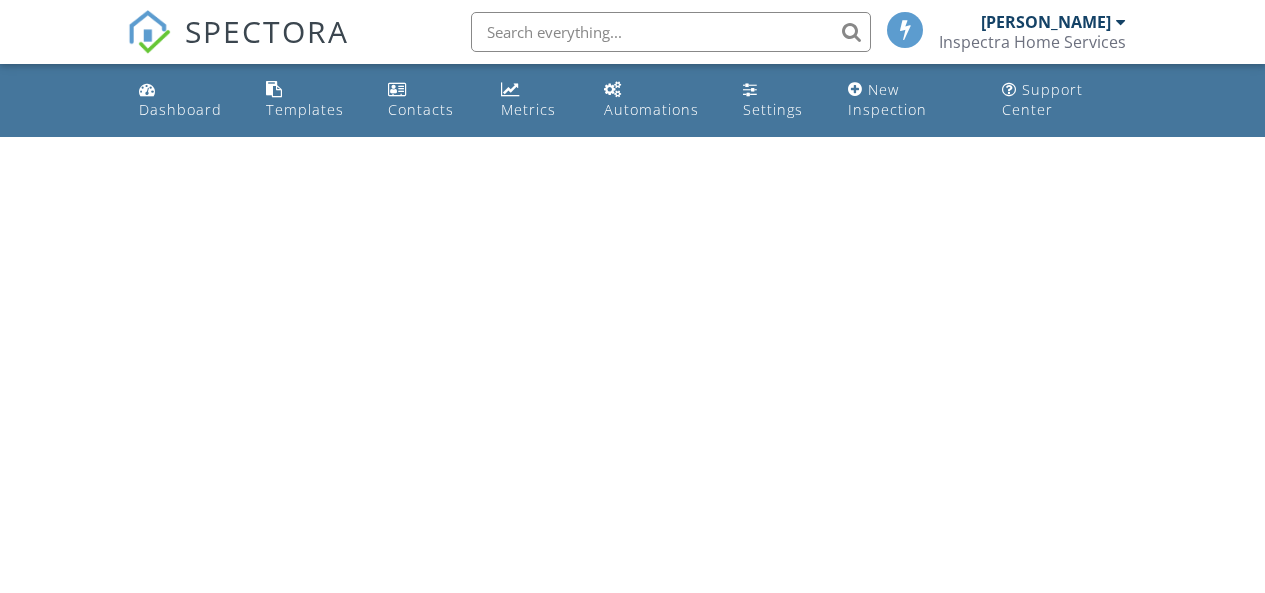 scroll, scrollTop: 0, scrollLeft: 0, axis: both 